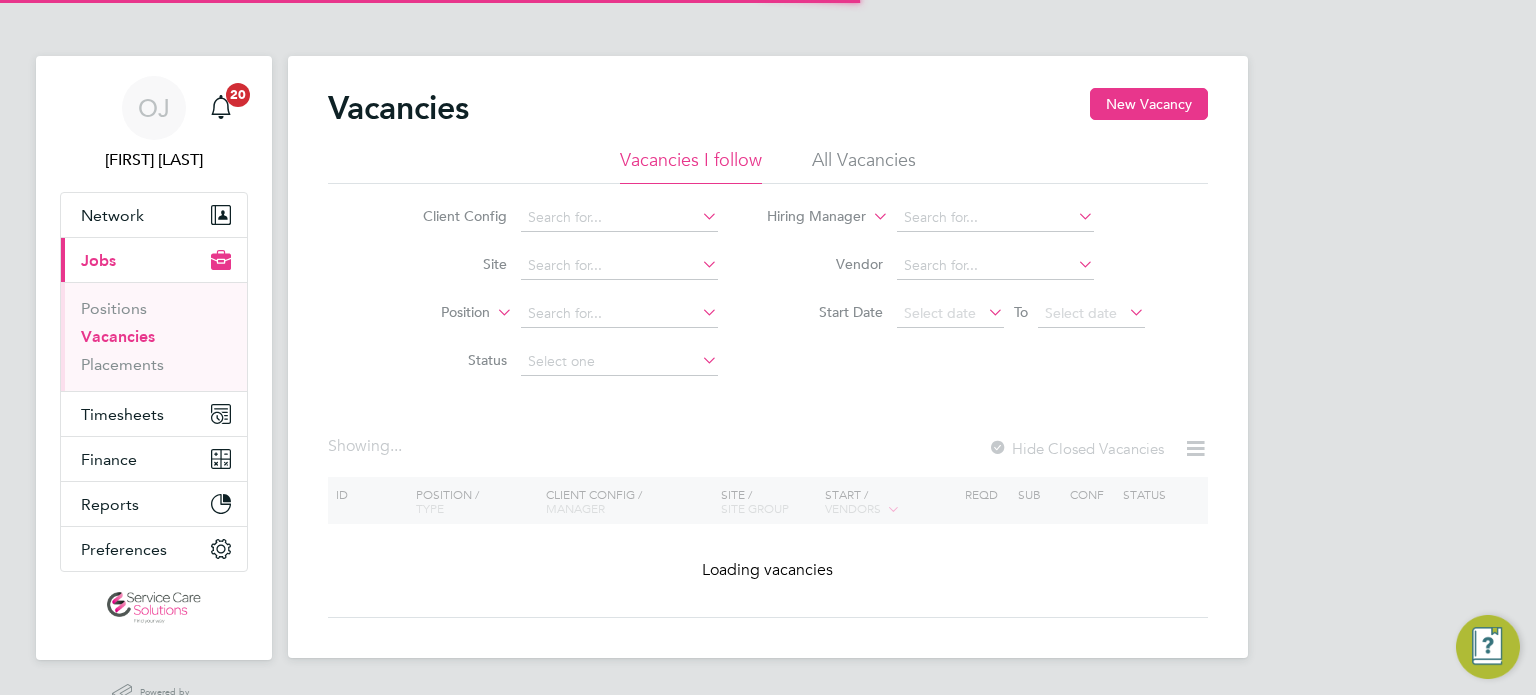 scroll, scrollTop: 0, scrollLeft: 0, axis: both 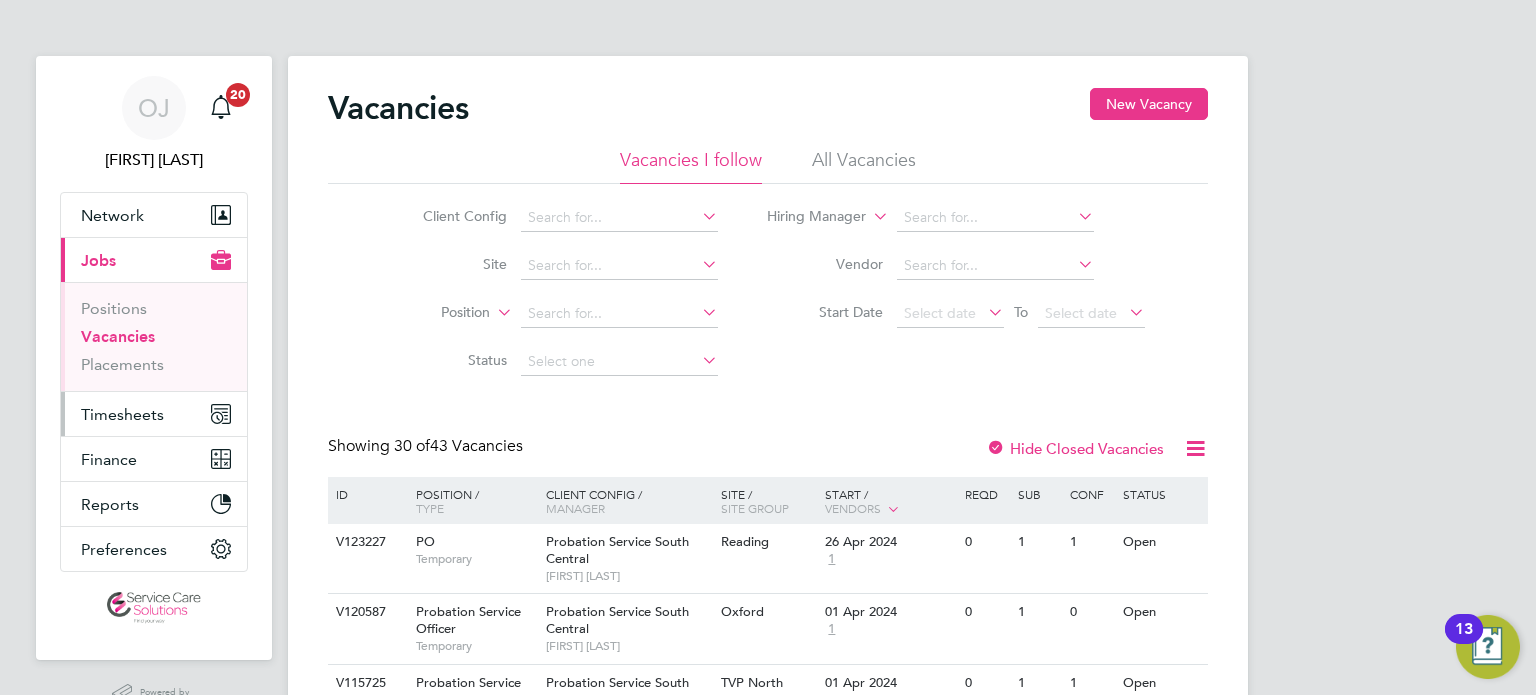 click on "Timesheets" at bounding box center [122, 414] 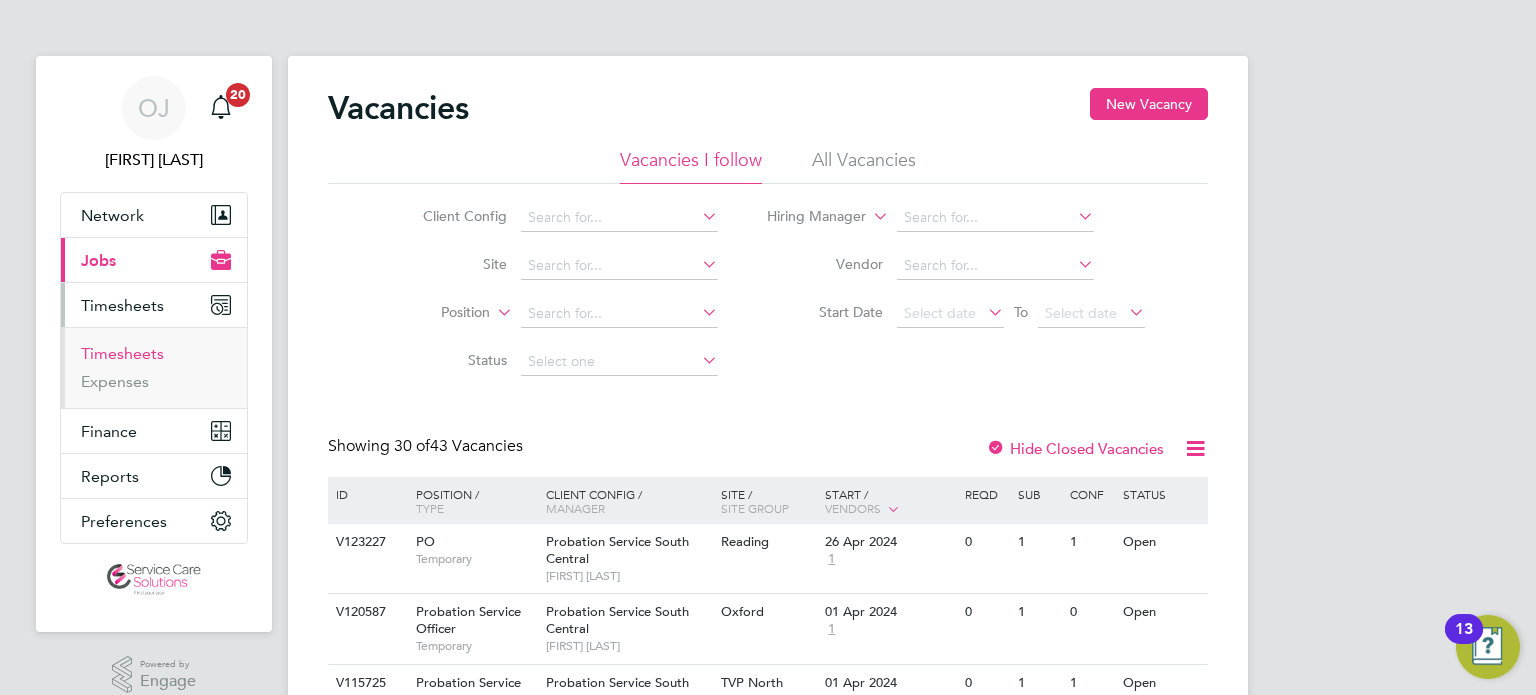click on "Timesheets" at bounding box center (122, 353) 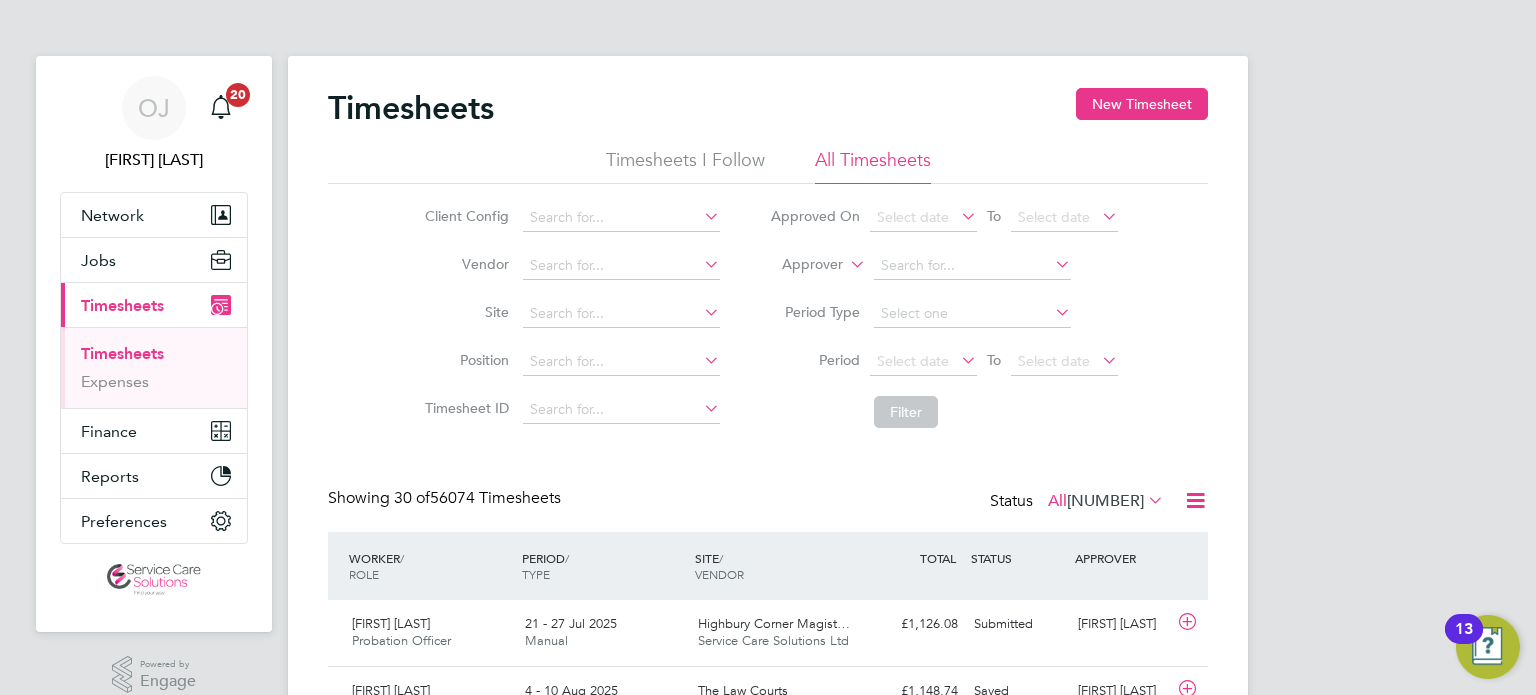 scroll, scrollTop: 9, scrollLeft: 10, axis: both 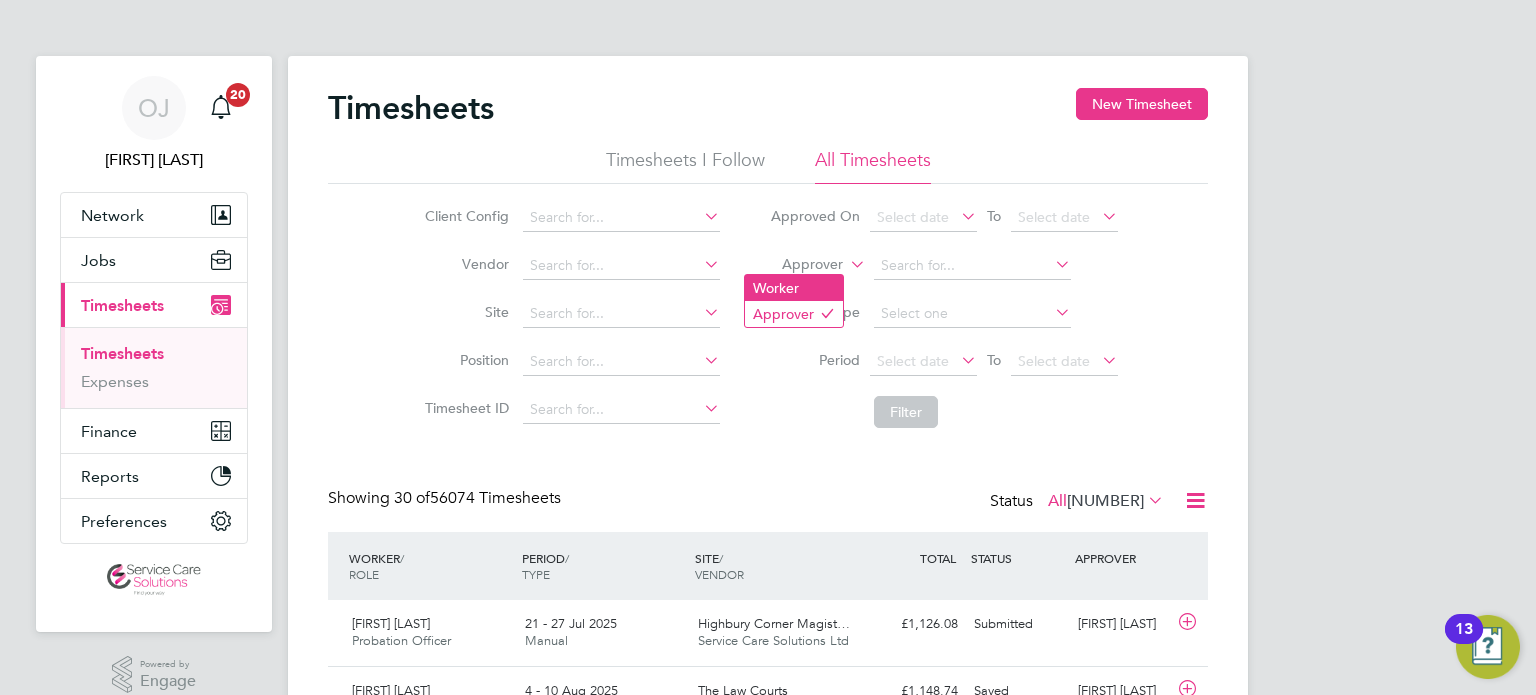 click on "Worker" 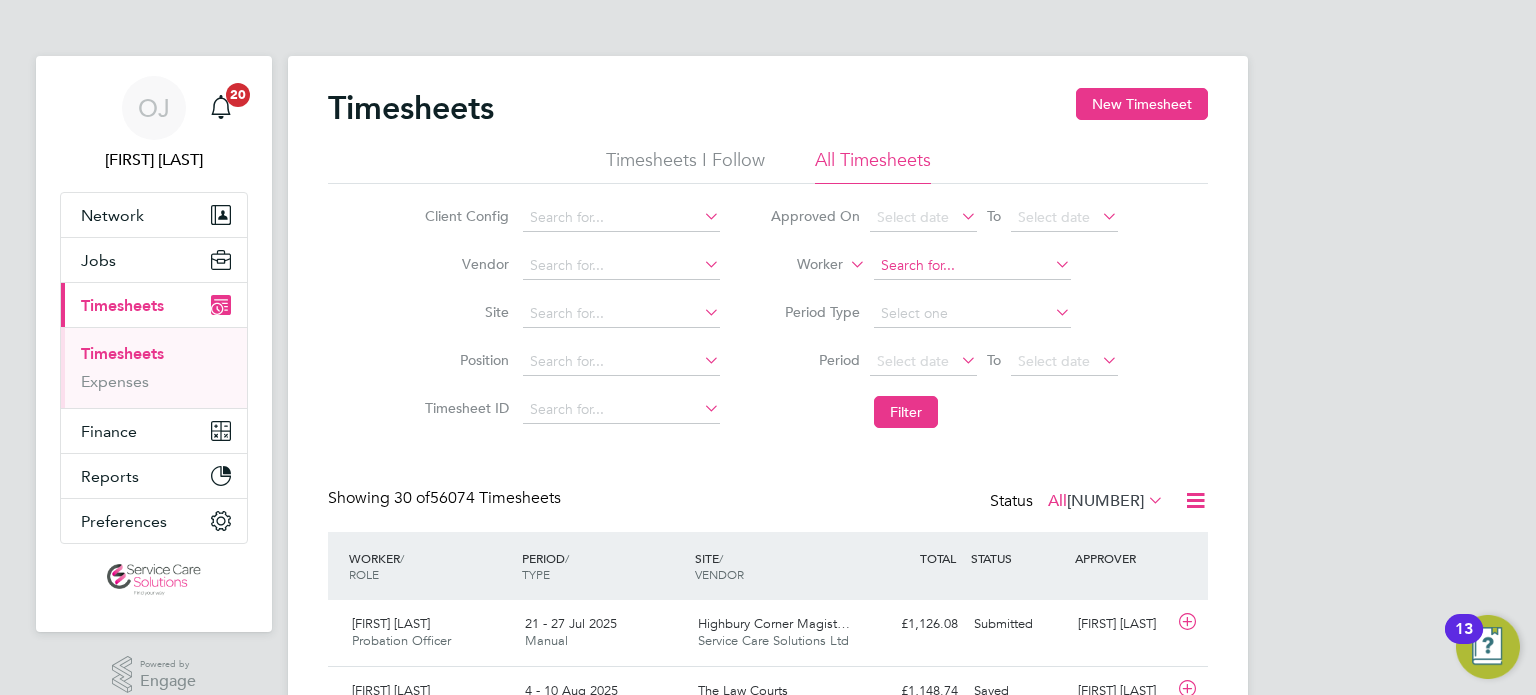 click 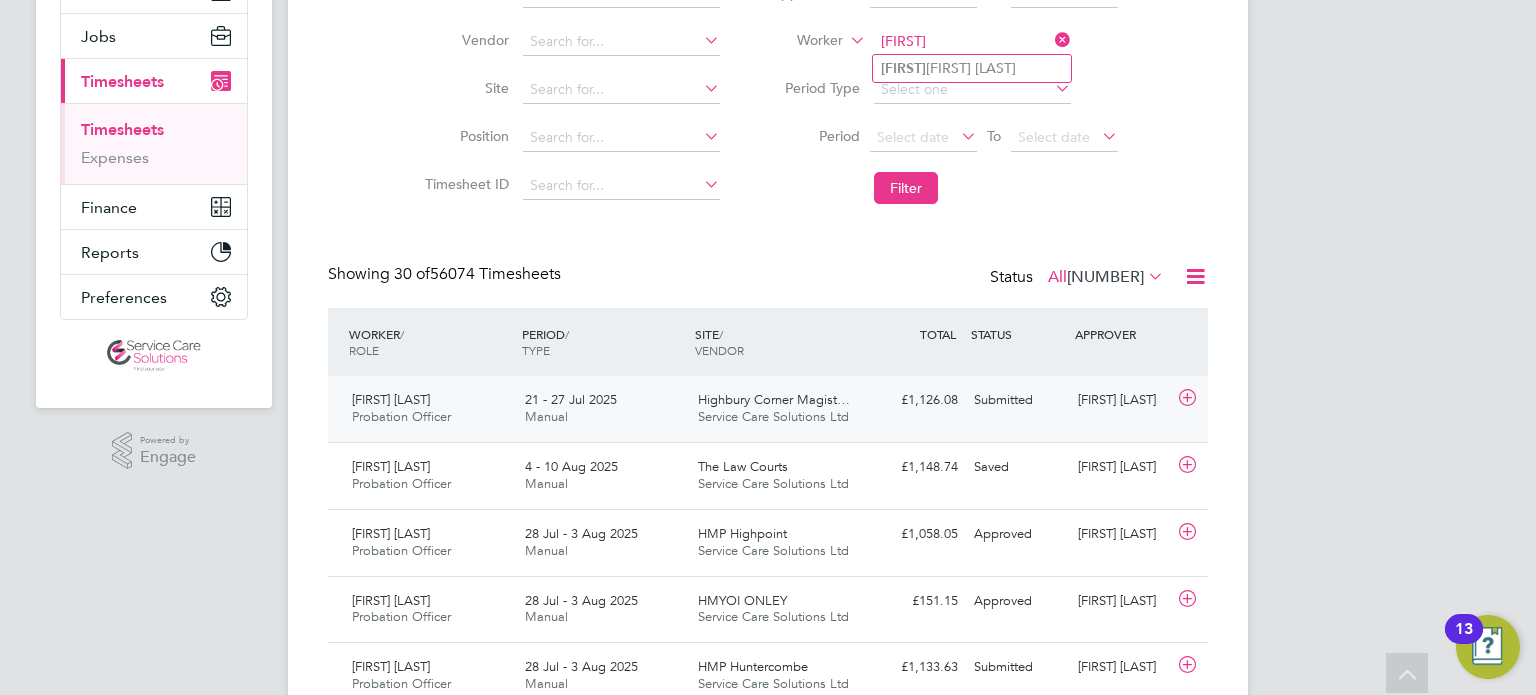 type on "claudet" 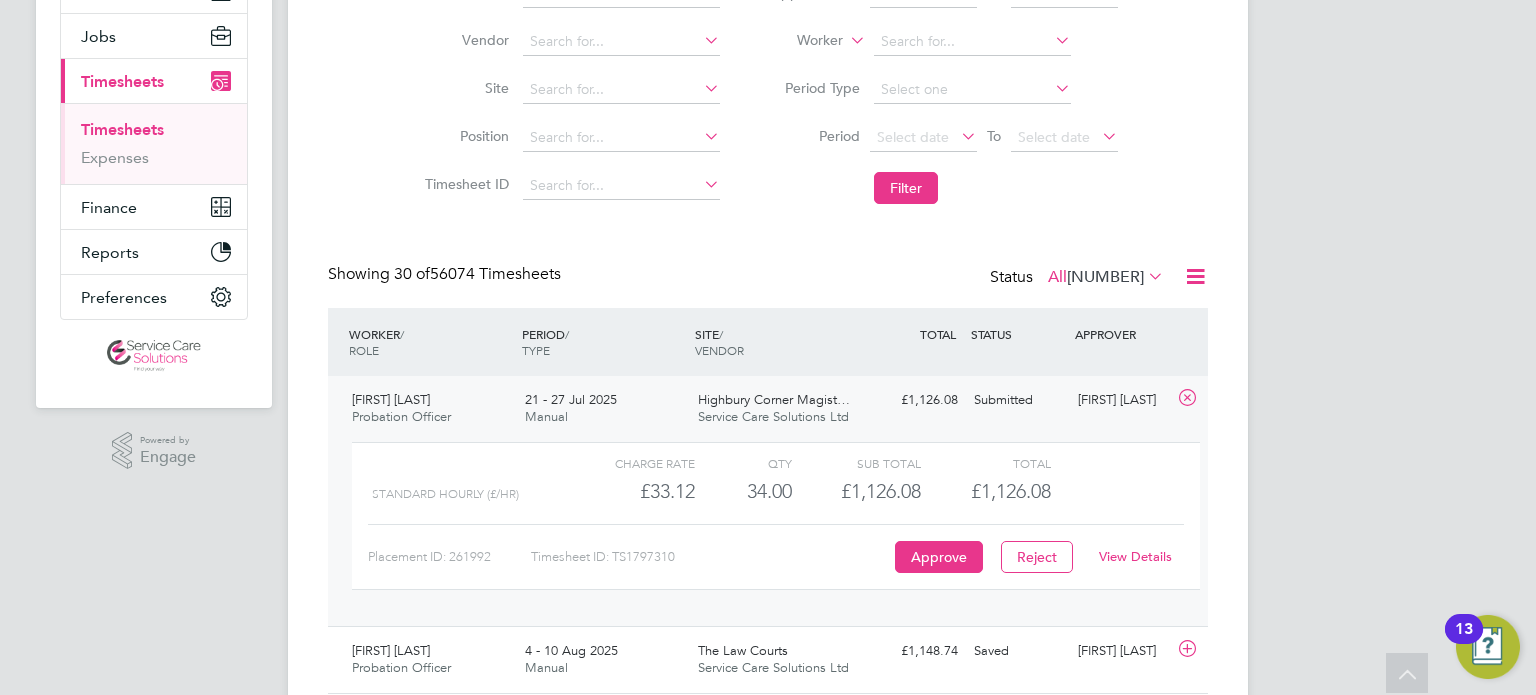 click on "View Details" 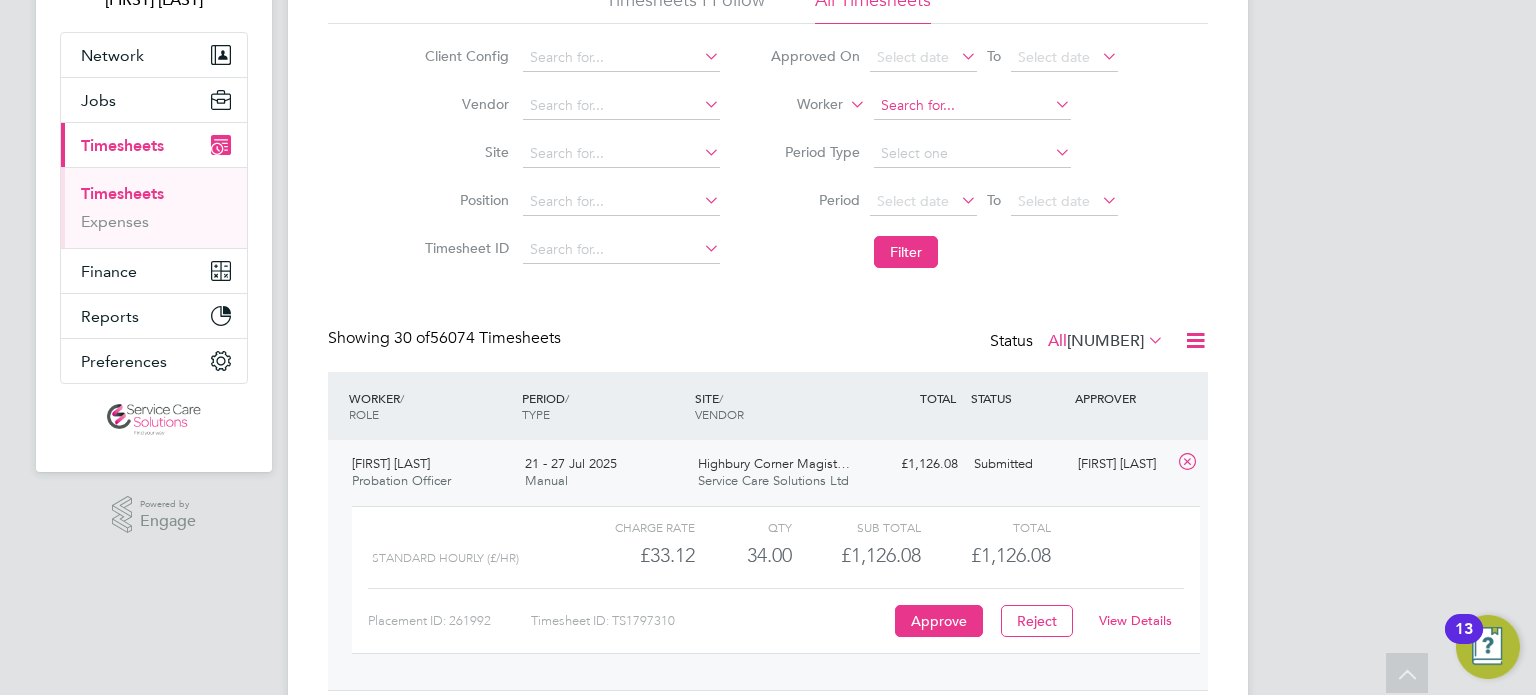 click 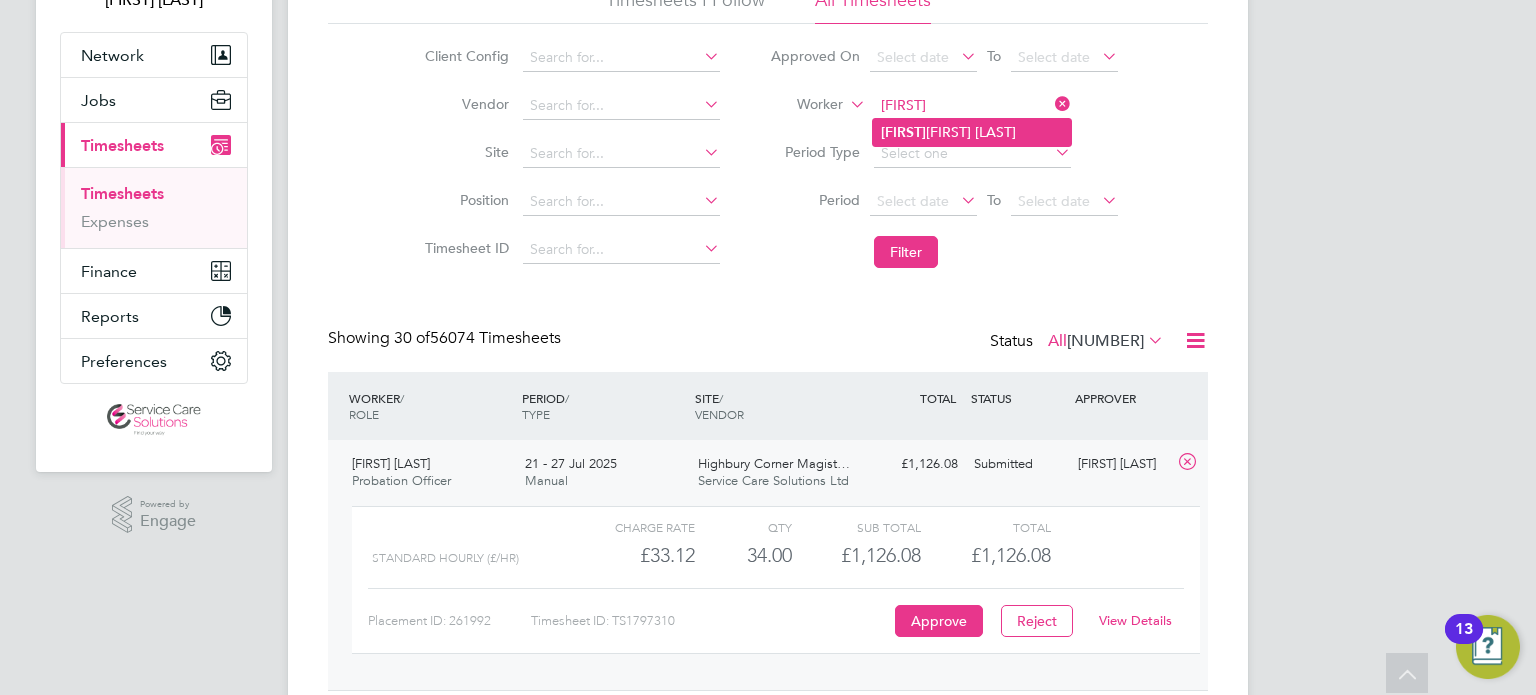 click on "Claudet te Henry" 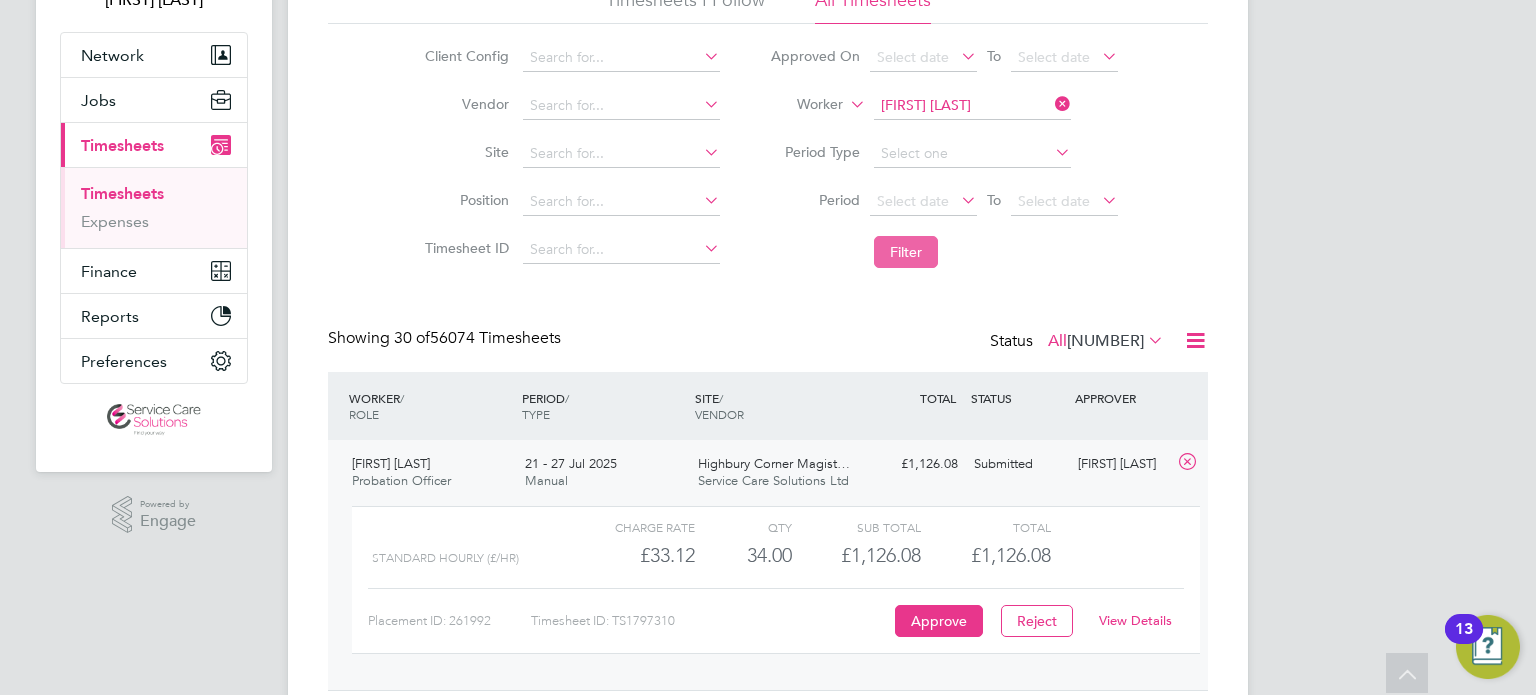 click on "Filter" 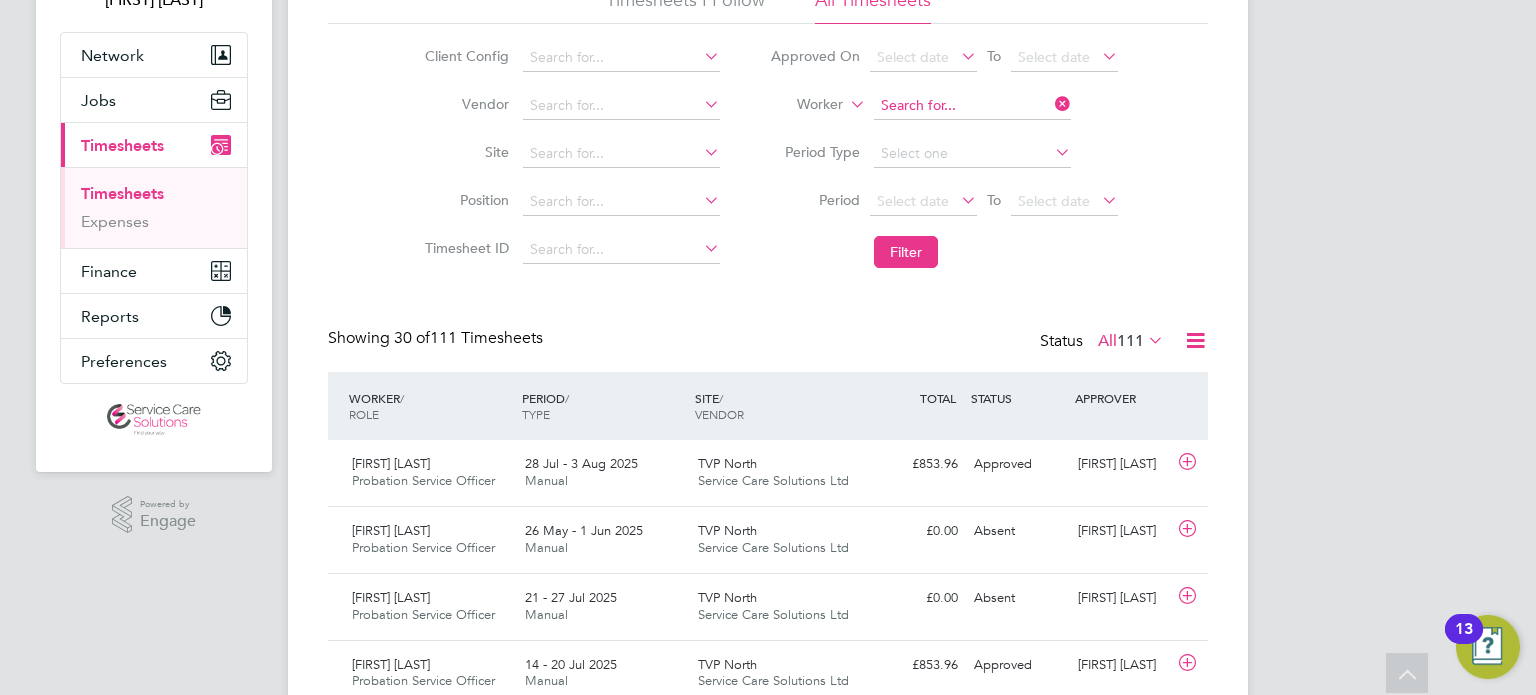 click 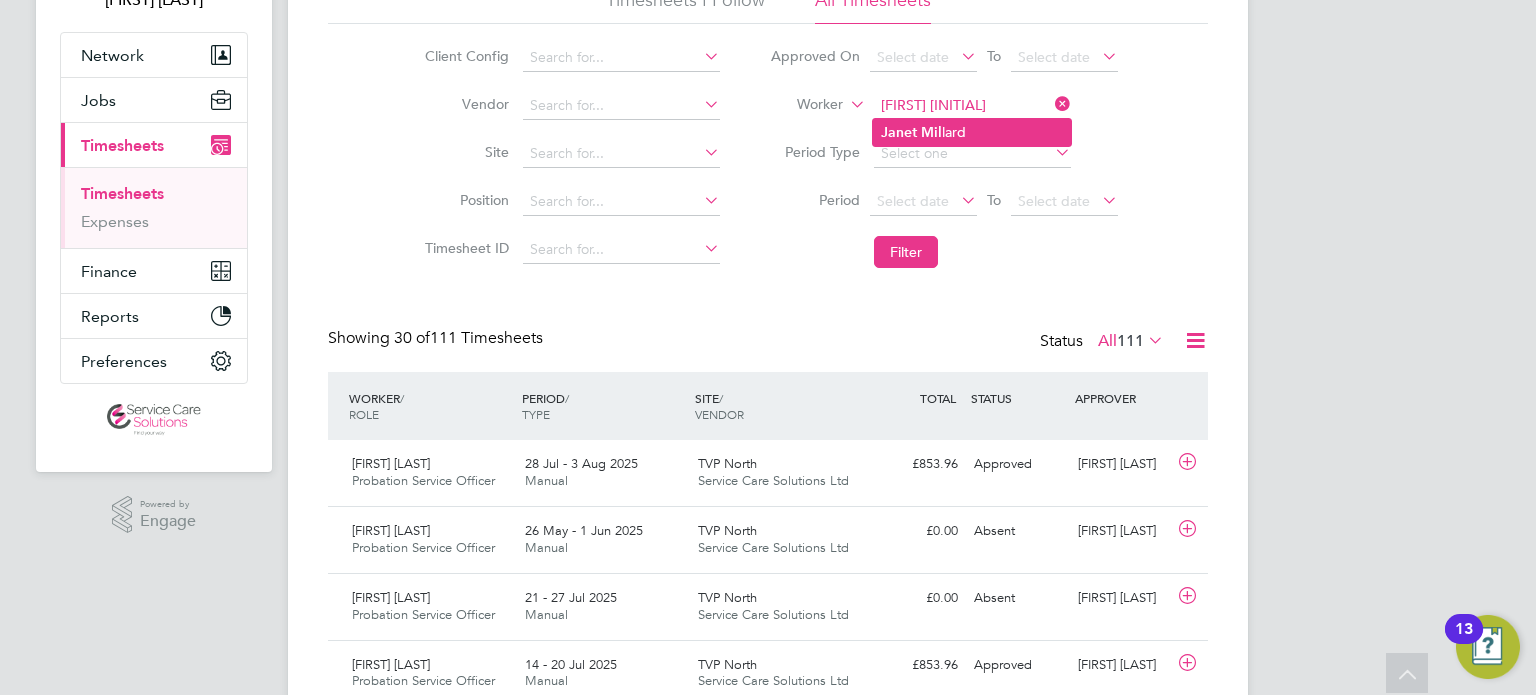 click on "Janet   Mil lard" 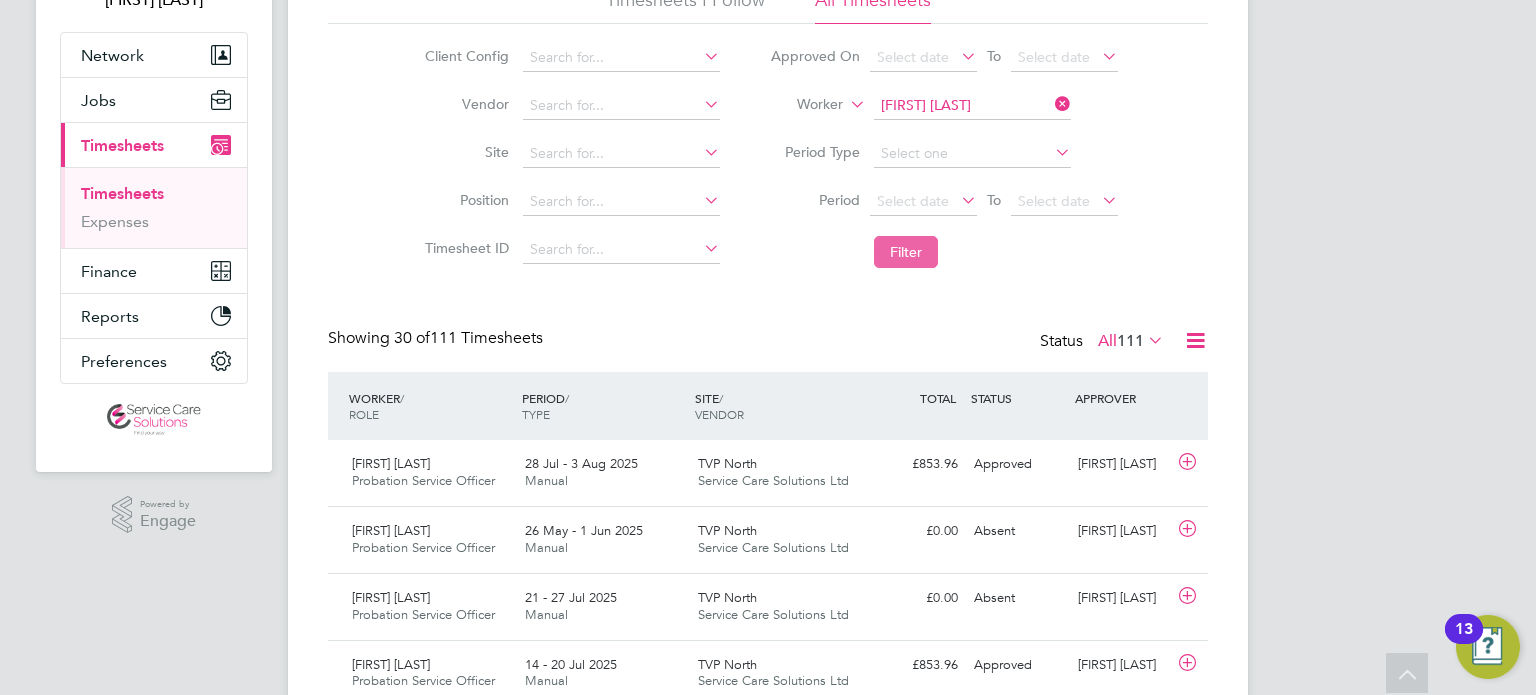 click on "Filter" 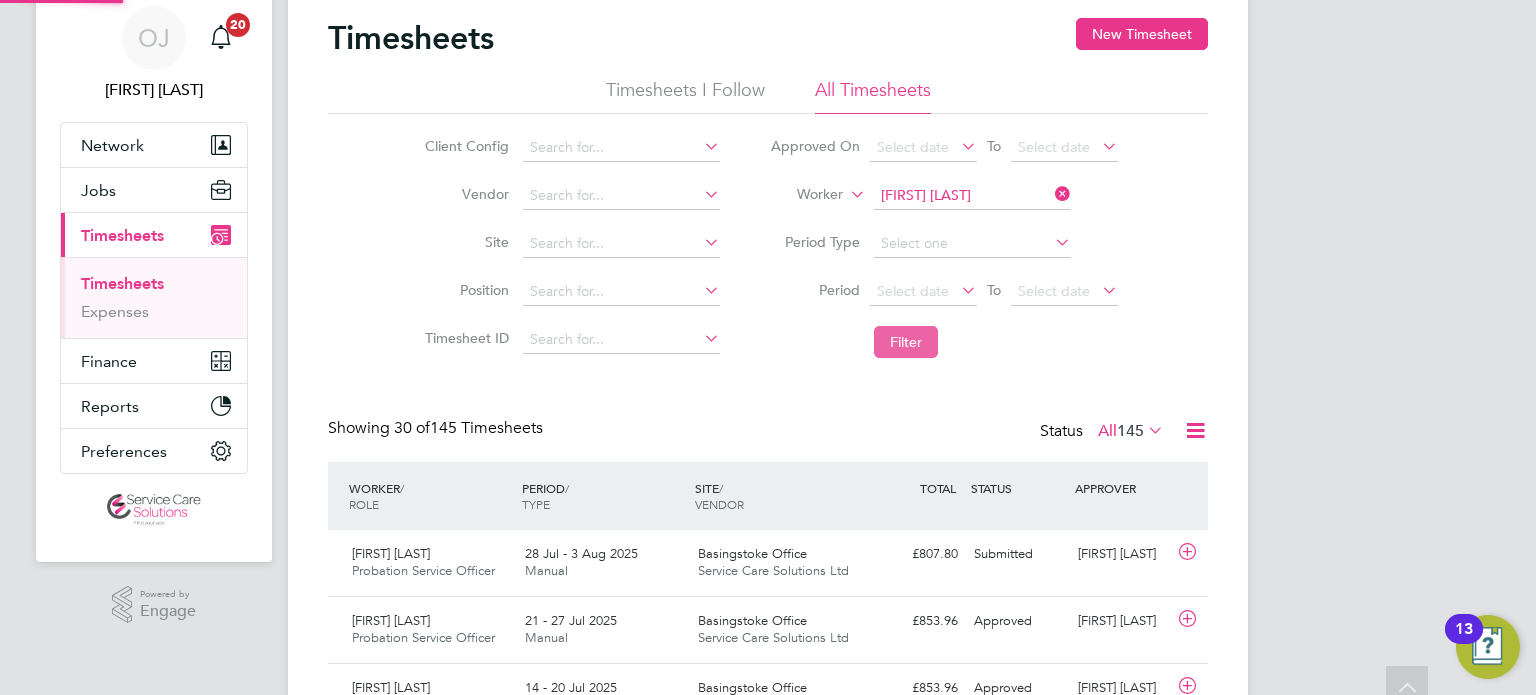 scroll, scrollTop: 160, scrollLeft: 0, axis: vertical 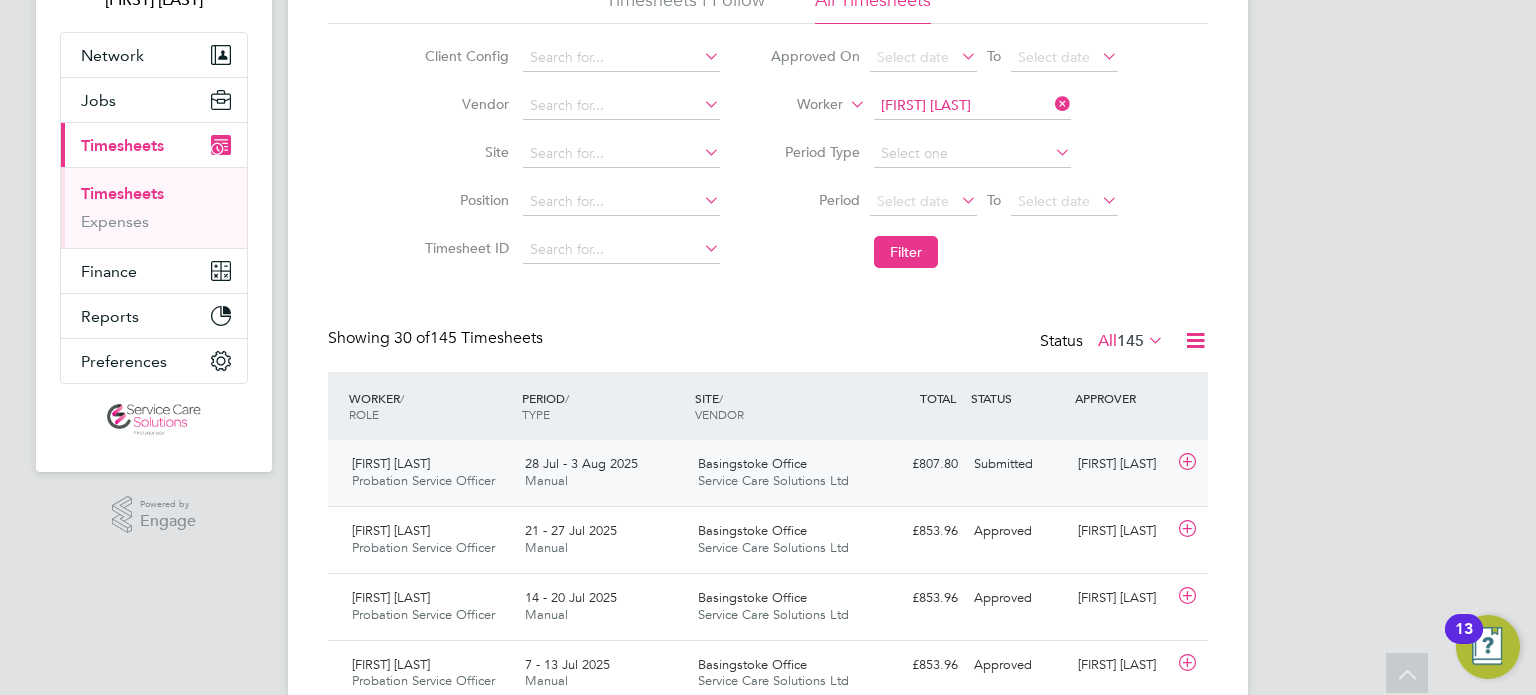 click on "28 Jul - 3 Aug 2025 Manual" 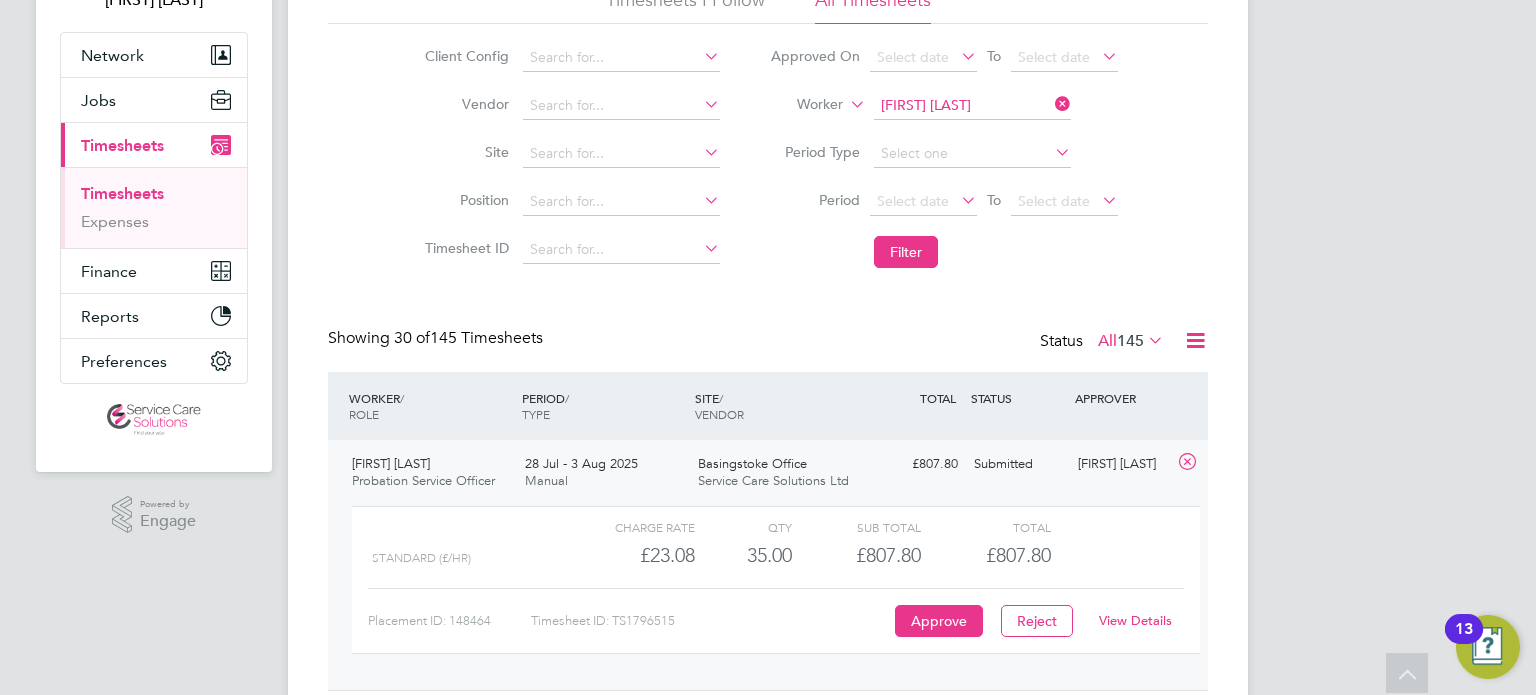 click on "View Details" 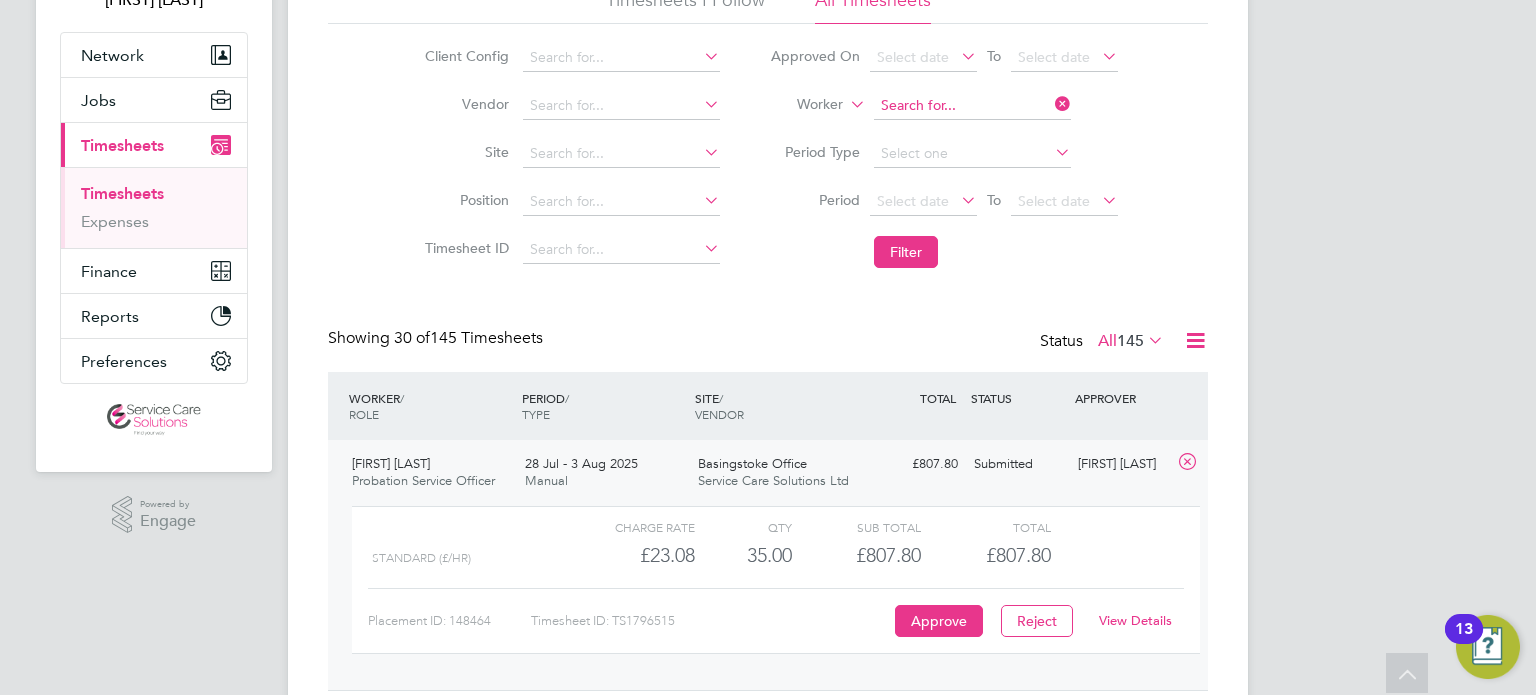 click 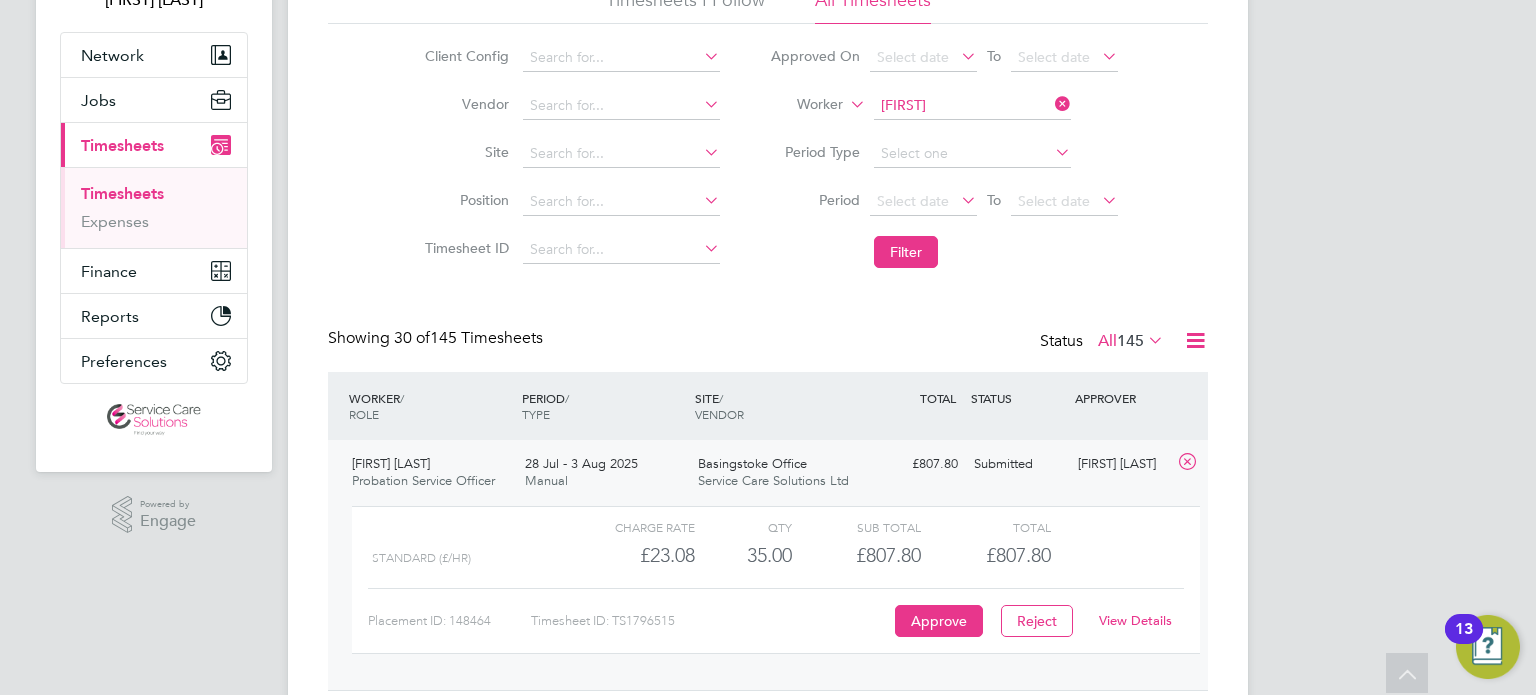 click on "Laverne  Stewart-Fraser" 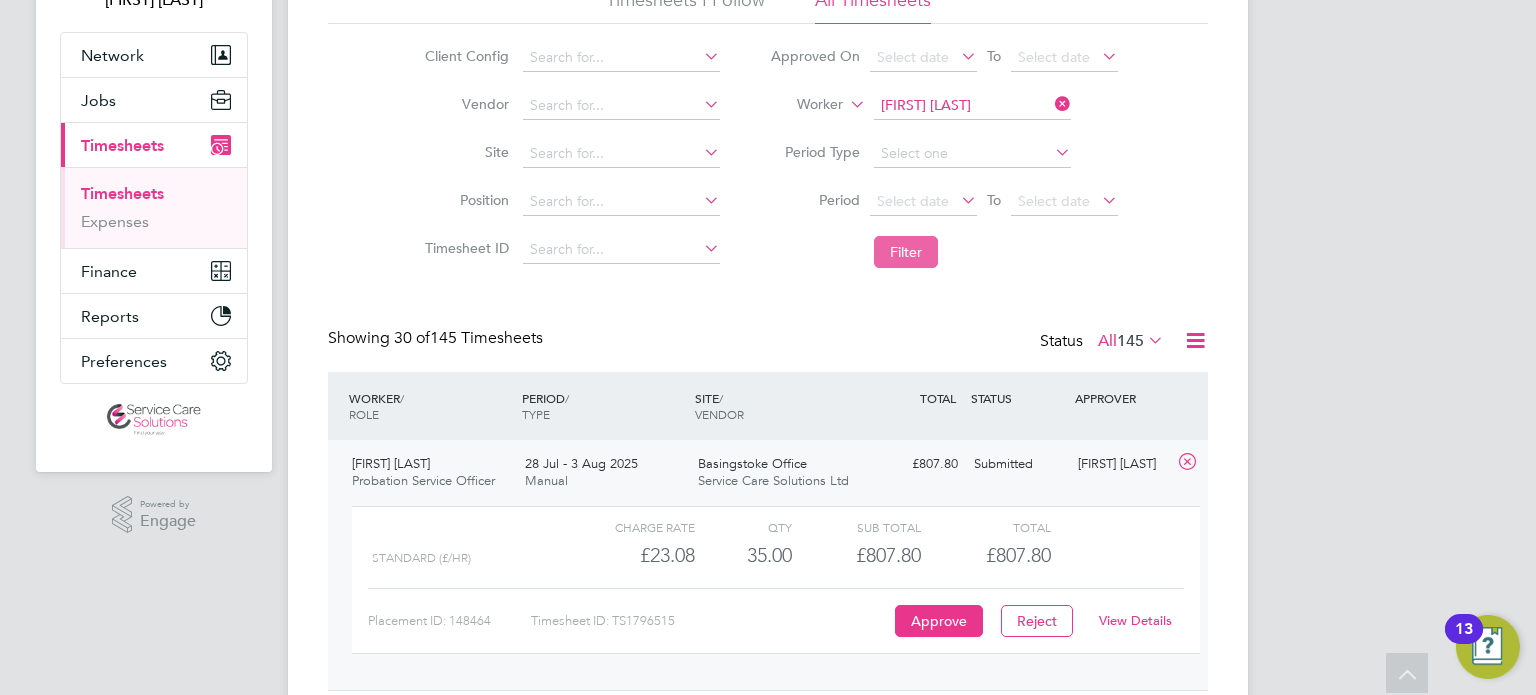 click on "Filter" 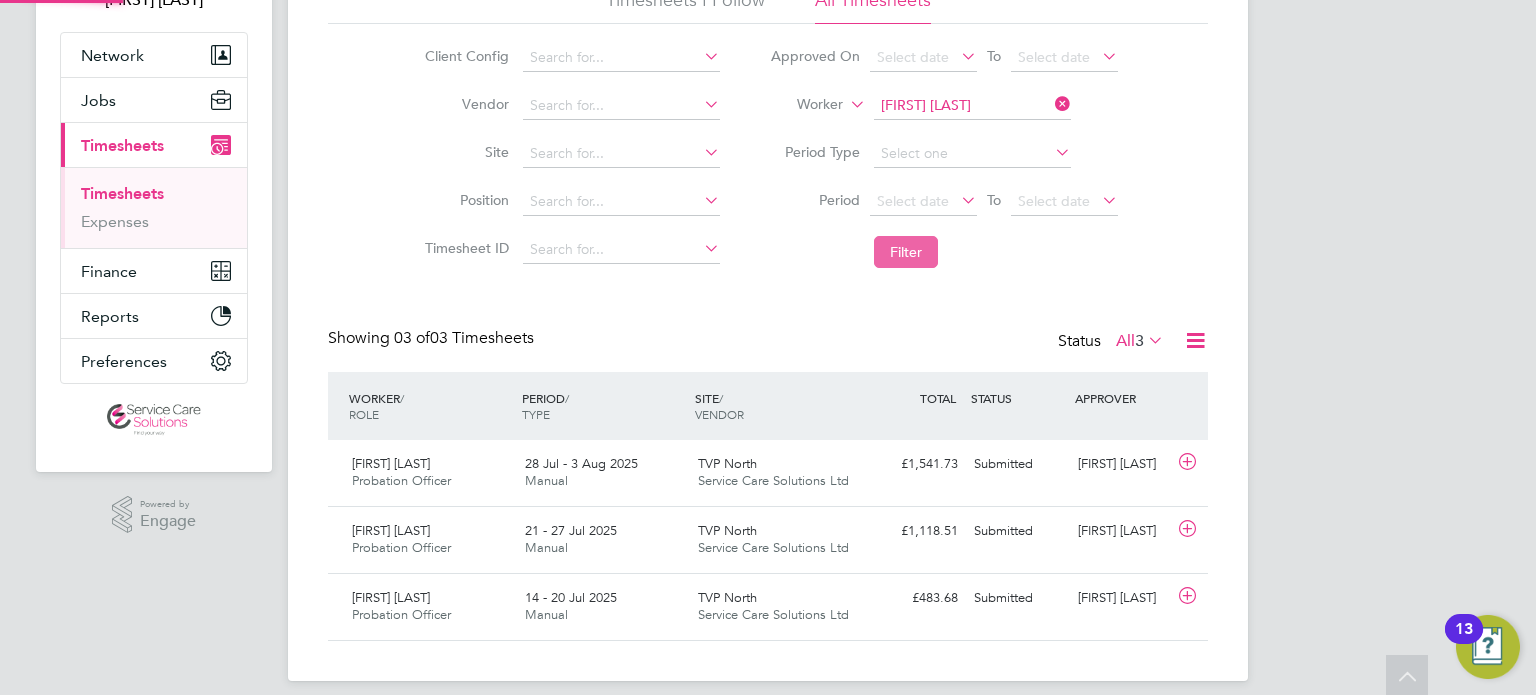 scroll, scrollTop: 9, scrollLeft: 10, axis: both 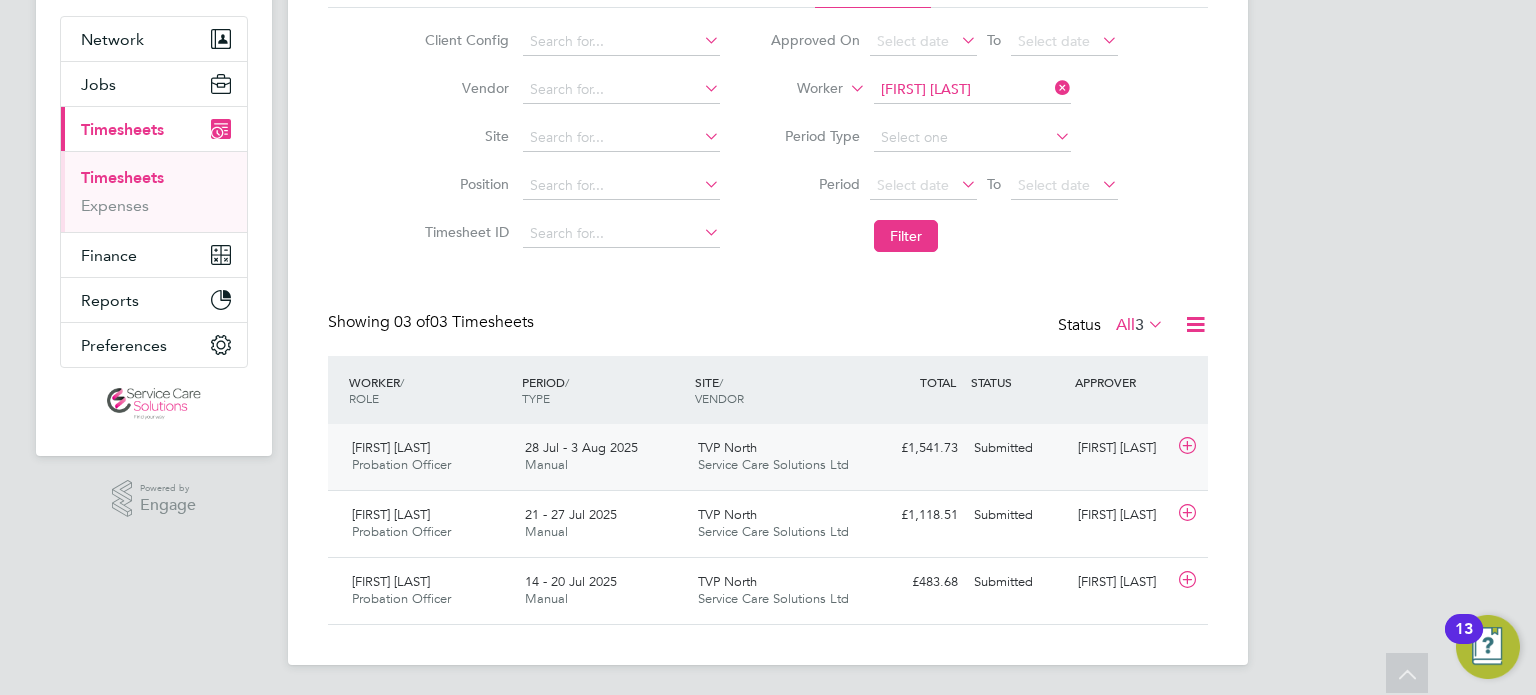 click on "28 Jul - 3 Aug 2025 Manual" 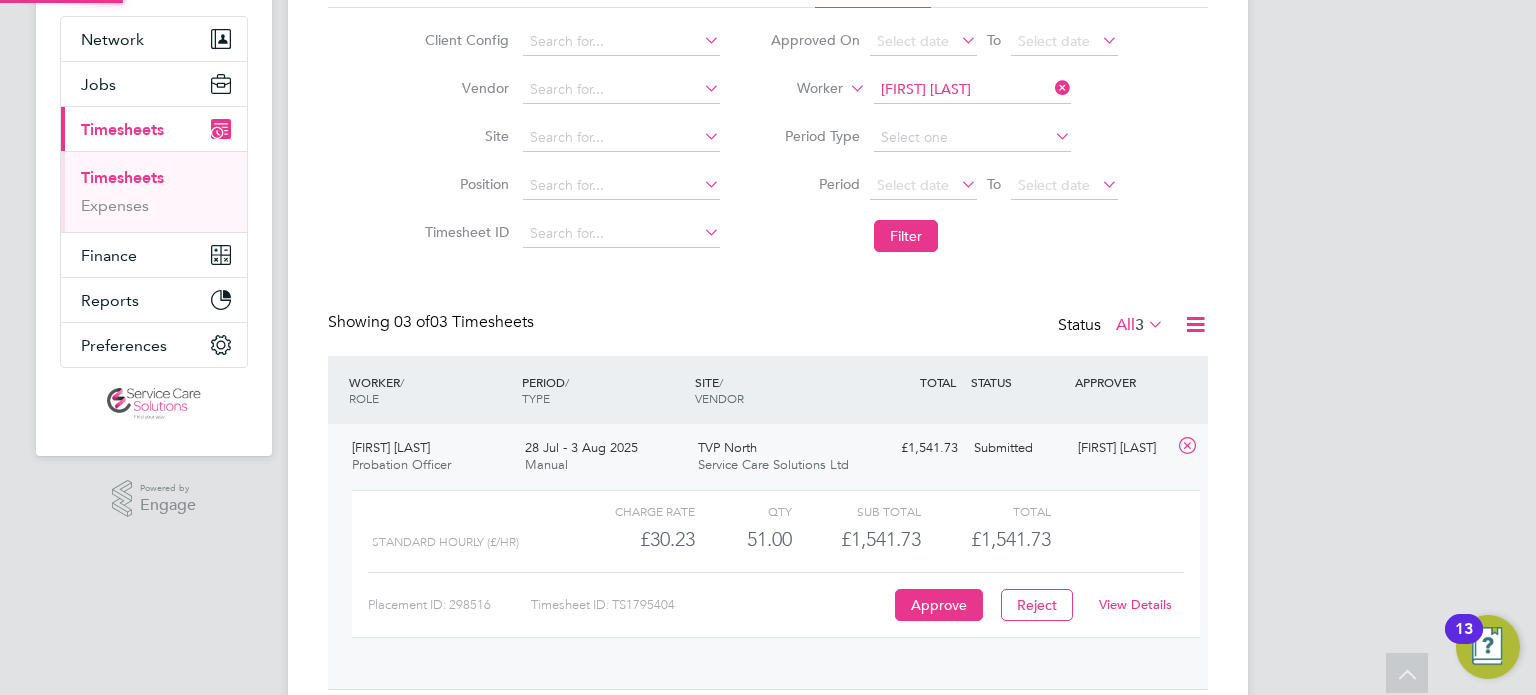 scroll, scrollTop: 9, scrollLeft: 9, axis: both 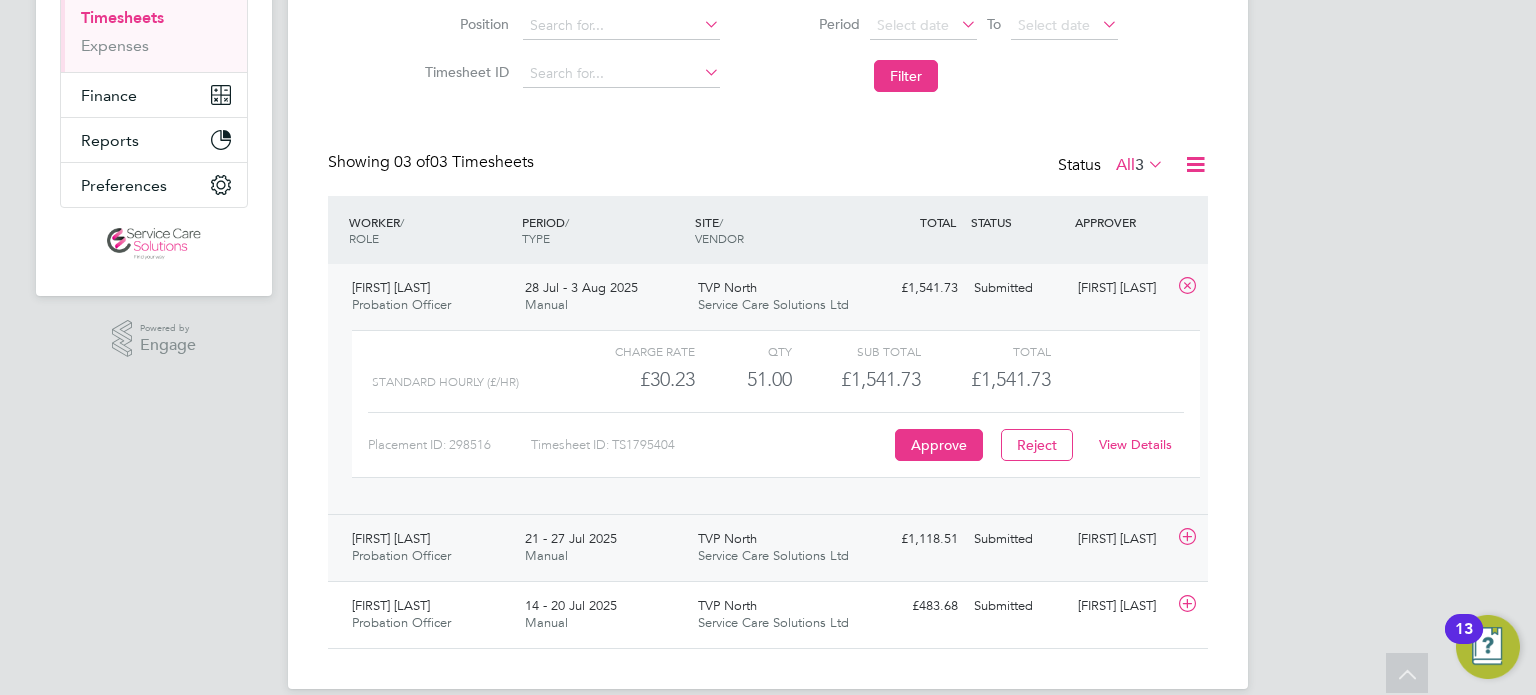 click on "TVP North" 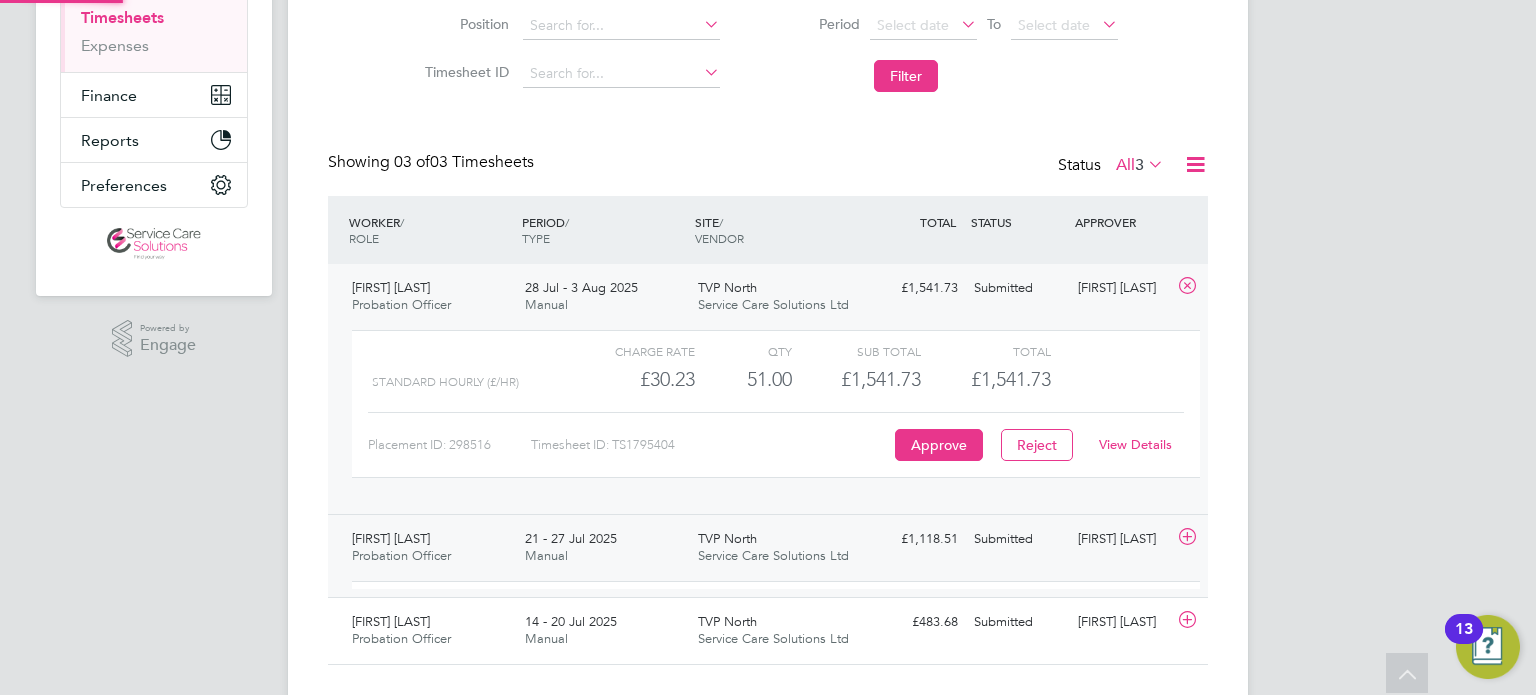 scroll, scrollTop: 9, scrollLeft: 9, axis: both 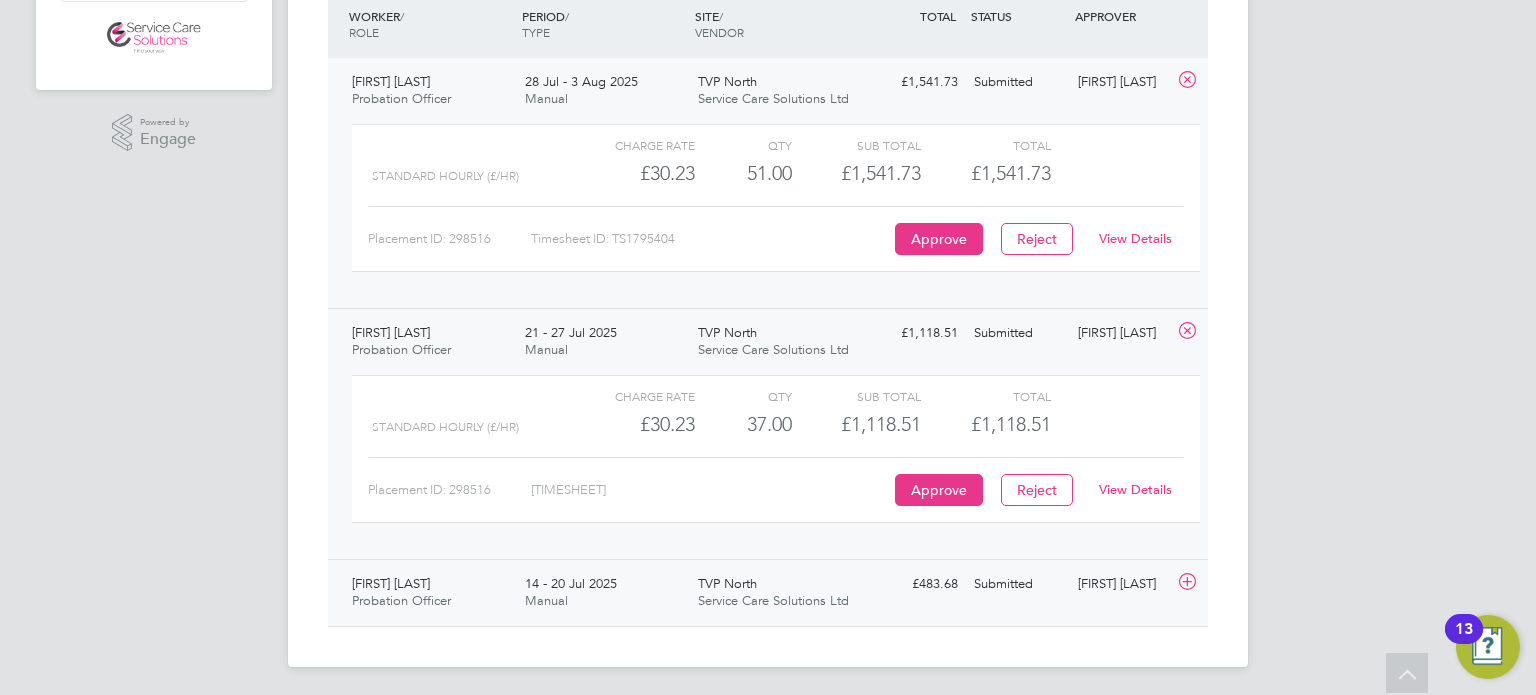 click on "TVP North Service Care Solutions Ltd" 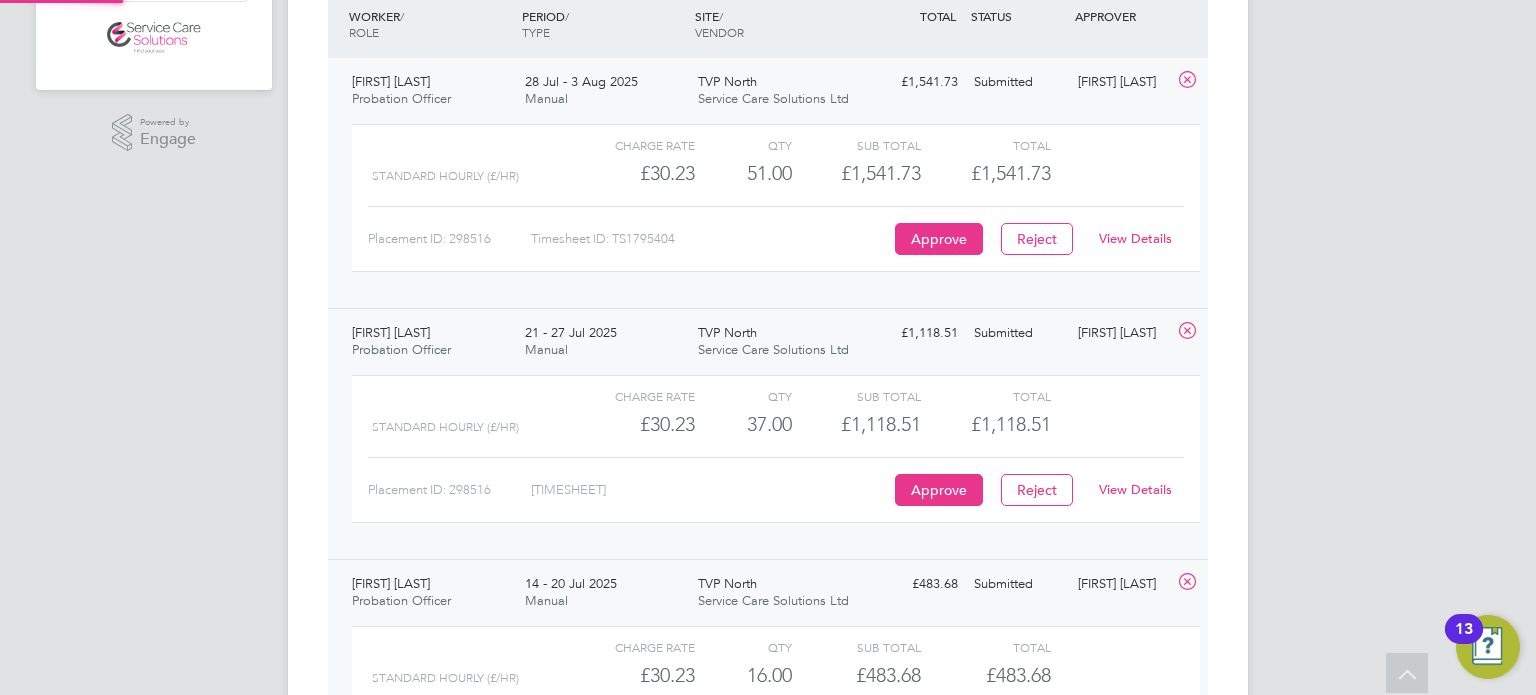 scroll, scrollTop: 9, scrollLeft: 9, axis: both 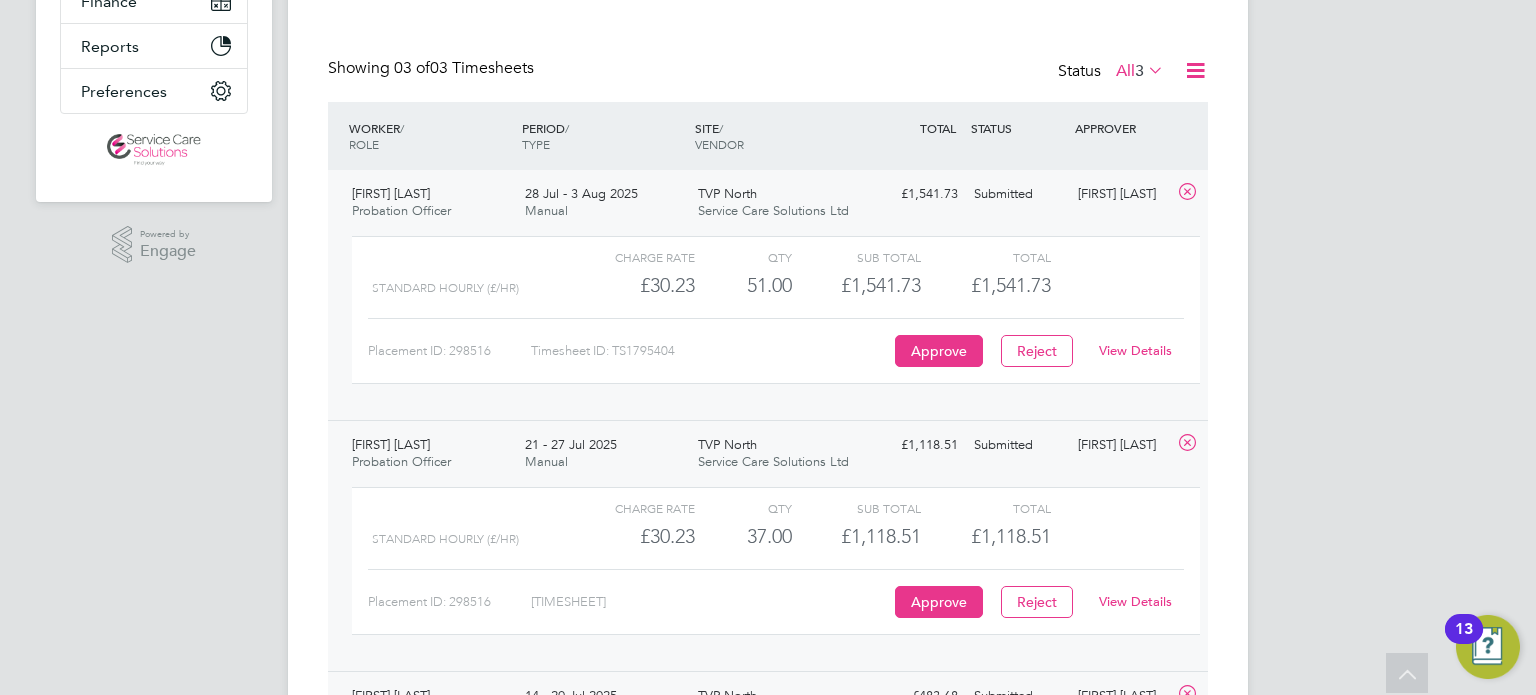 click on "View Details" 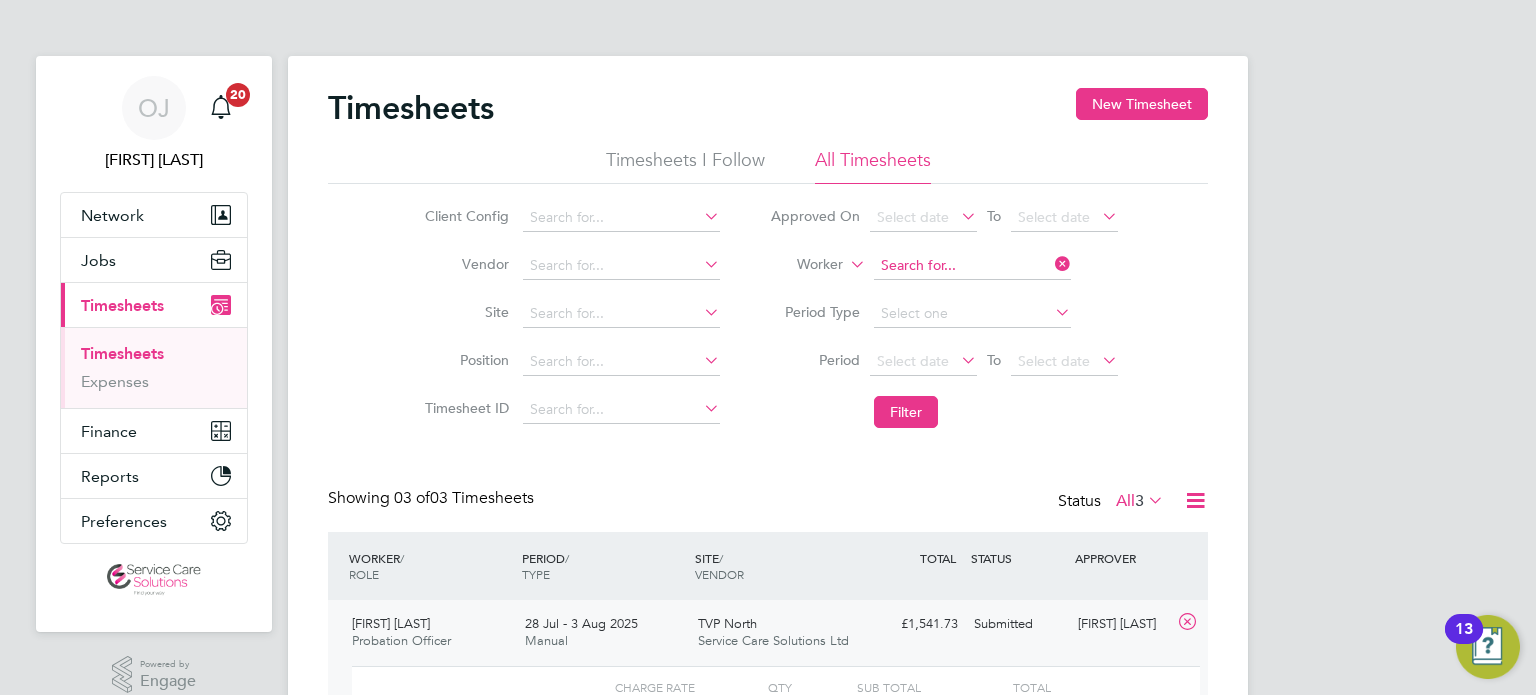 click 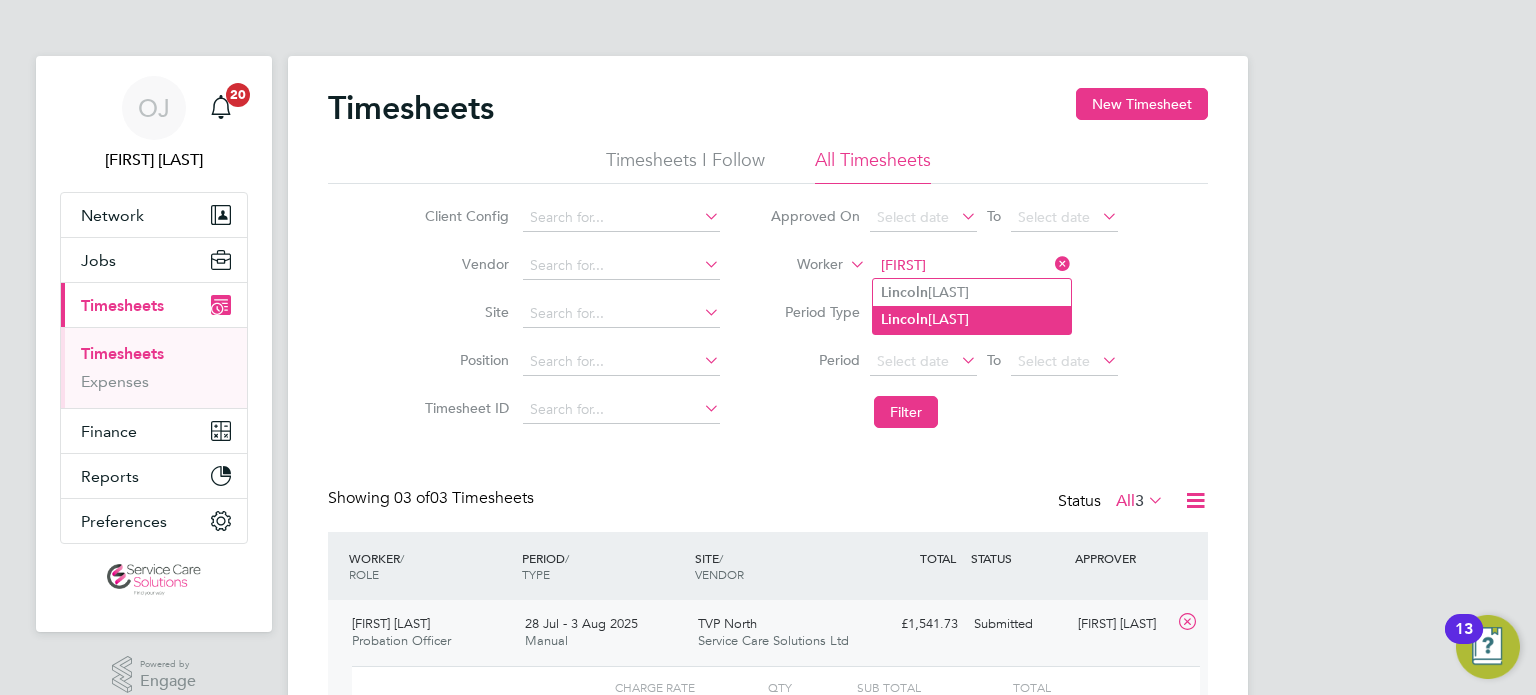 click on "Lincoln  Alleyne" 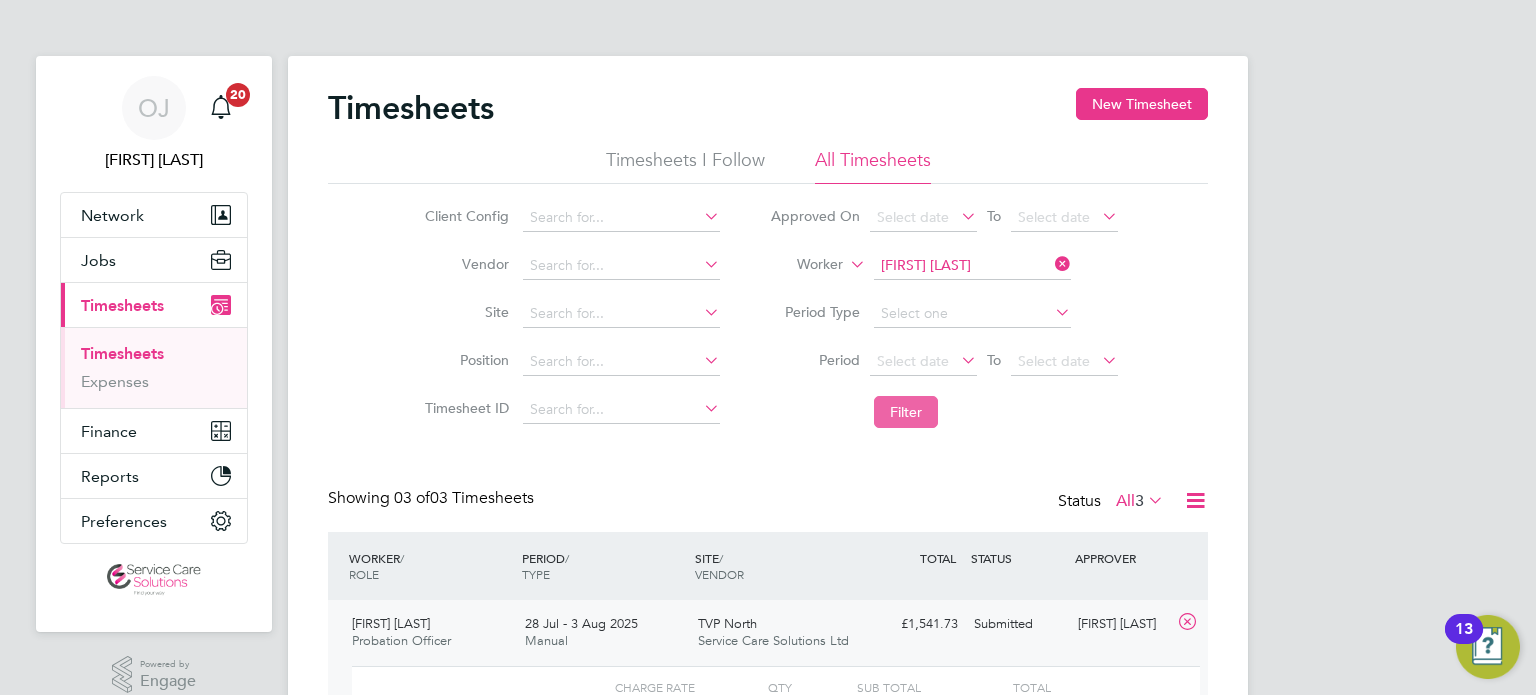 click on "Filter" 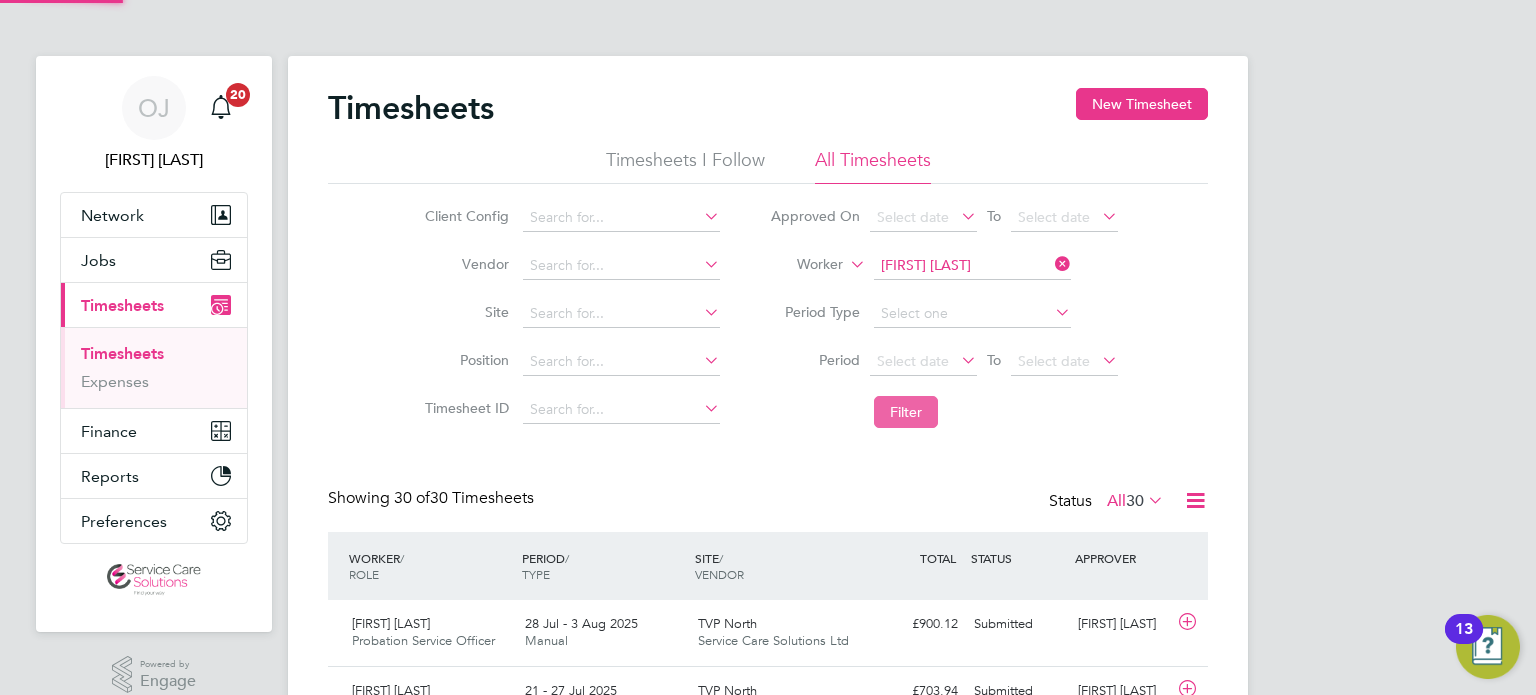scroll, scrollTop: 9, scrollLeft: 10, axis: both 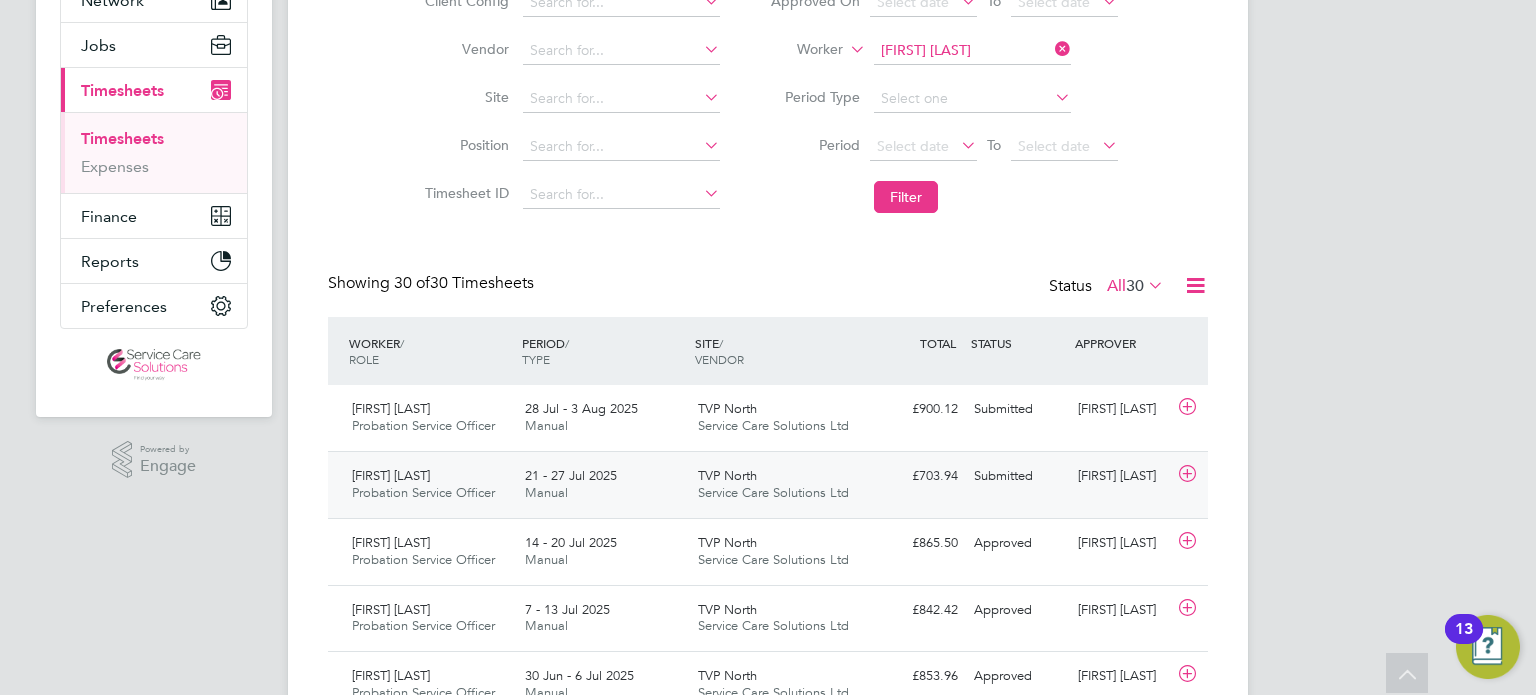 click on "21 - 27 Jul 2025 Manual" 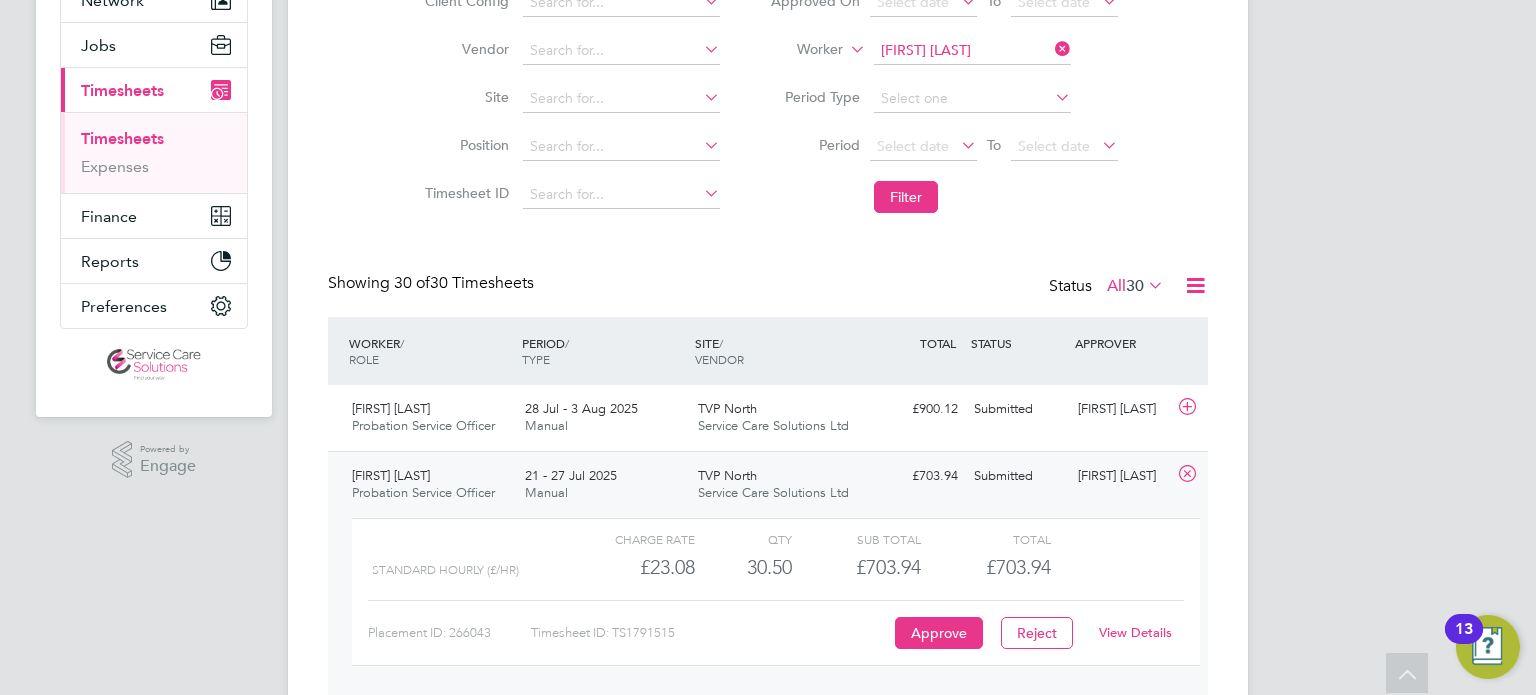 click on "View Details" 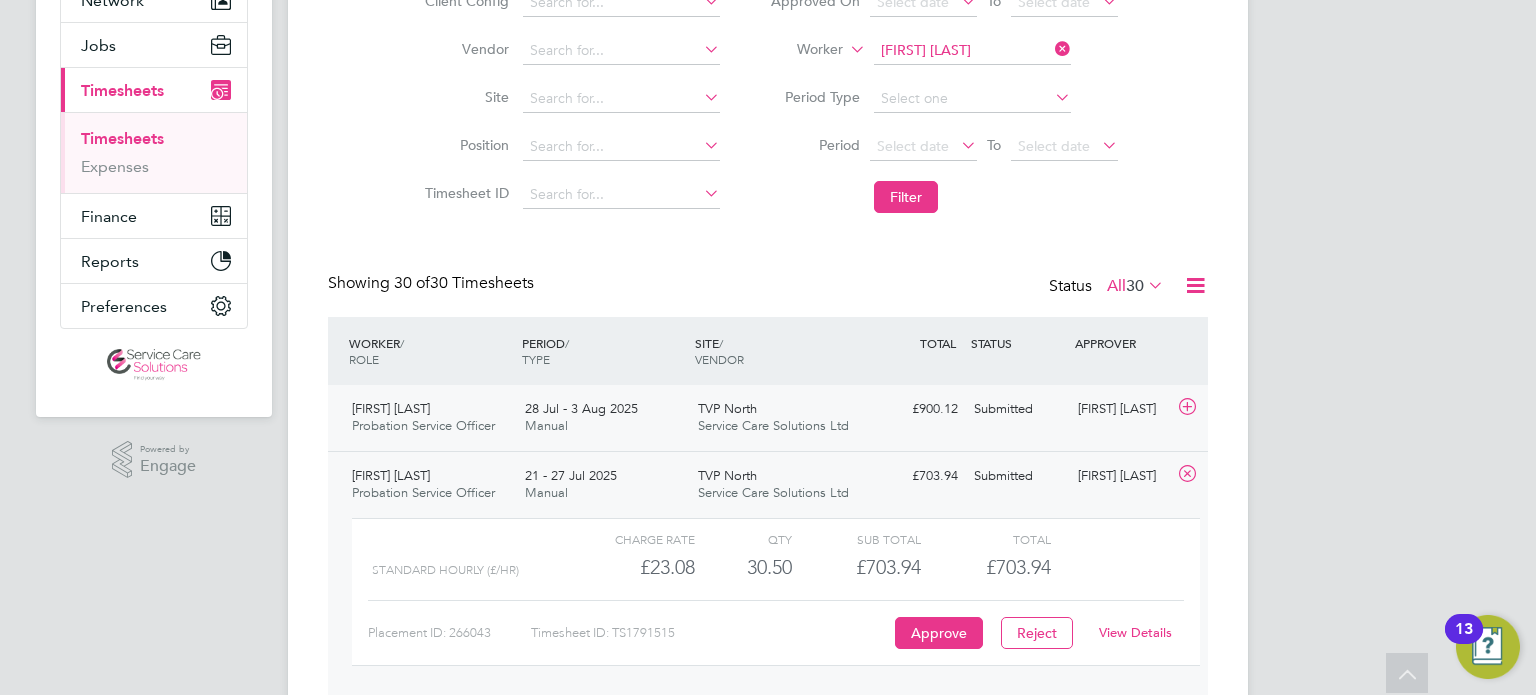 click on "Service Care Solutions Ltd" 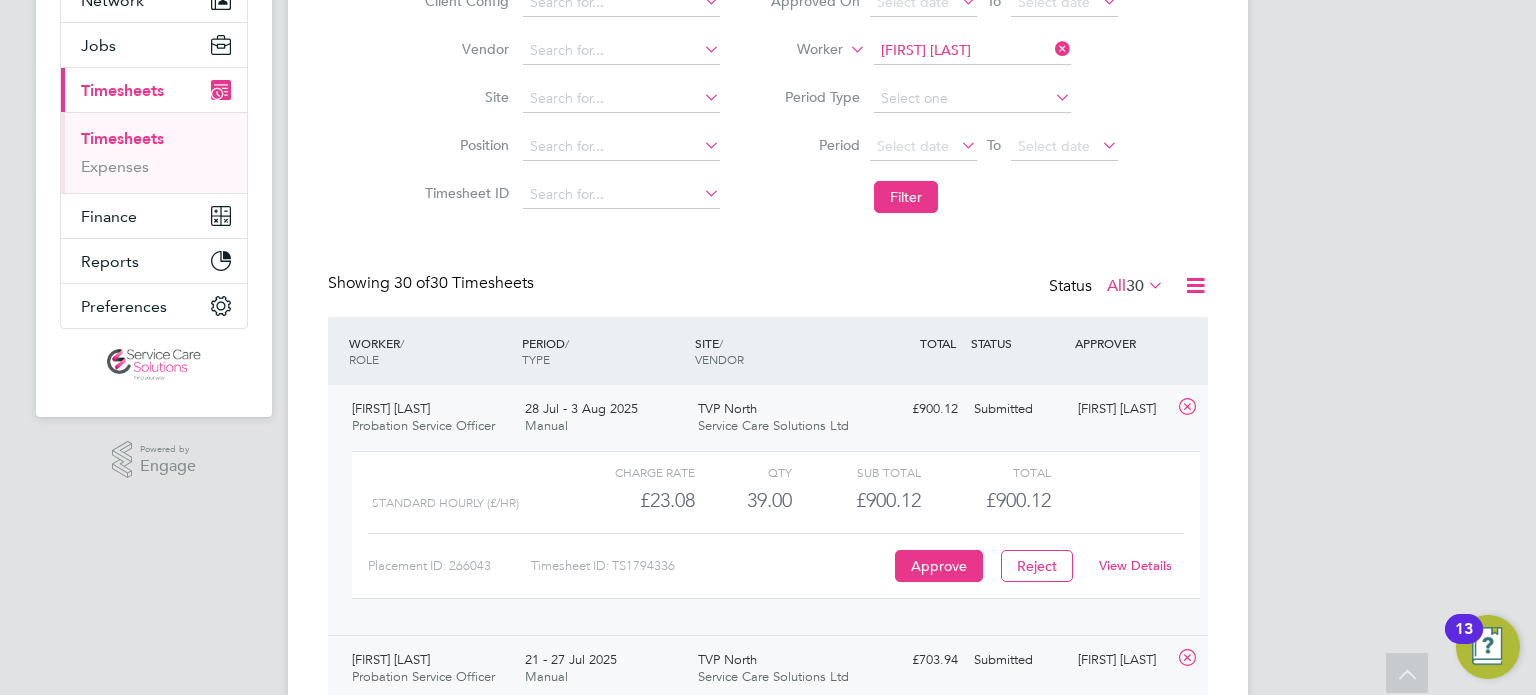 click on "View Details" 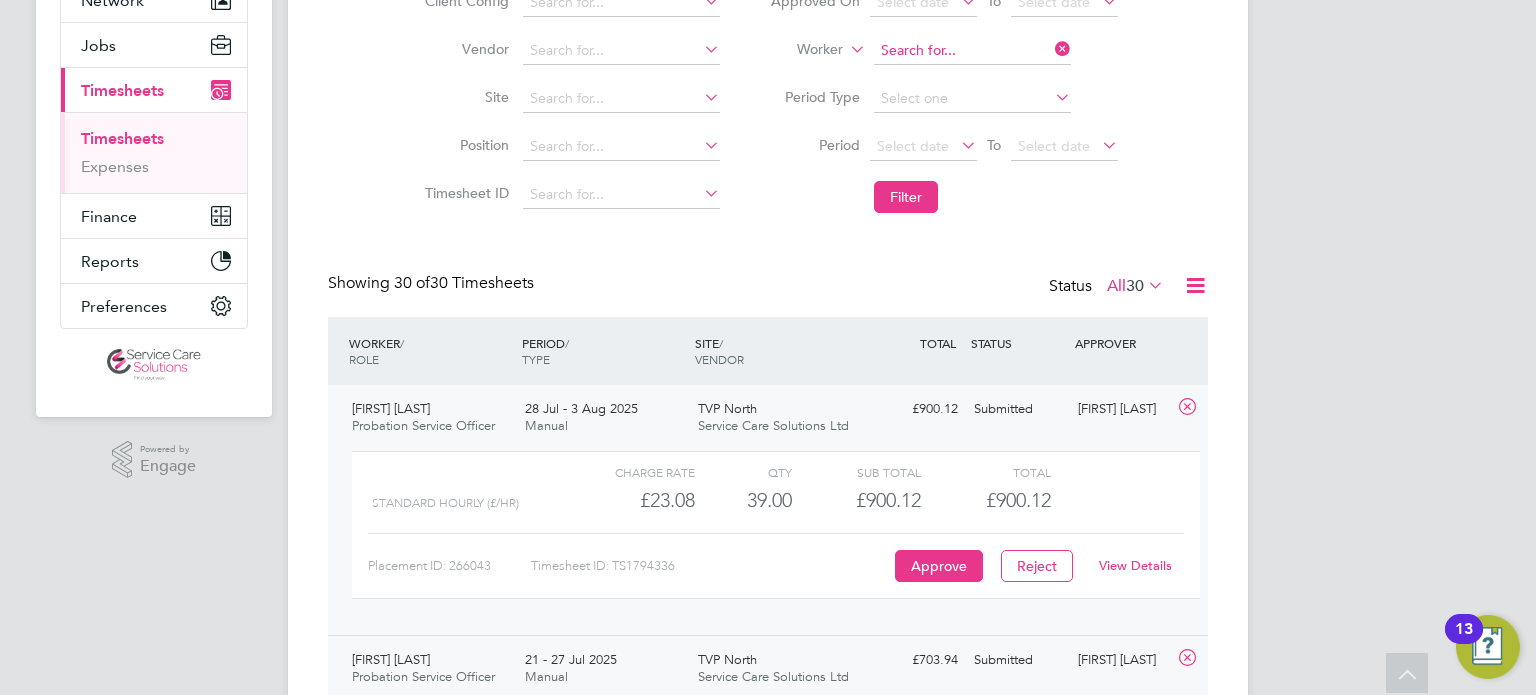 click 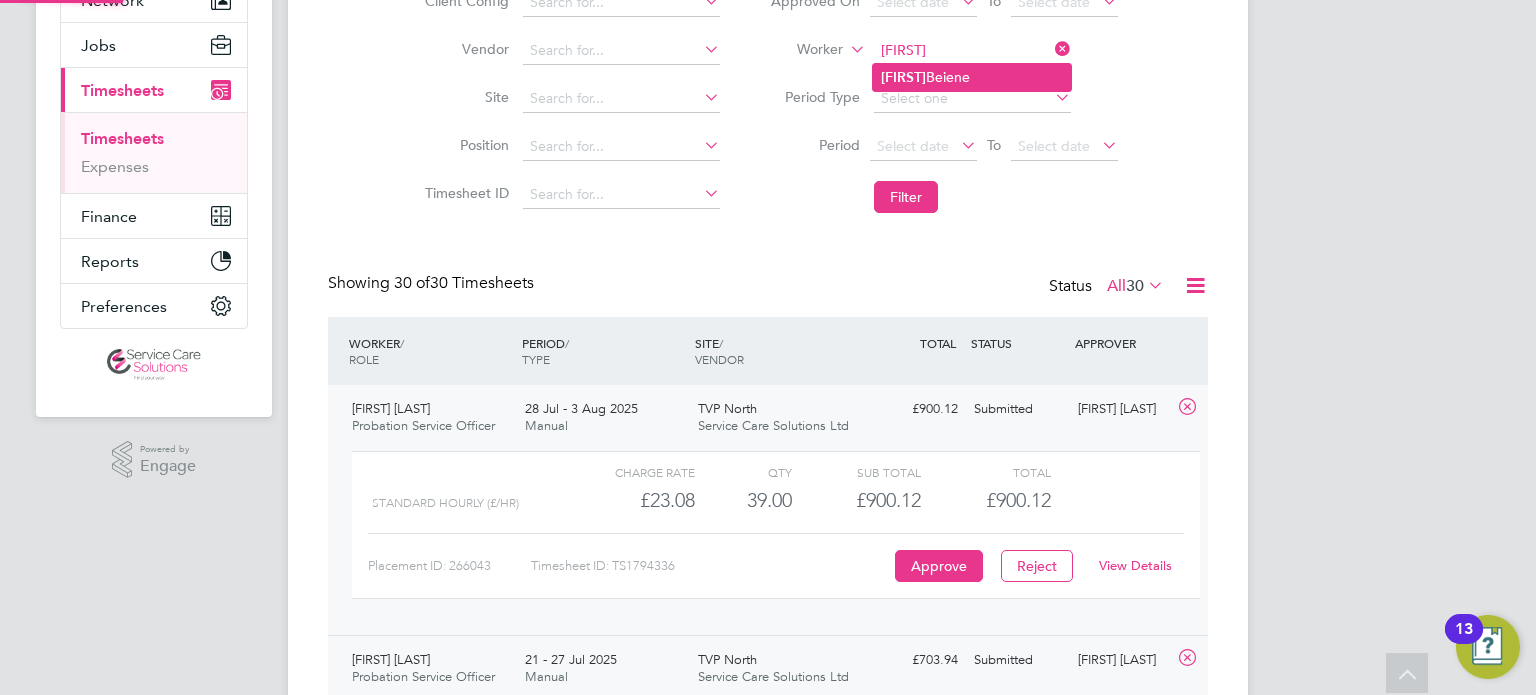 click on "Mebrat  Beiene" 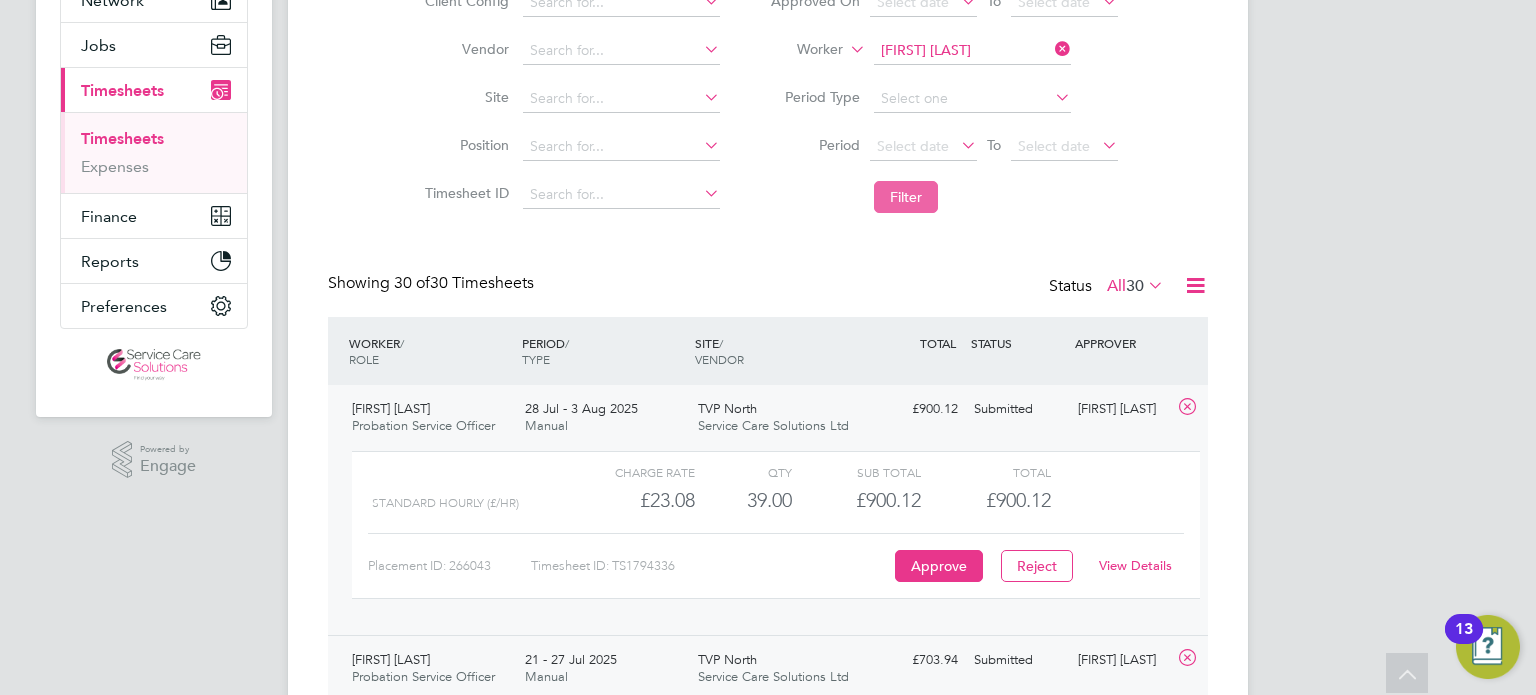 click on "Filter" 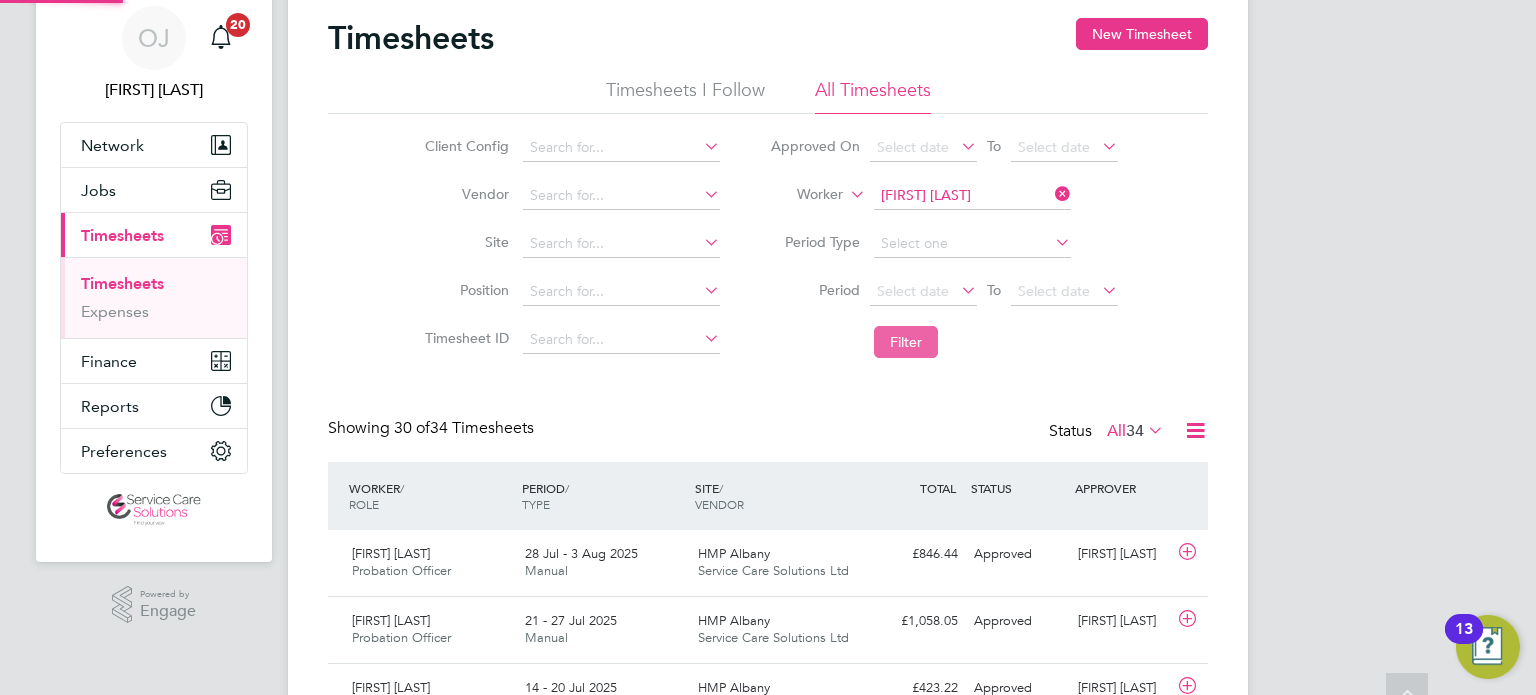scroll, scrollTop: 215, scrollLeft: 0, axis: vertical 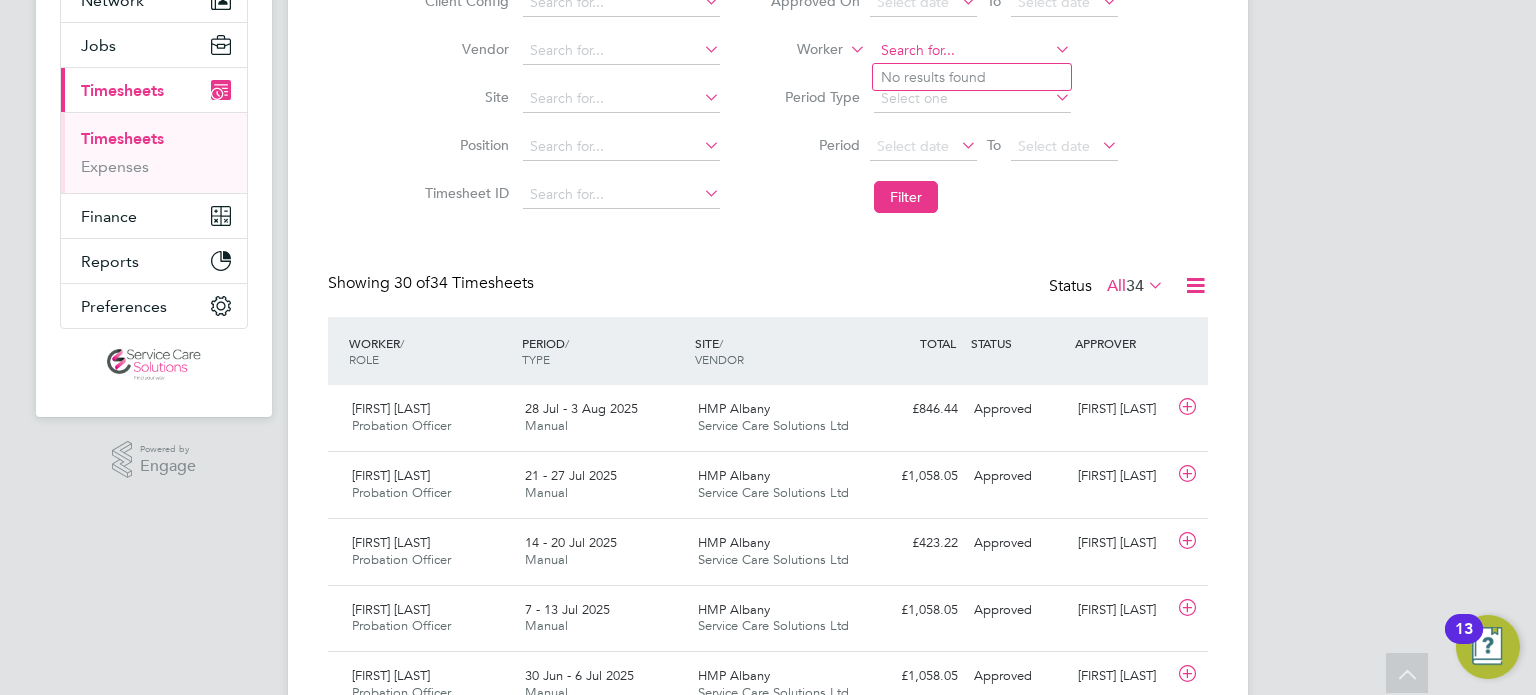click 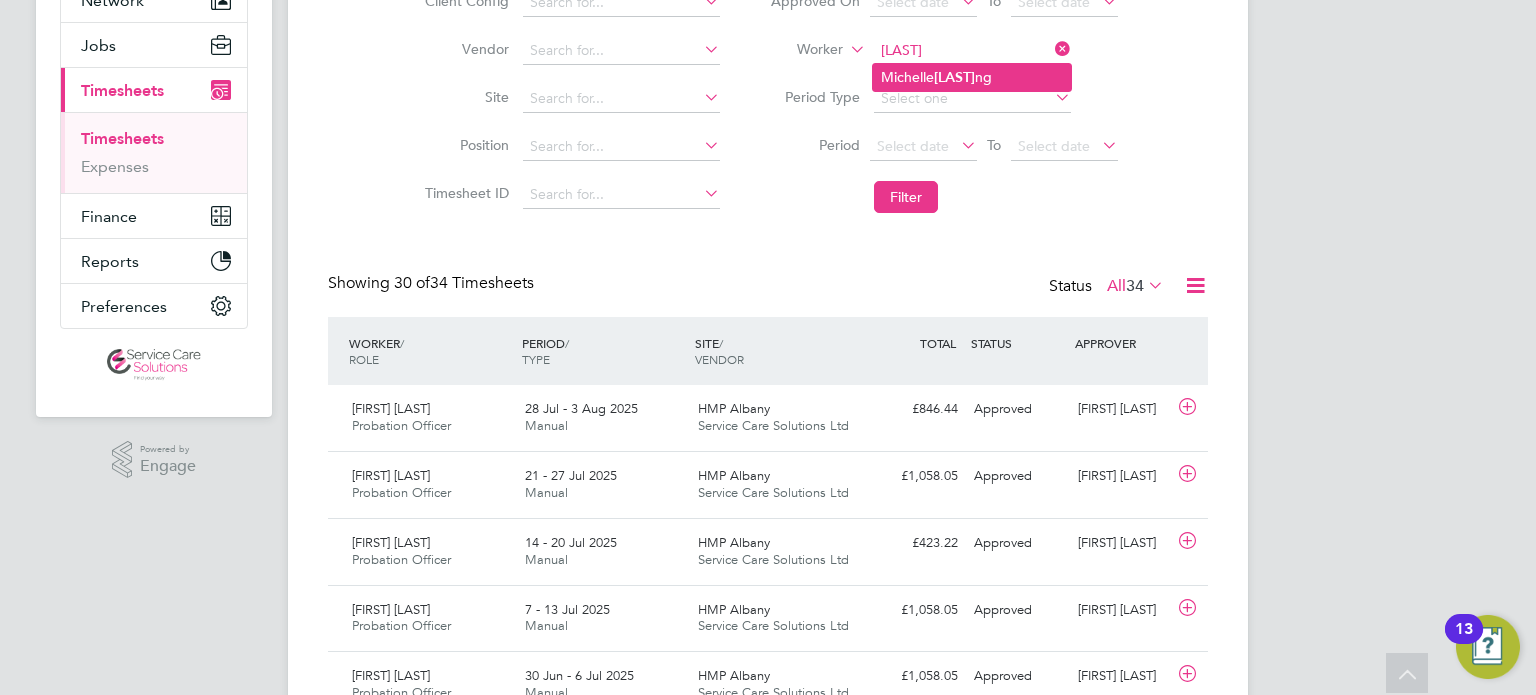 click on "Kwarte" 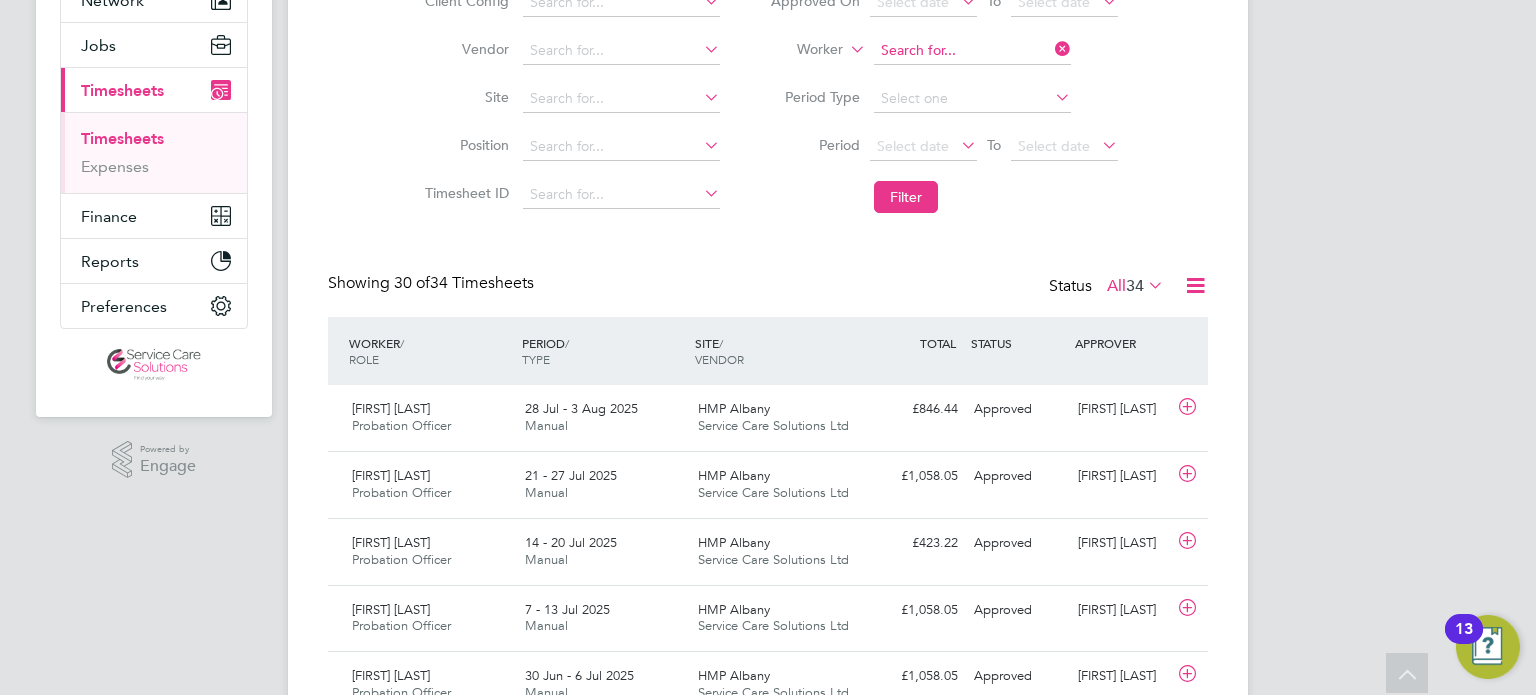 click 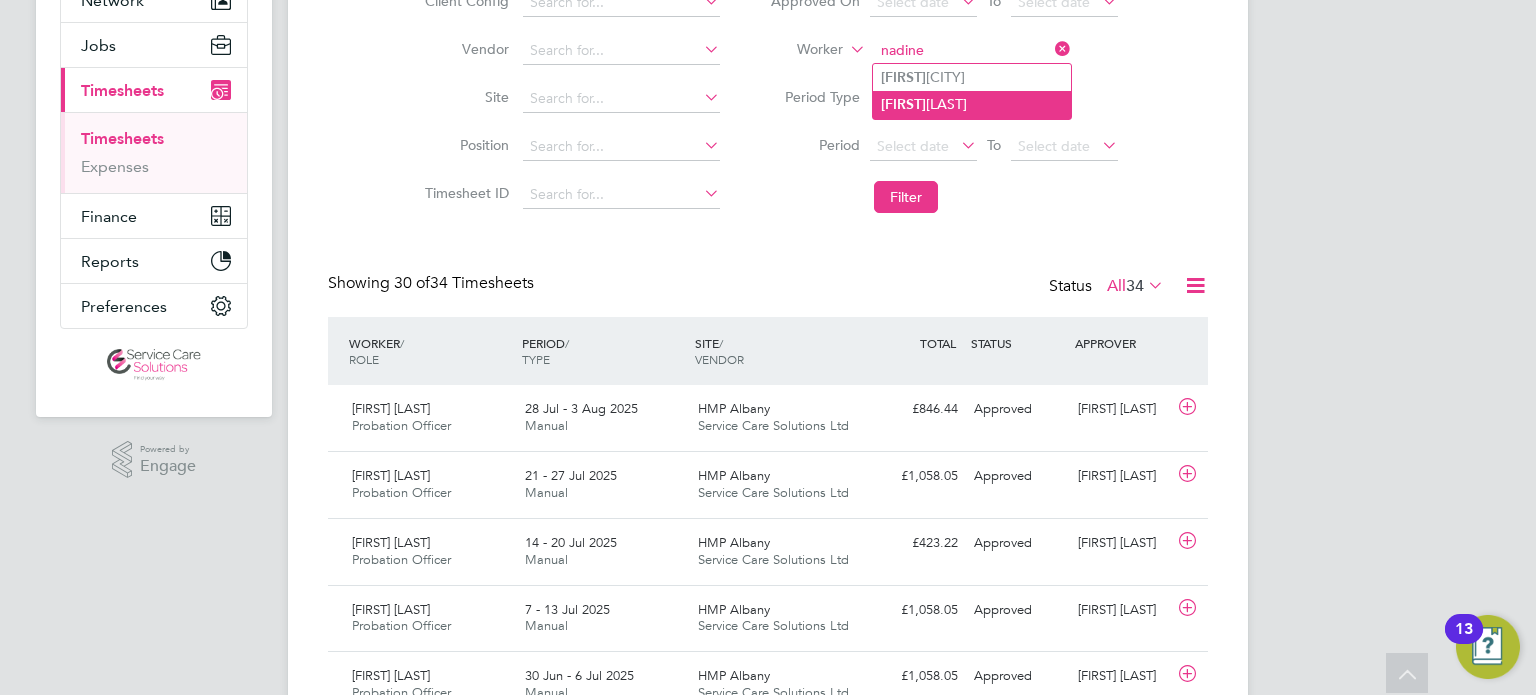 click on "Nadine  Buttigieg" 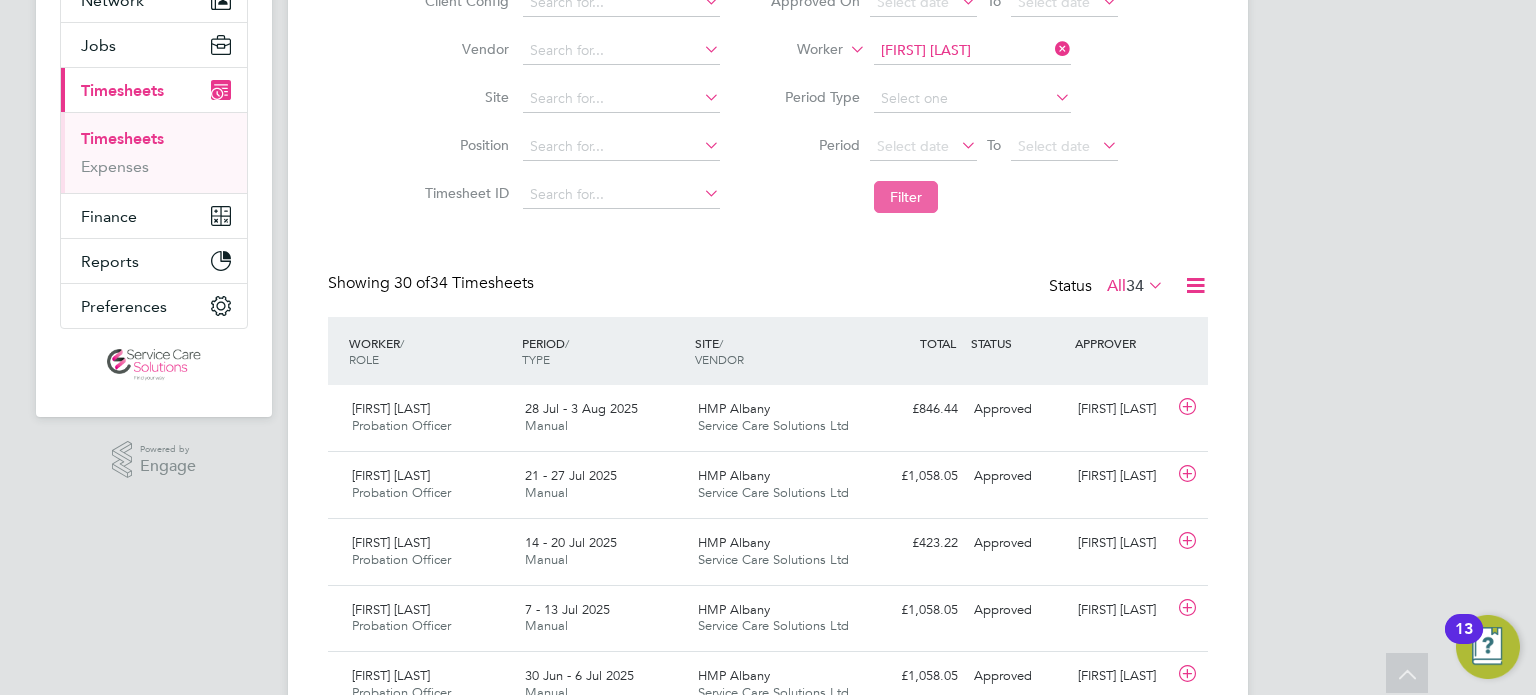 click on "Filter" 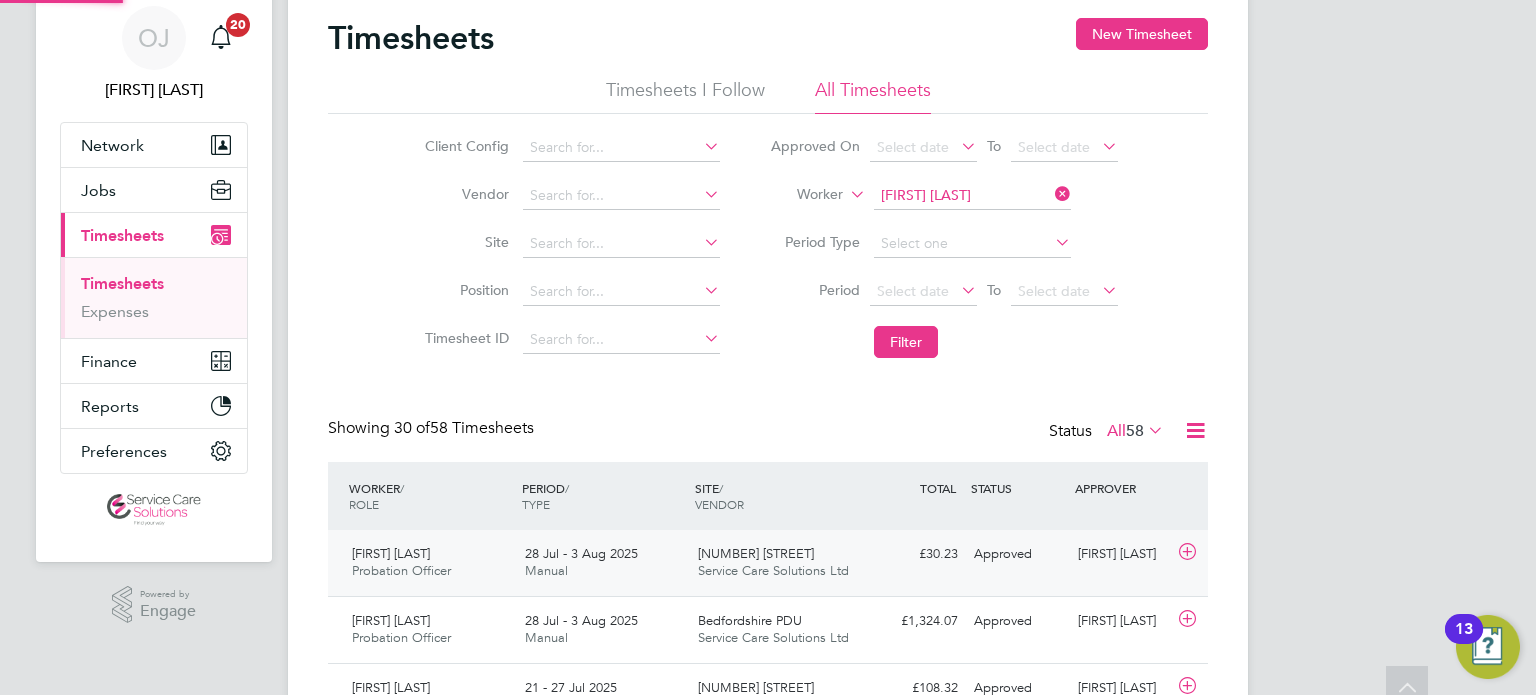 scroll, scrollTop: 215, scrollLeft: 0, axis: vertical 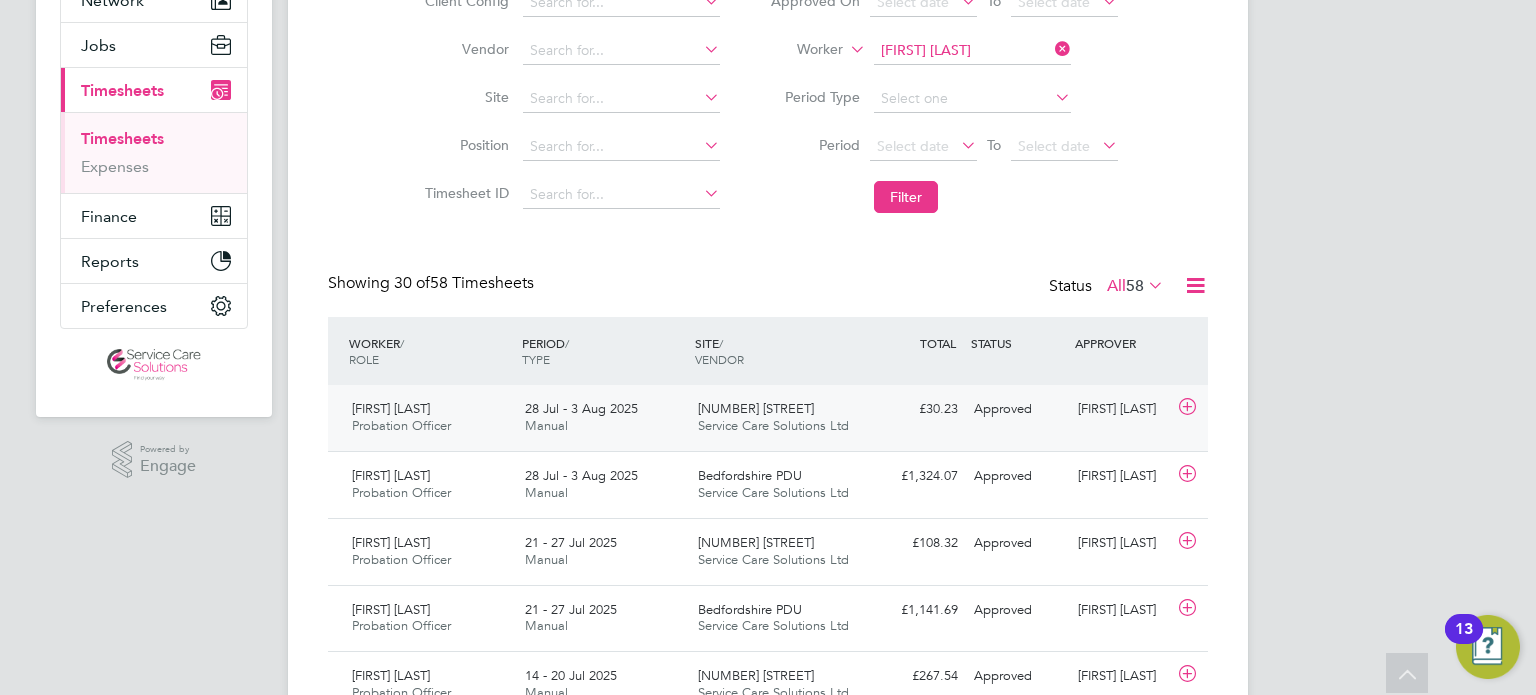 click on "Service Care Solutions Ltd" 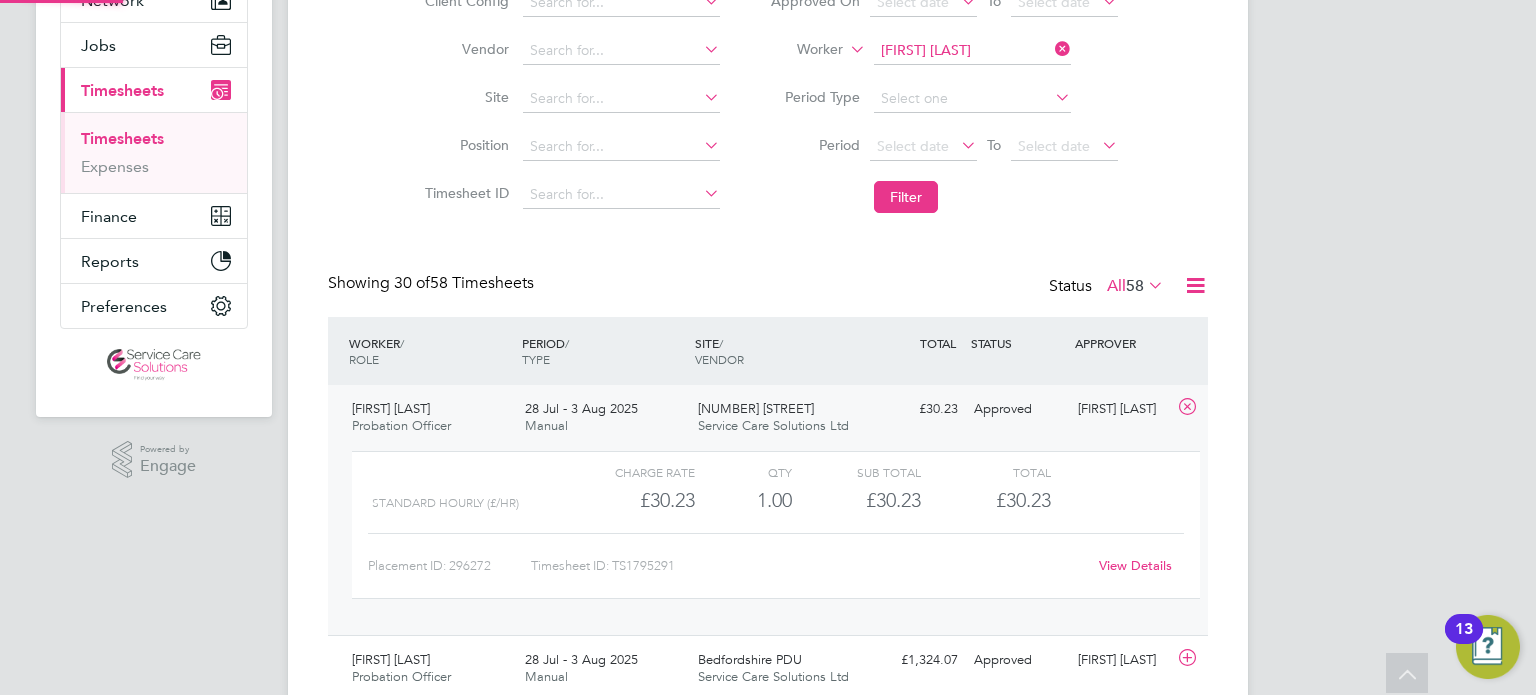 click on "Service Care Solutions Ltd" 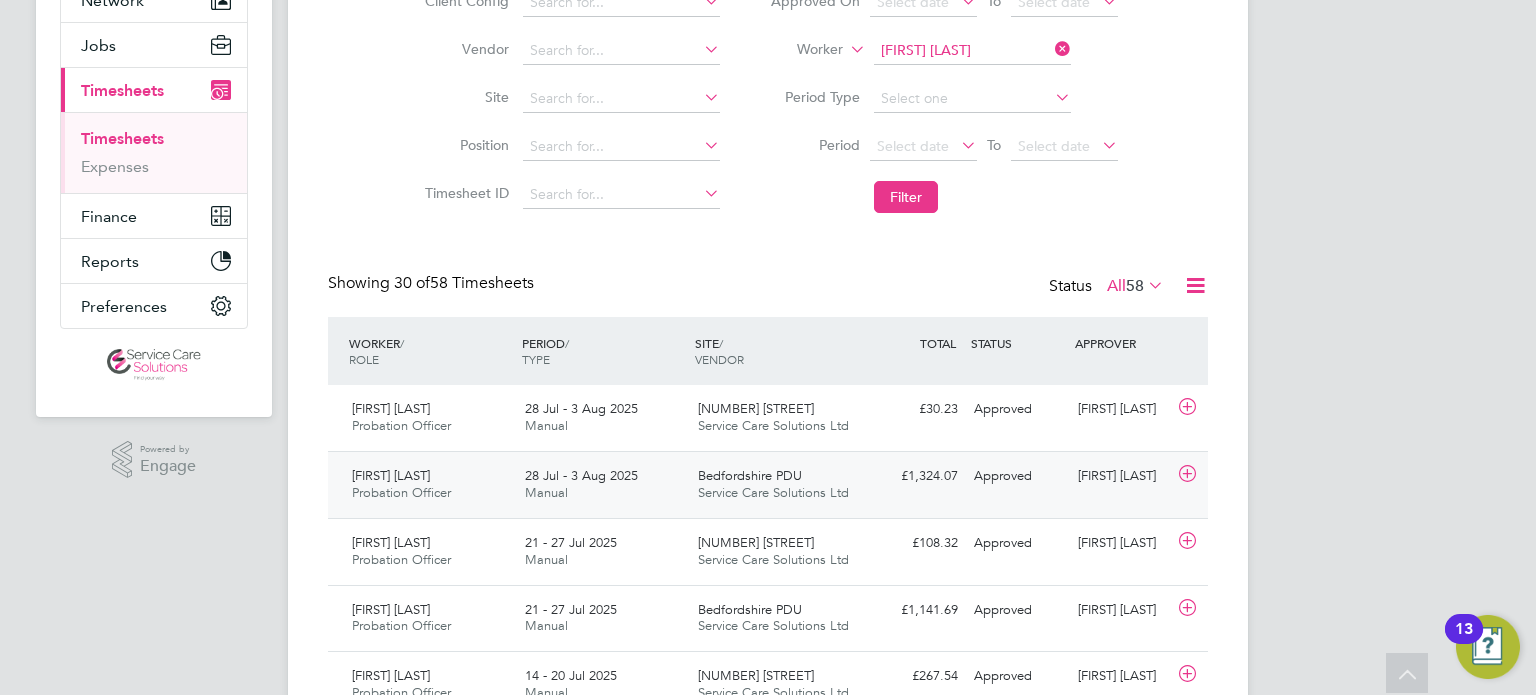 click on "Bedfordshire PDU" 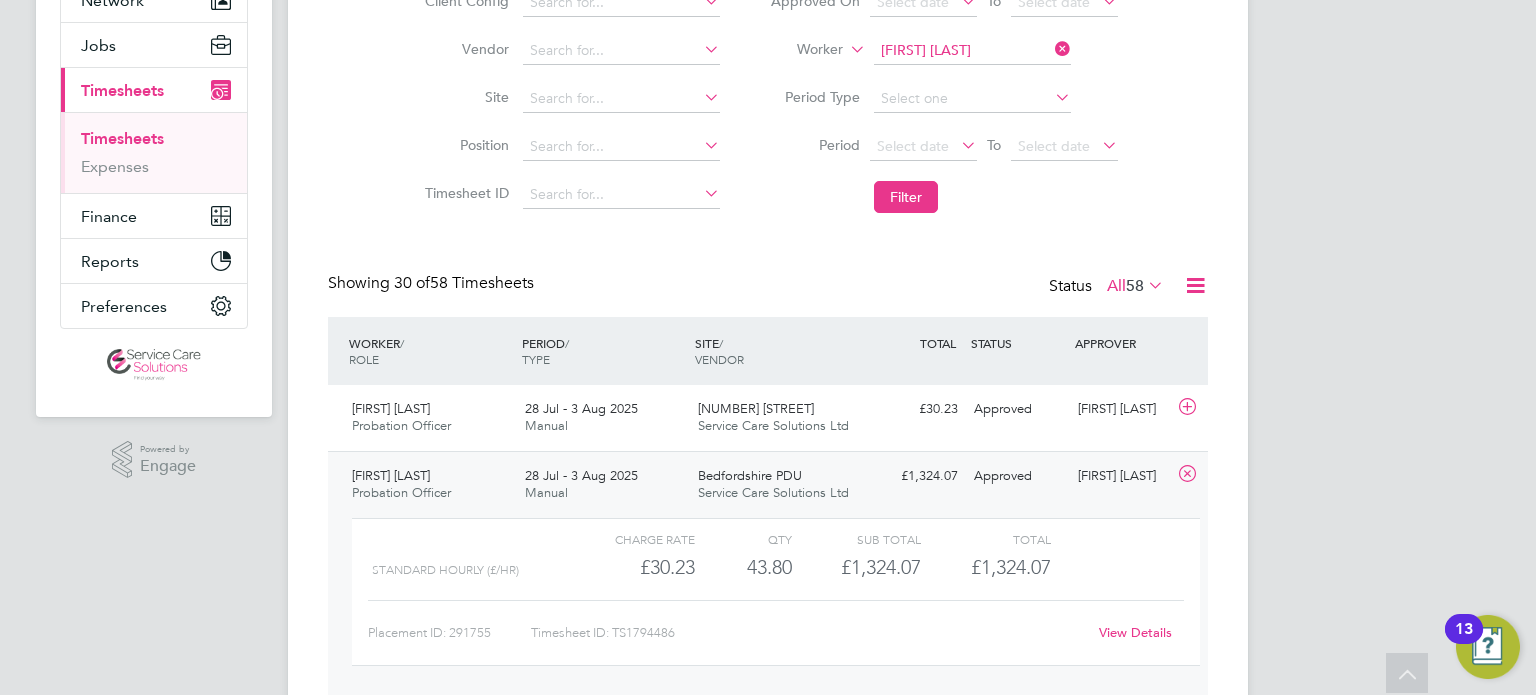 click on "View Details" 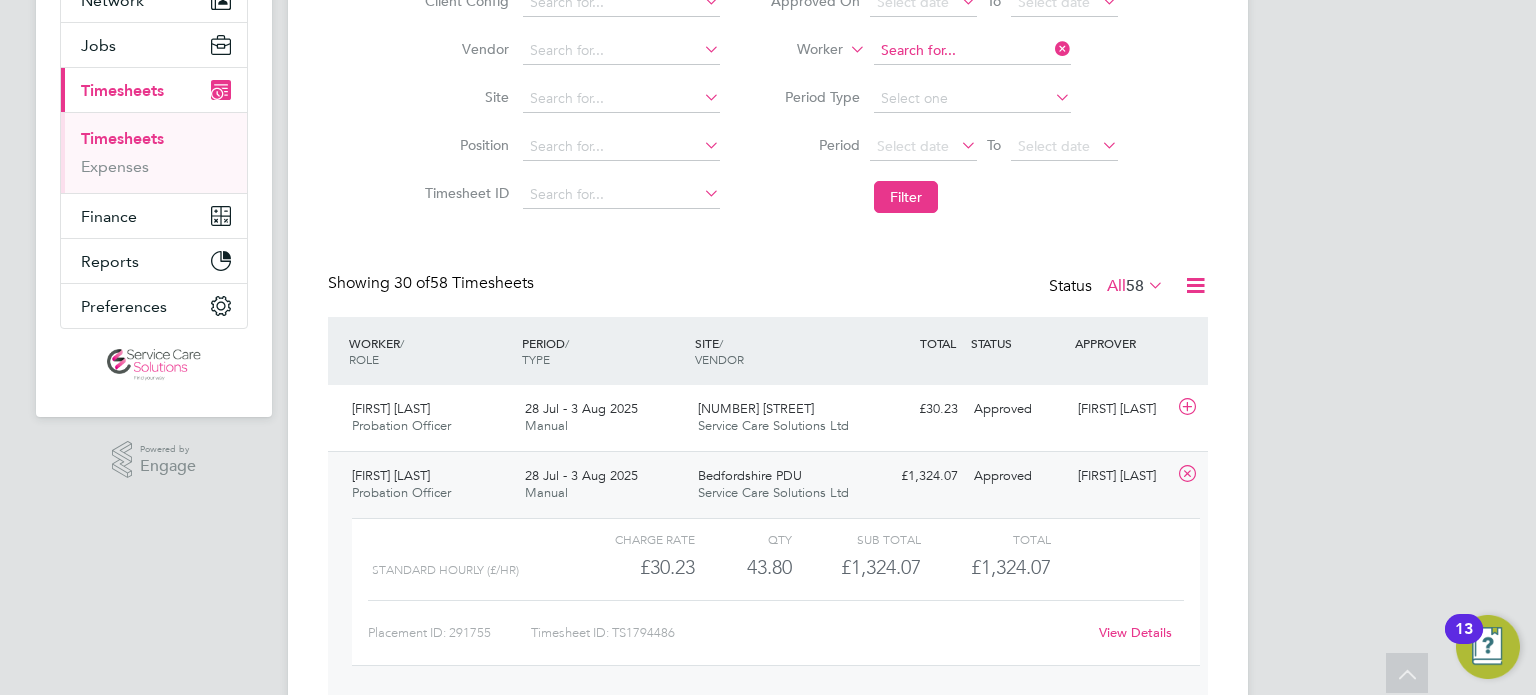 click 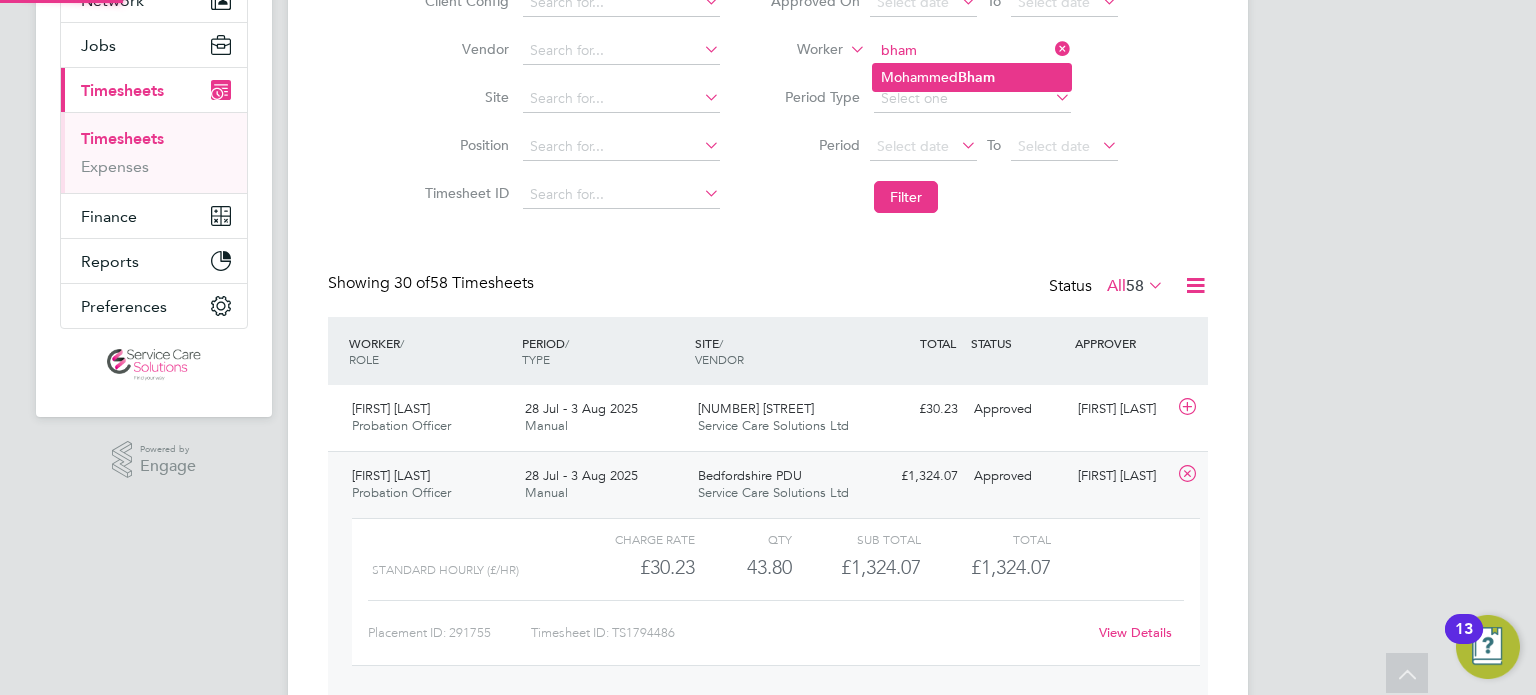 click on "Bham" 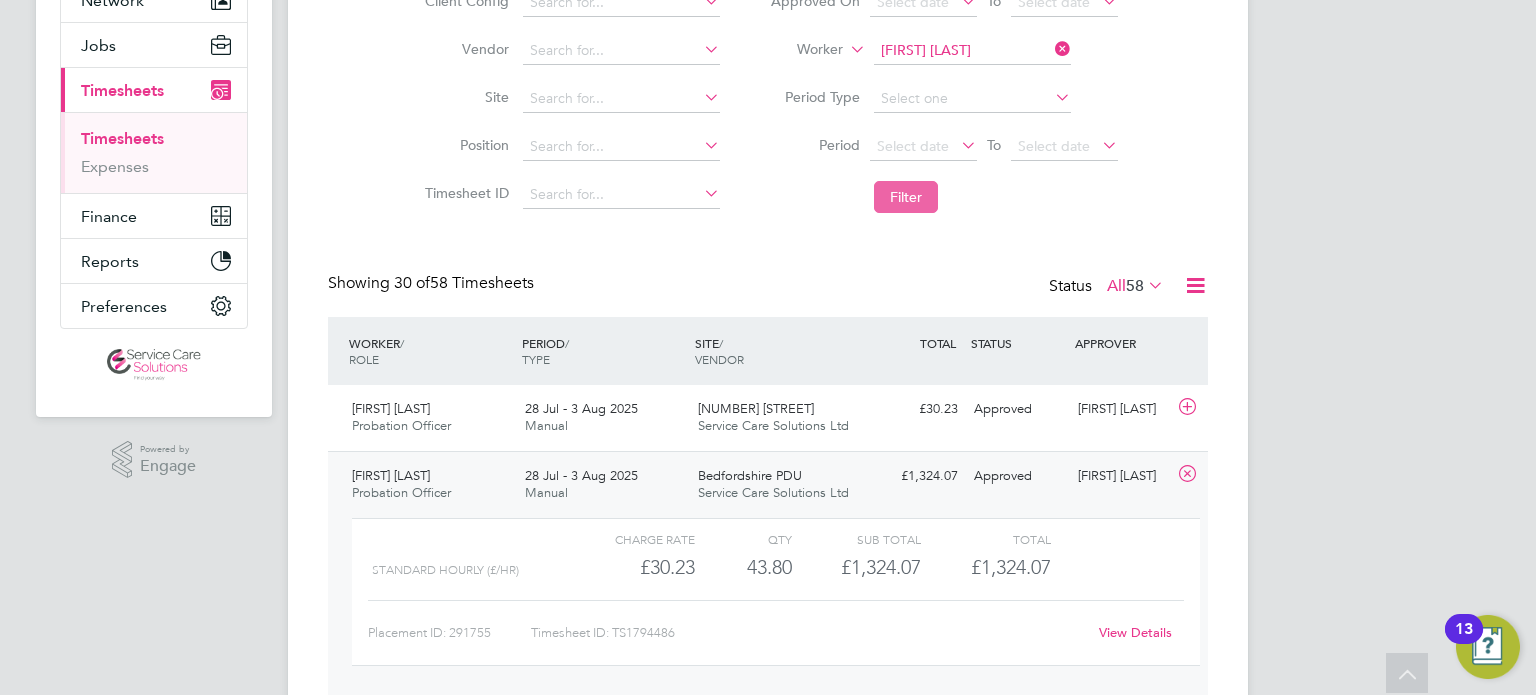 click on "Filter" 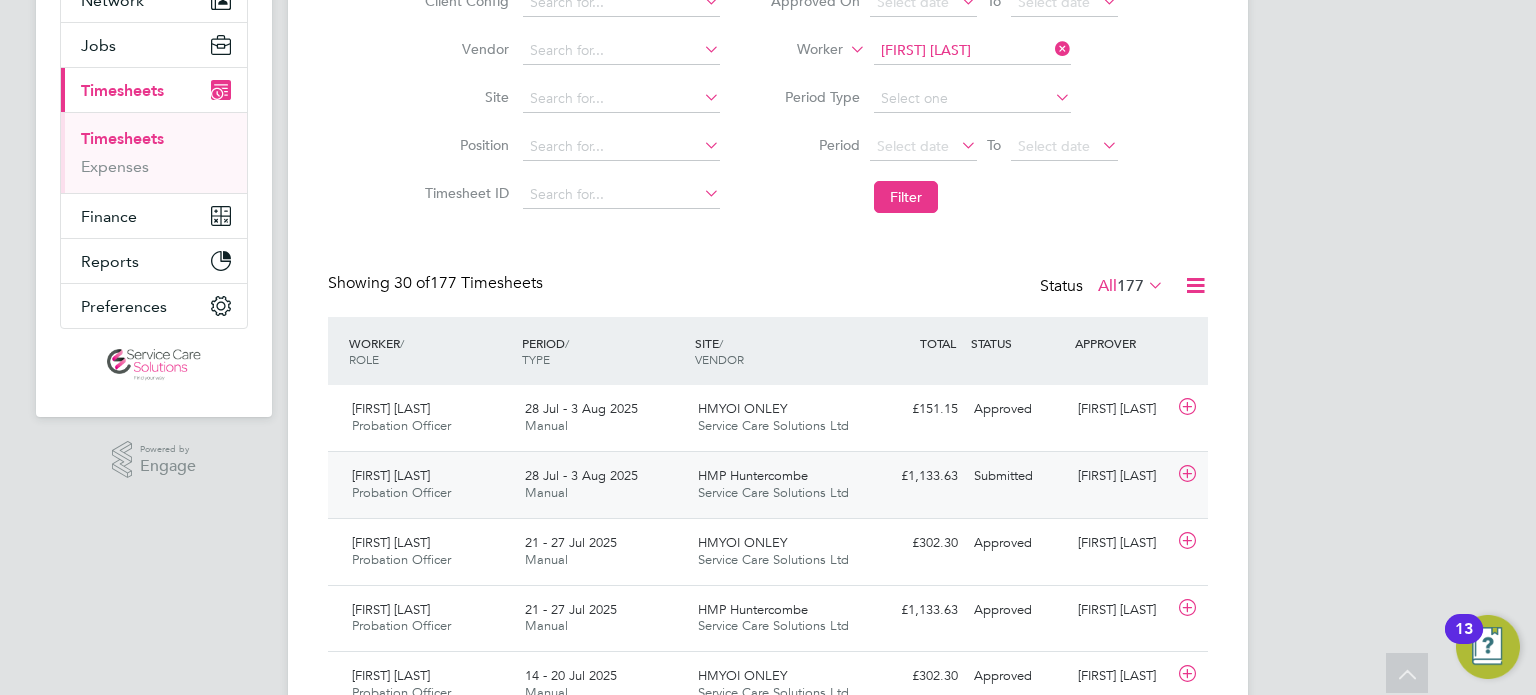 click on "£1,133.63 Submitted" 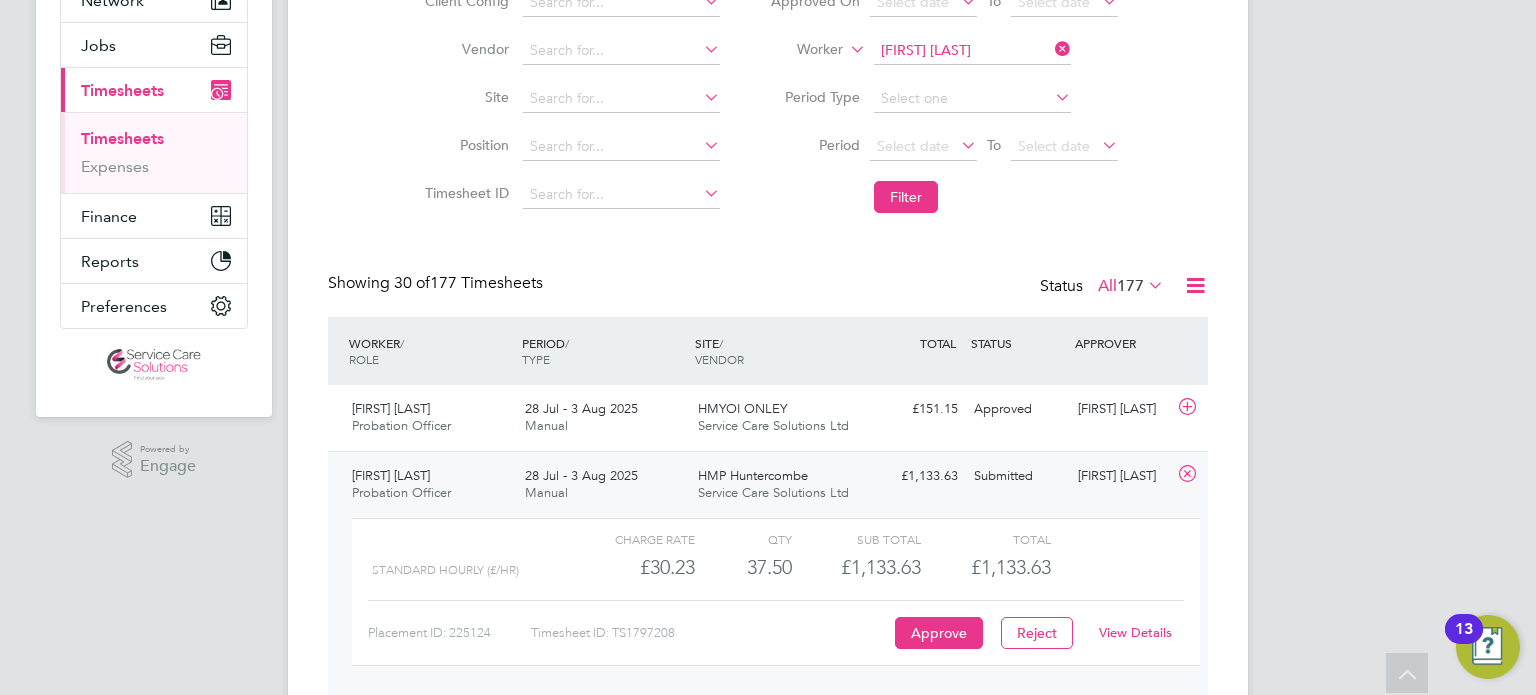 click on "View Details" 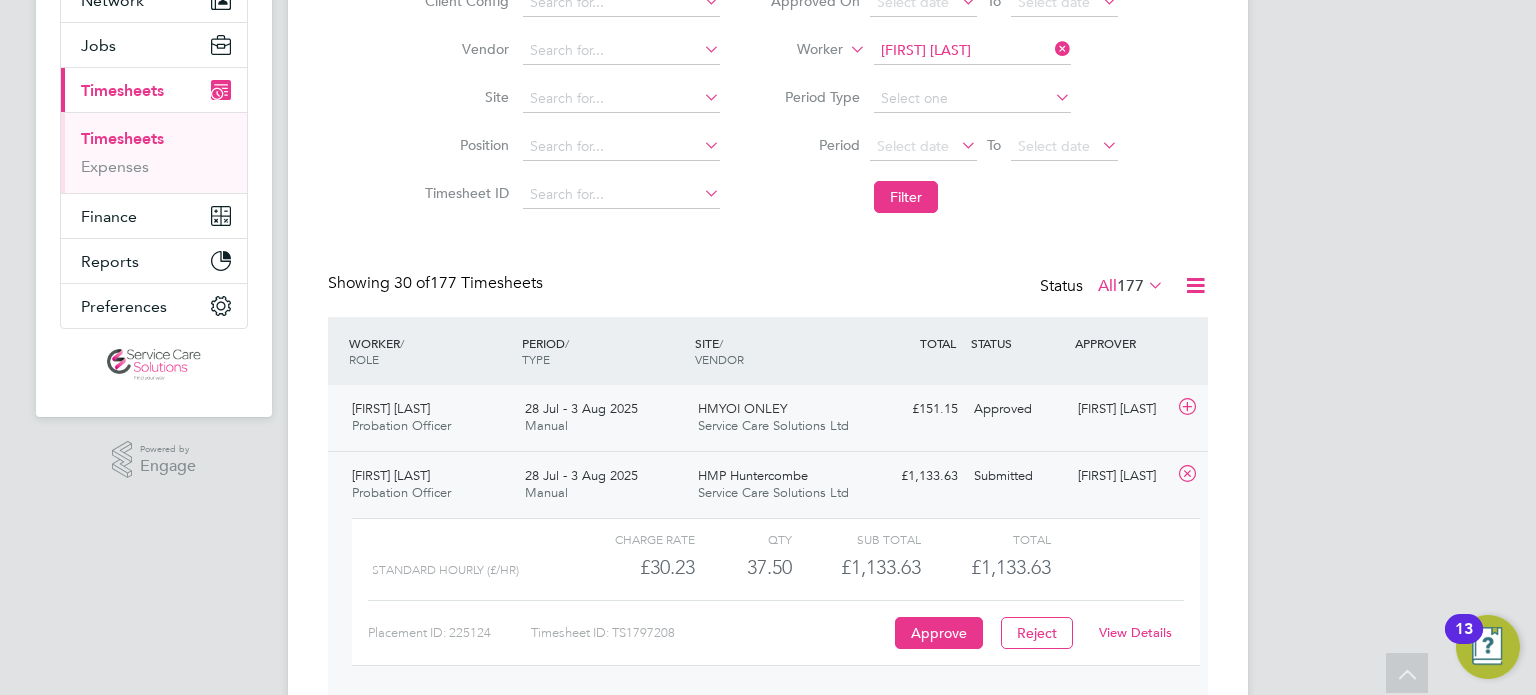 click on "HMYOI ONLEY" 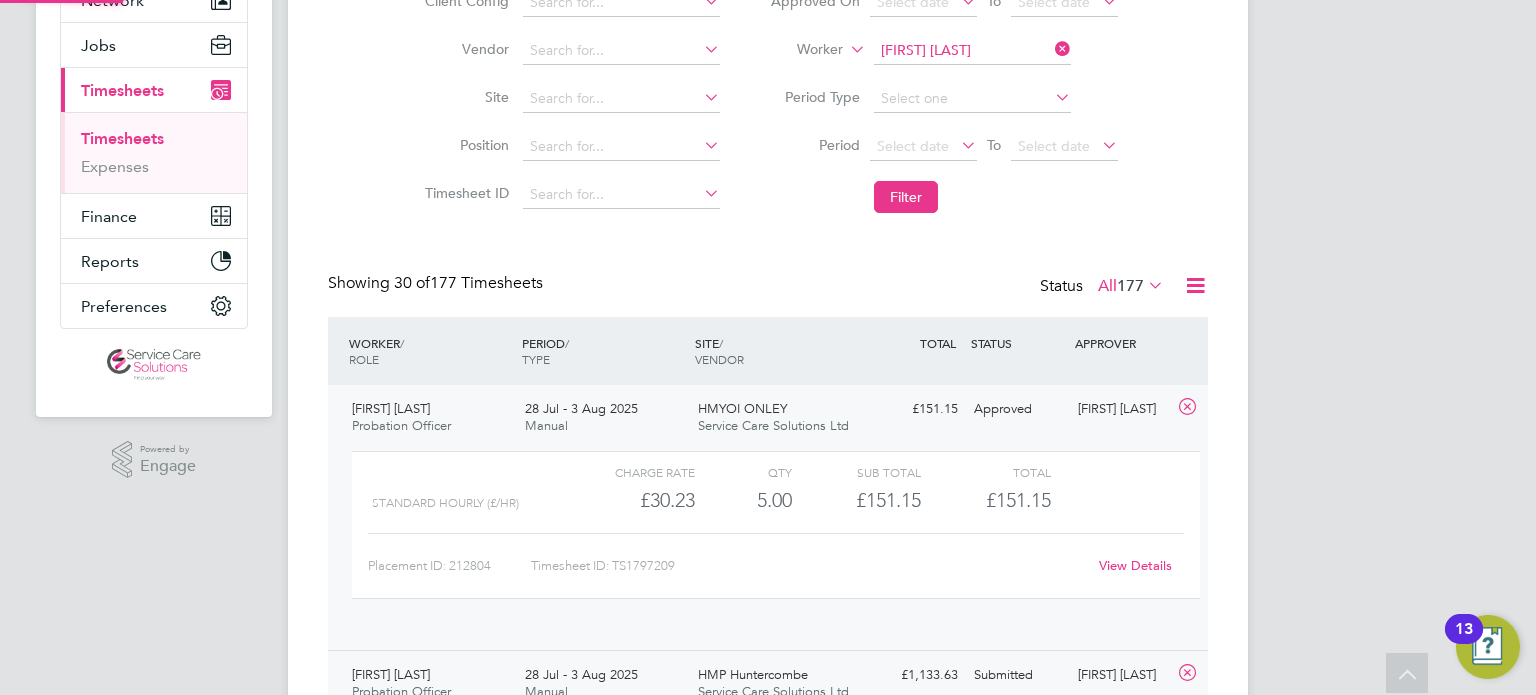 scroll, scrollTop: 9, scrollLeft: 9, axis: both 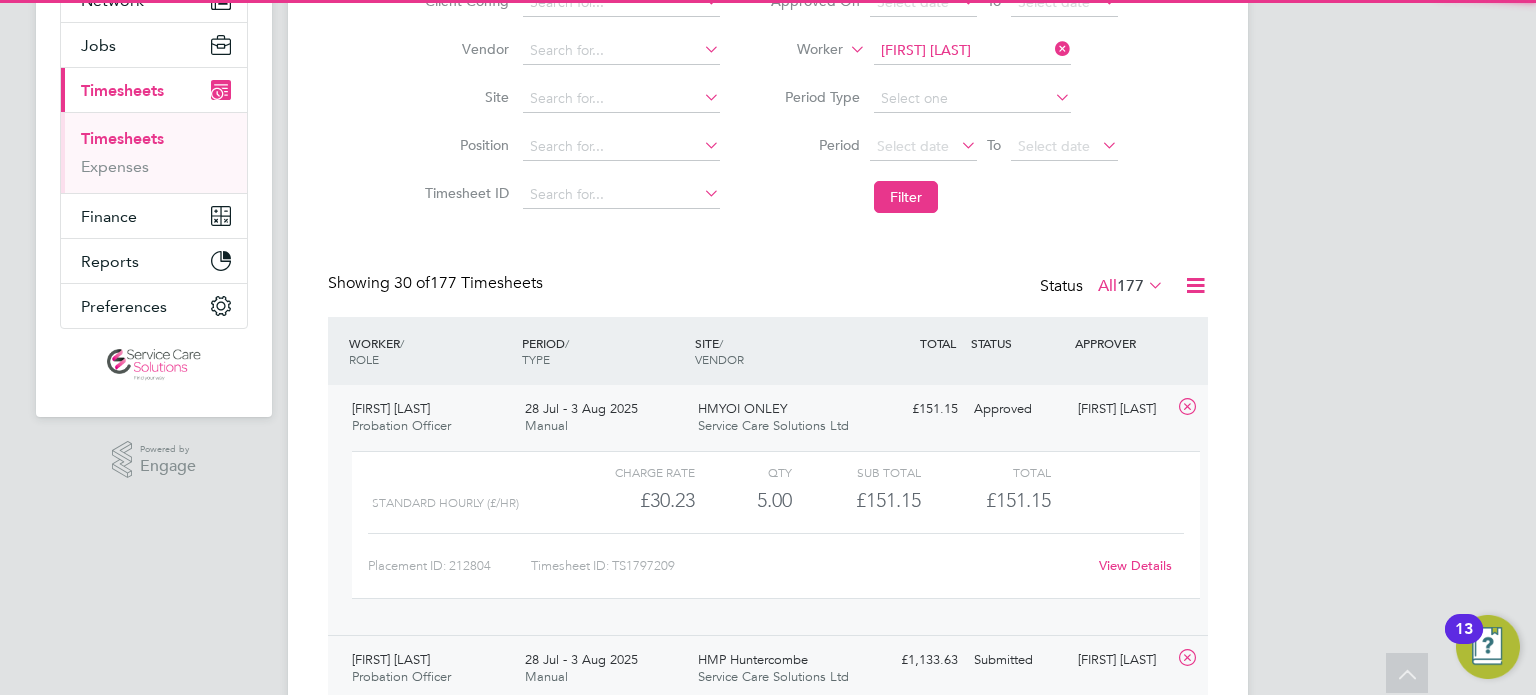 click on "HMYOI ONLEY" 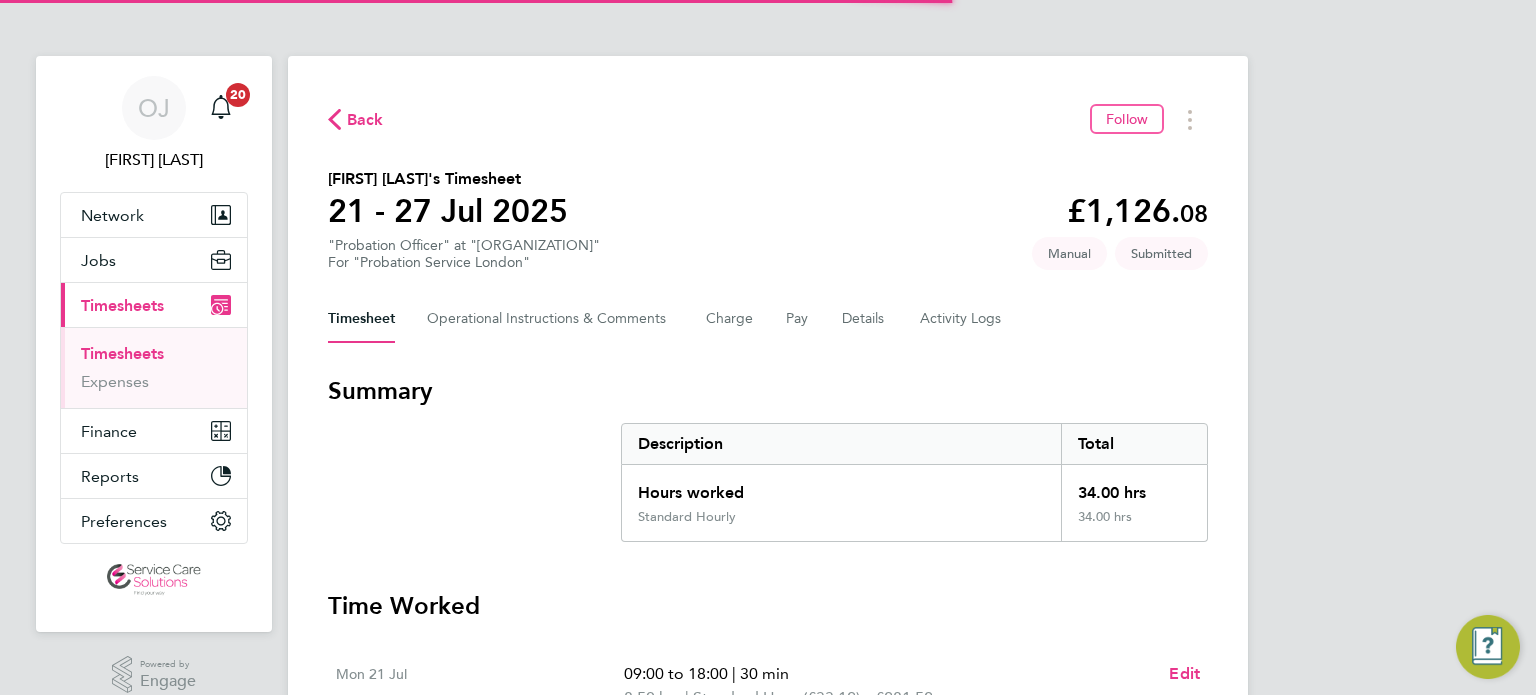 scroll, scrollTop: 0, scrollLeft: 0, axis: both 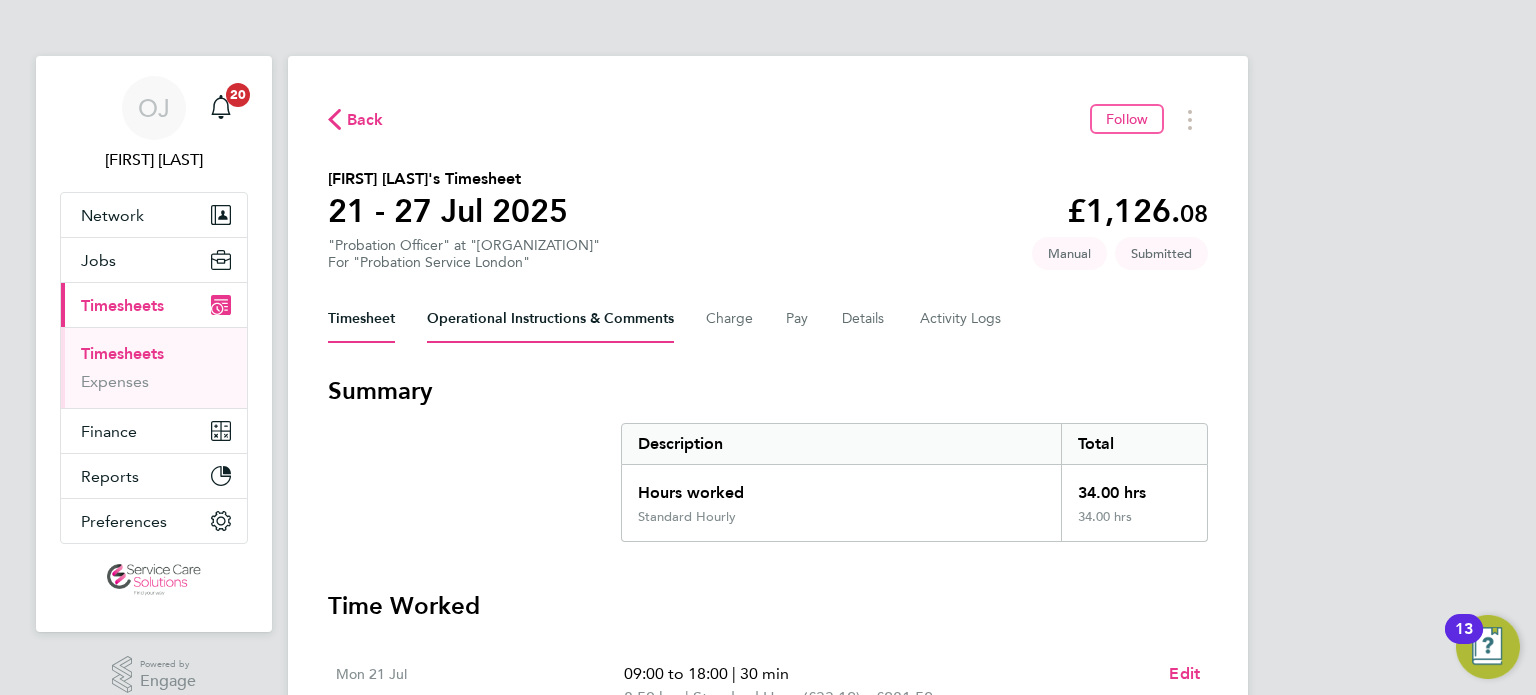 click on "Operational Instructions & Comments" at bounding box center [550, 319] 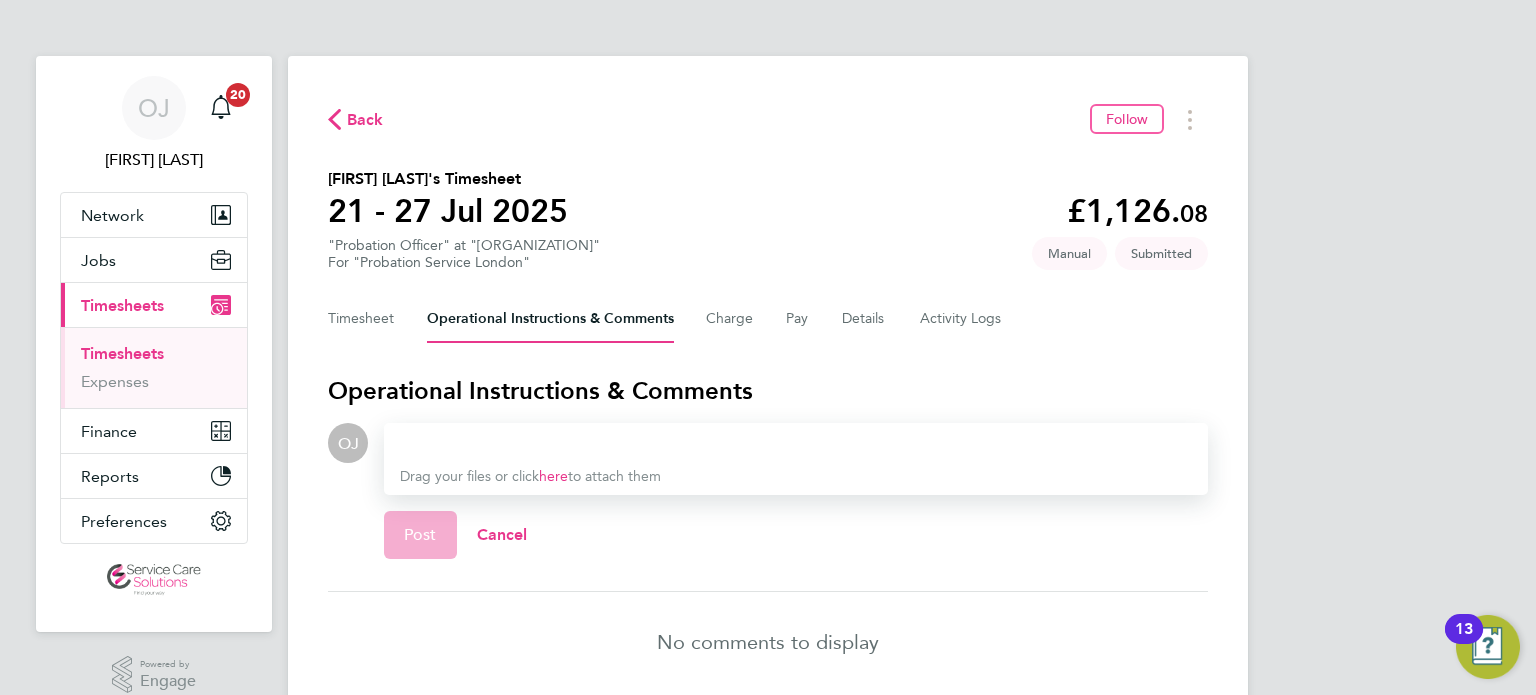 click at bounding box center (796, 443) 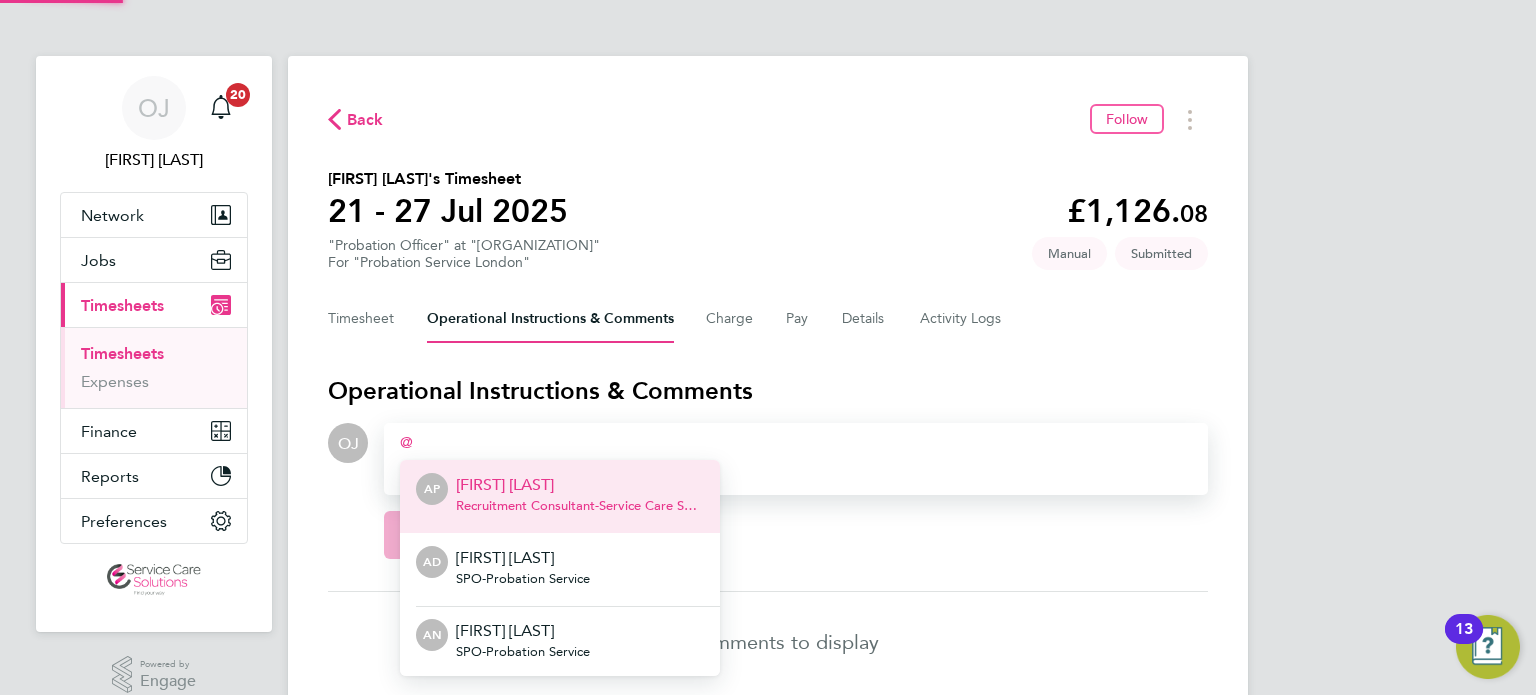 type 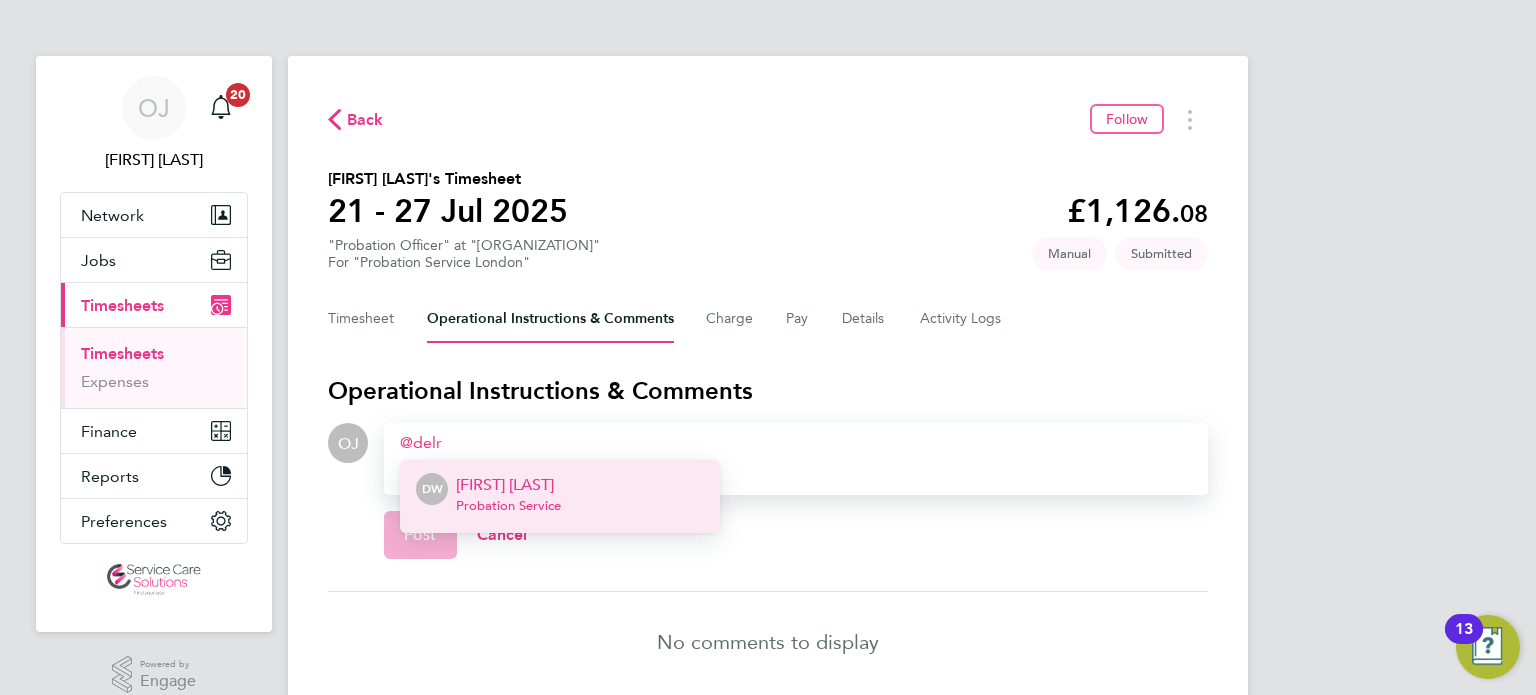 click on "Probation Service" at bounding box center [508, 506] 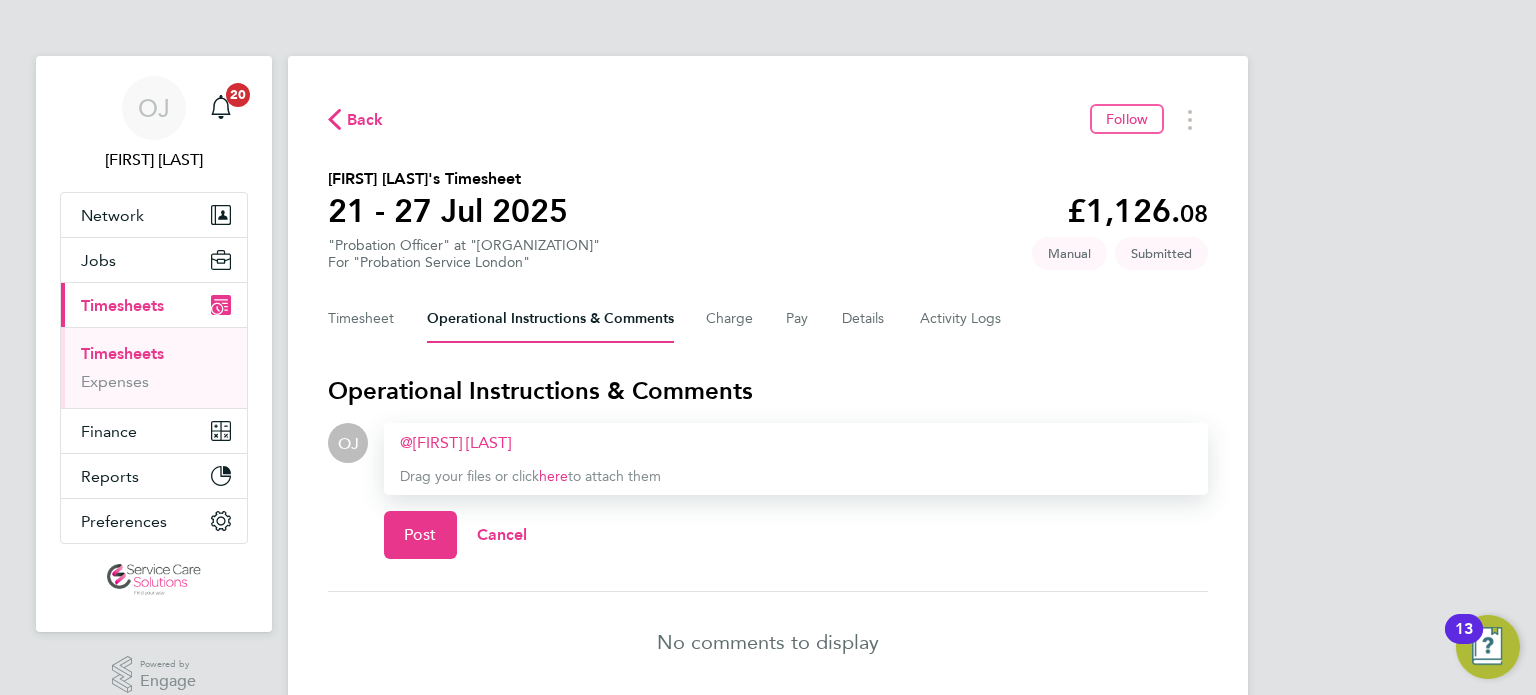 type 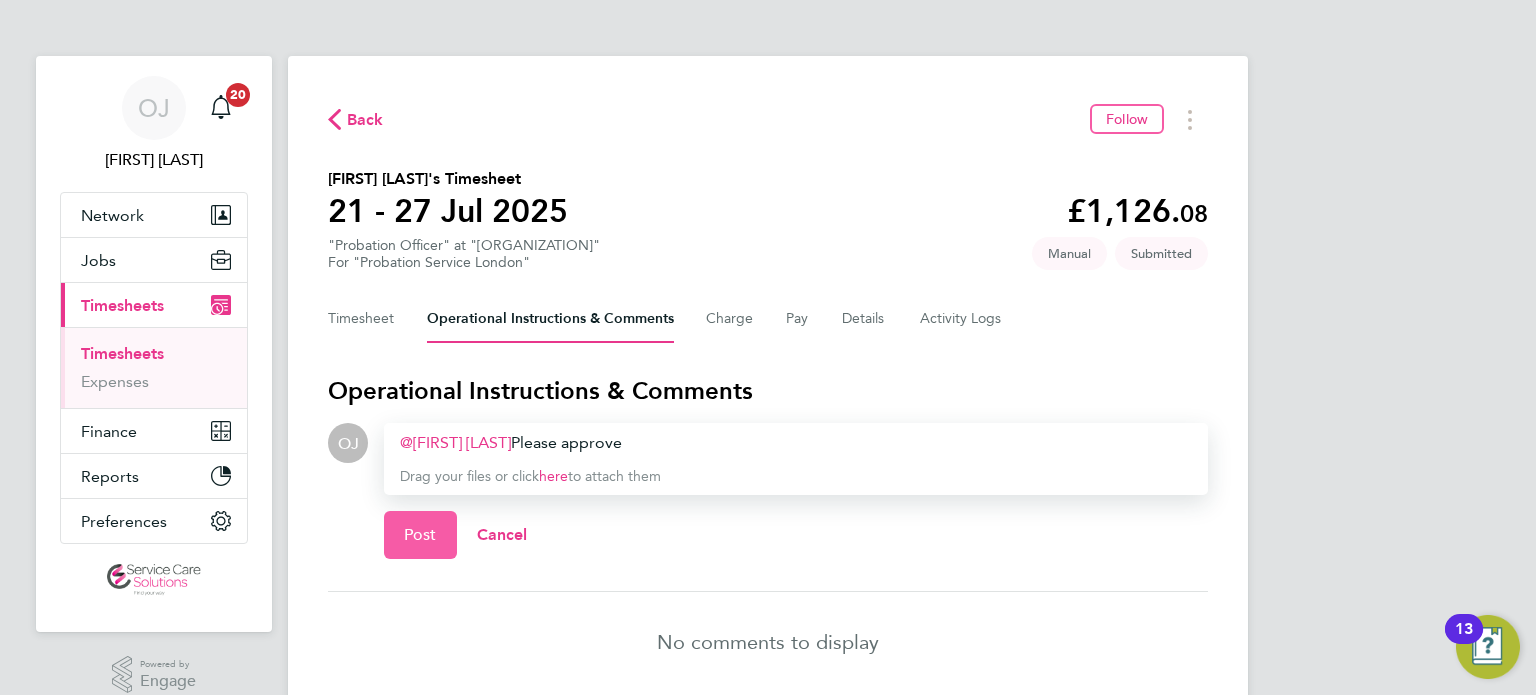 click on "Post" 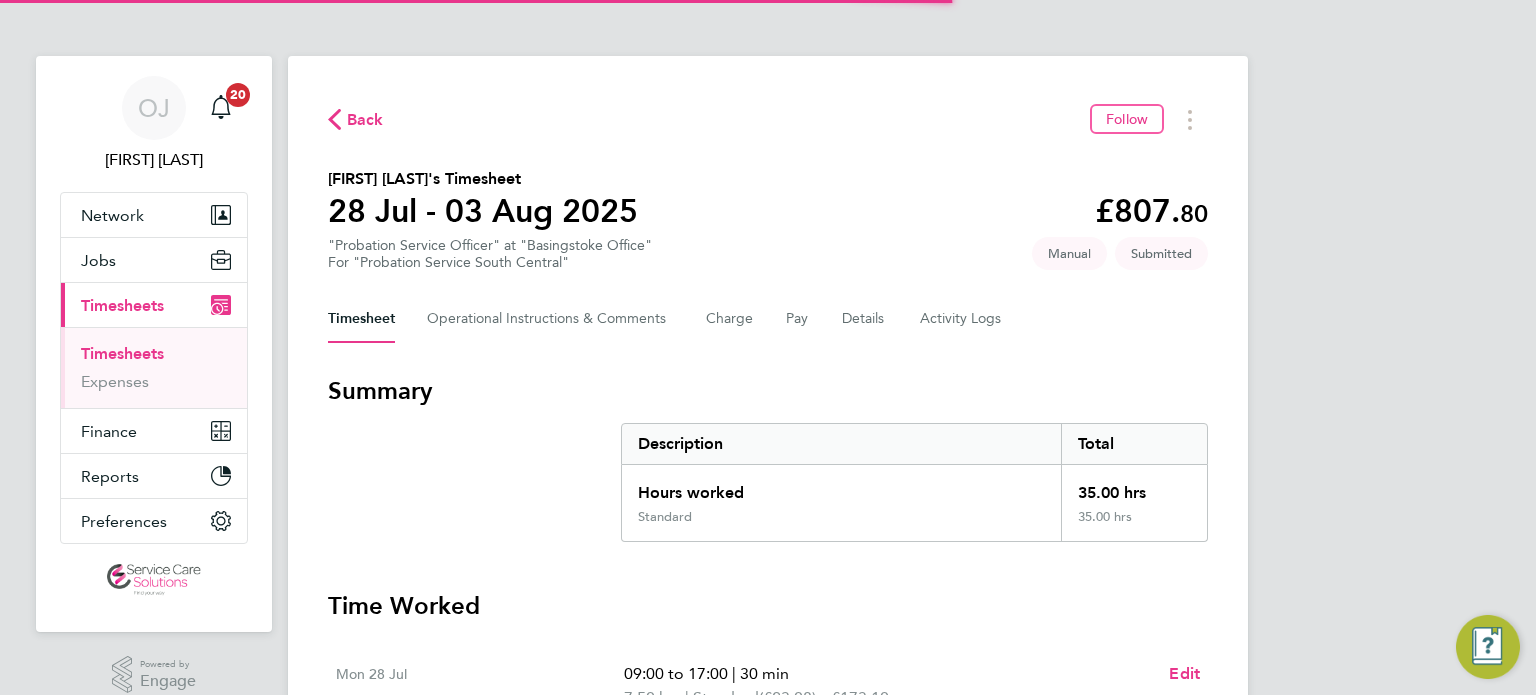 scroll, scrollTop: 0, scrollLeft: 0, axis: both 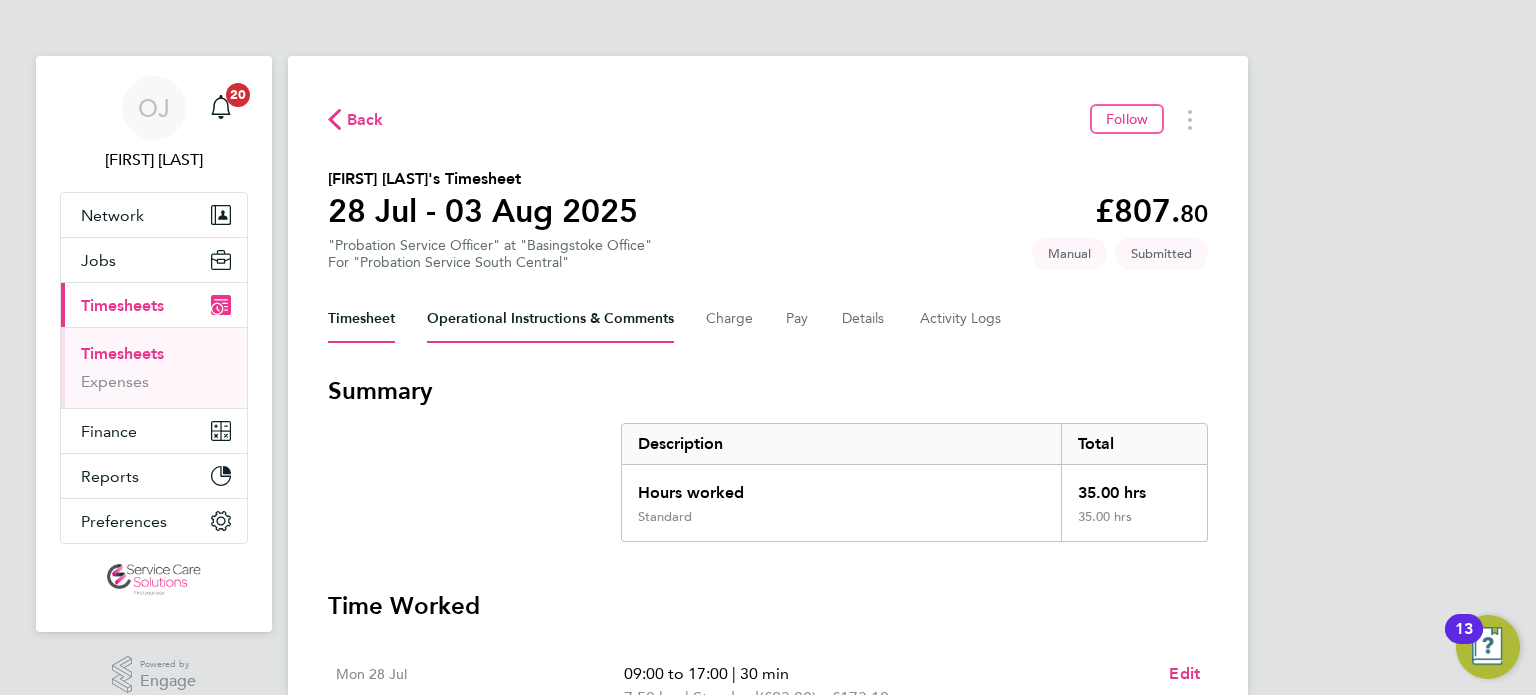 click on "Operational Instructions & Comments" at bounding box center [550, 319] 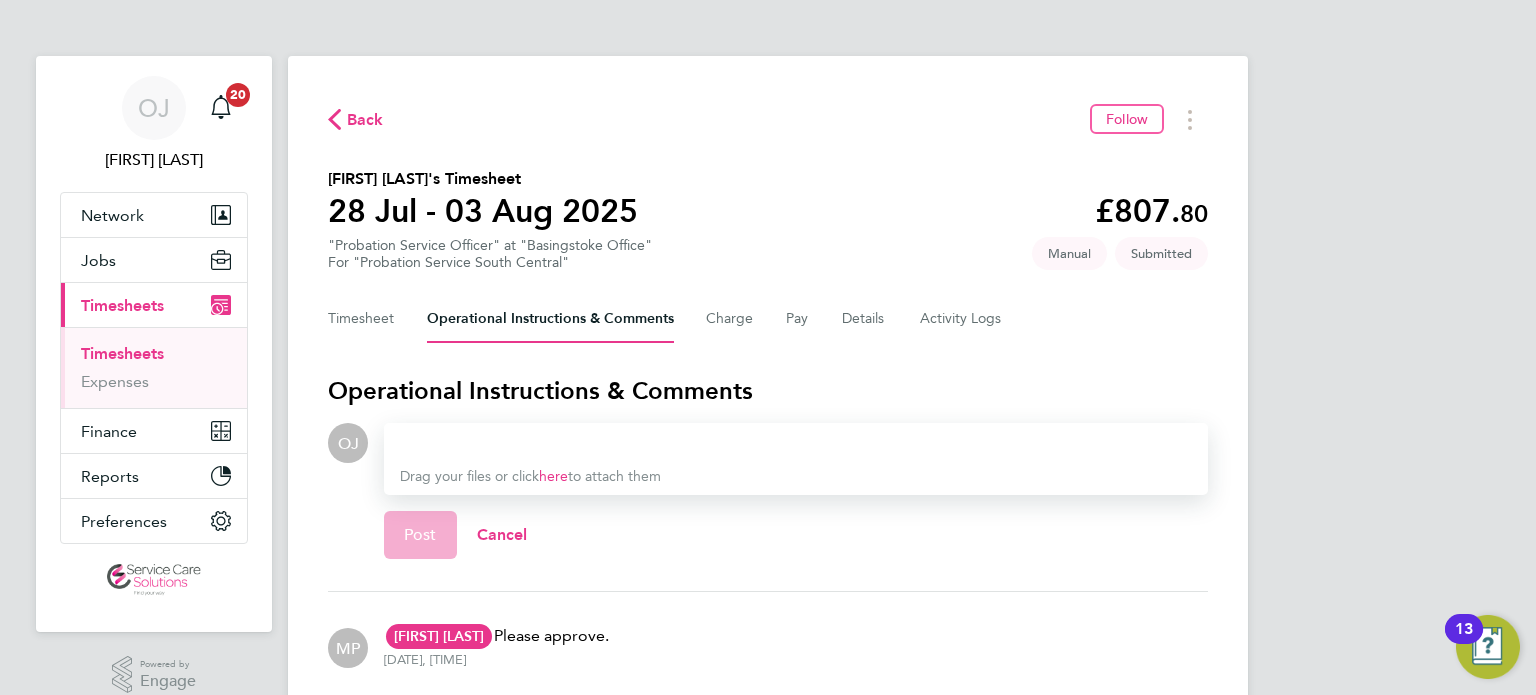 click at bounding box center [796, 443] 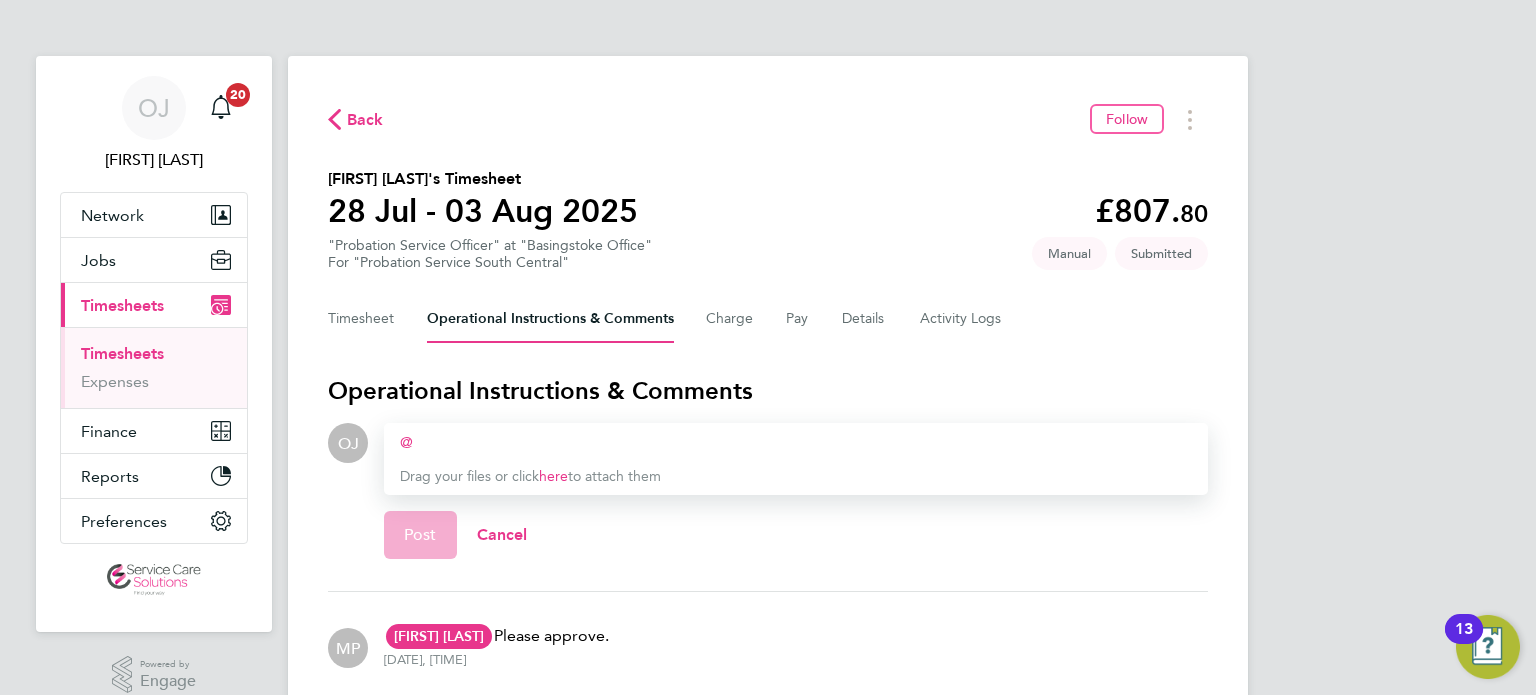 type 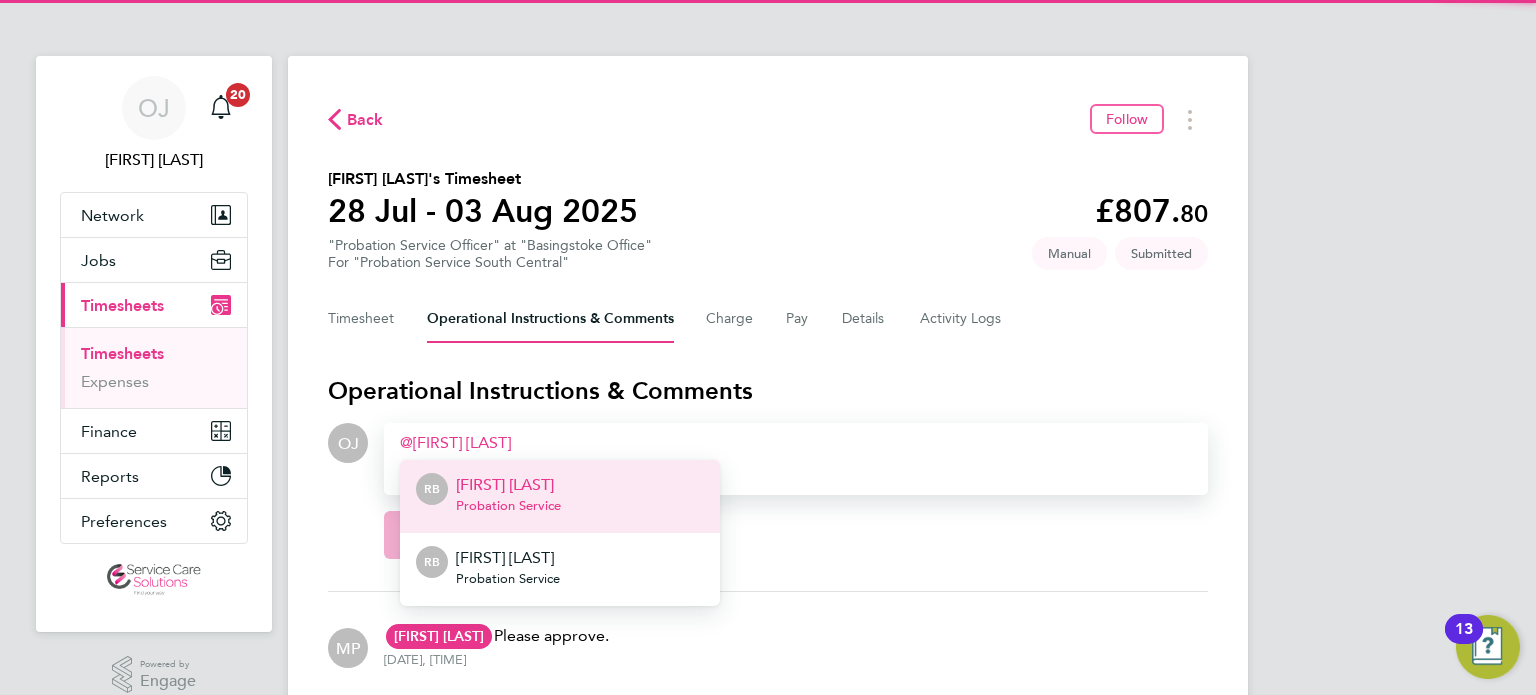 click on "RB   Rebecca Barder      Probation Service" at bounding box center [560, 496] 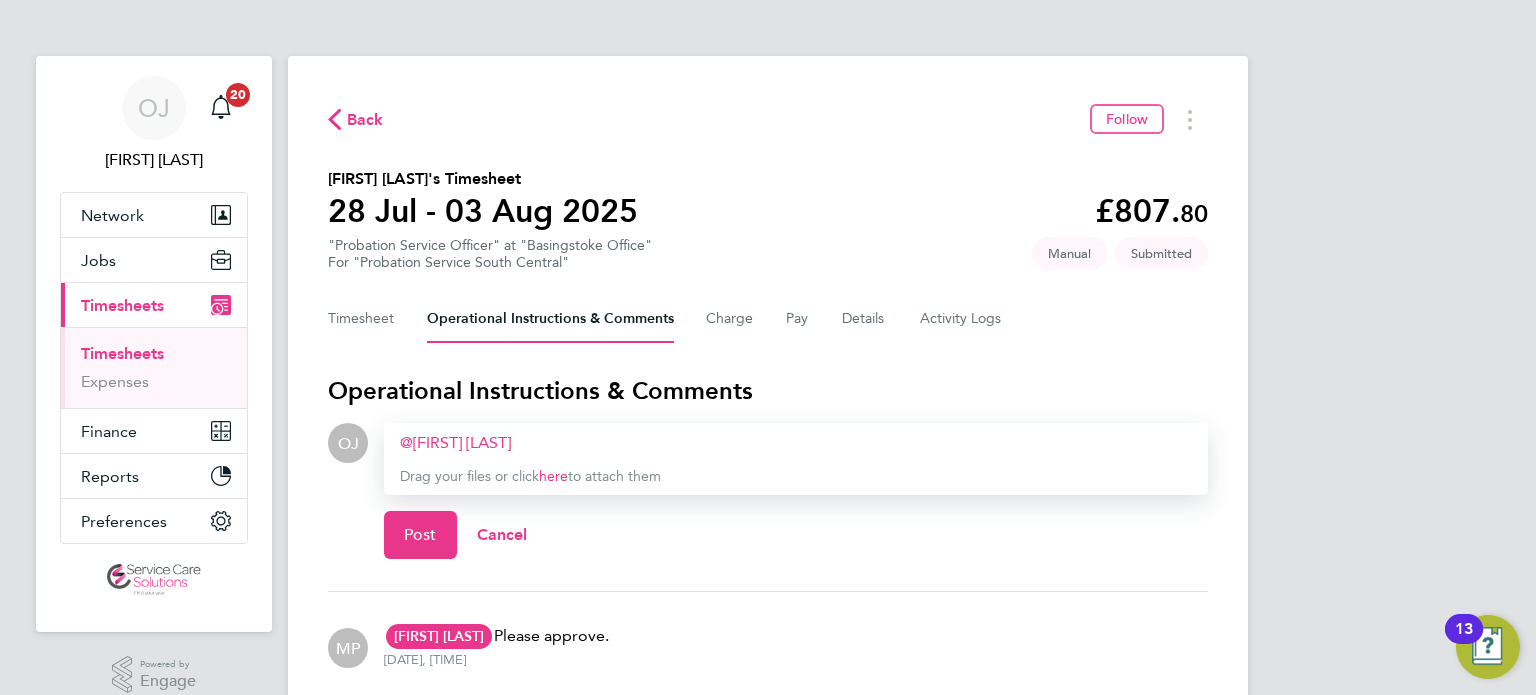 type 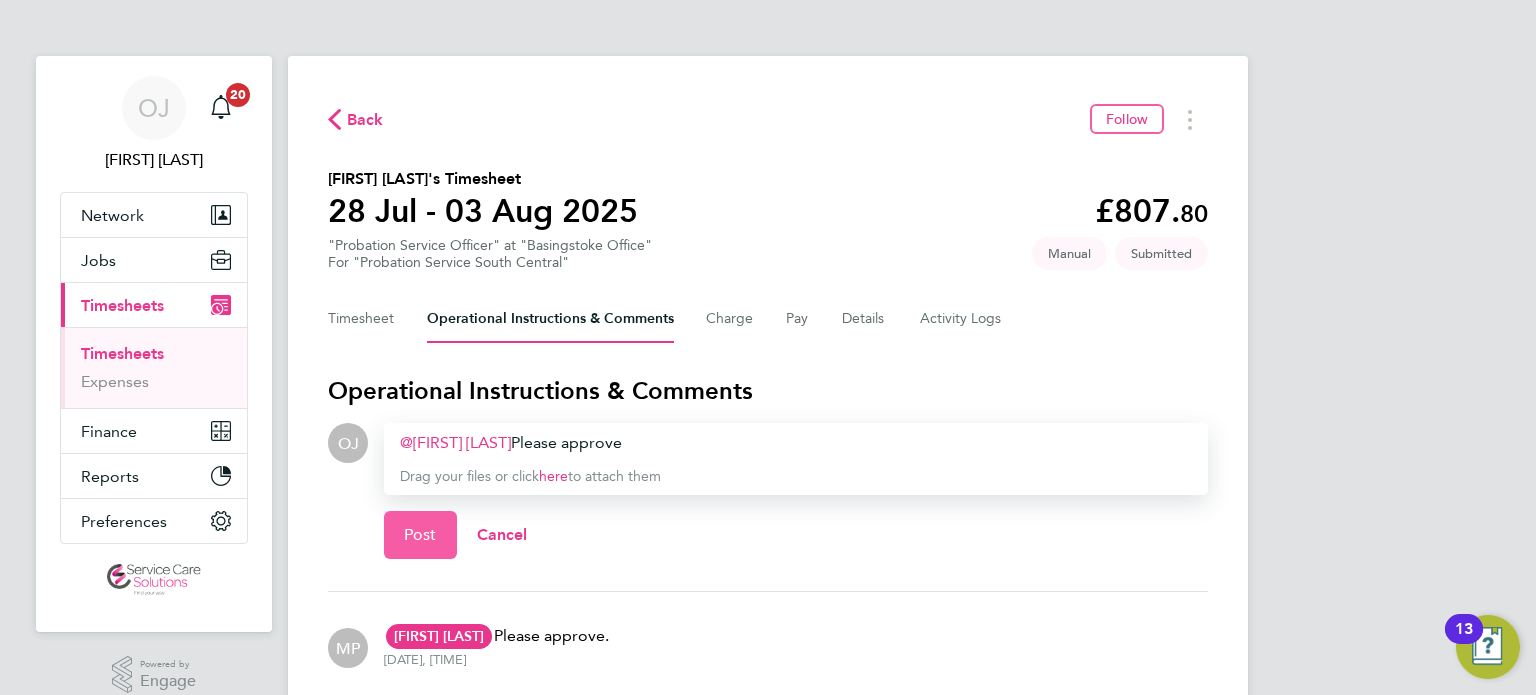 click on "Post" 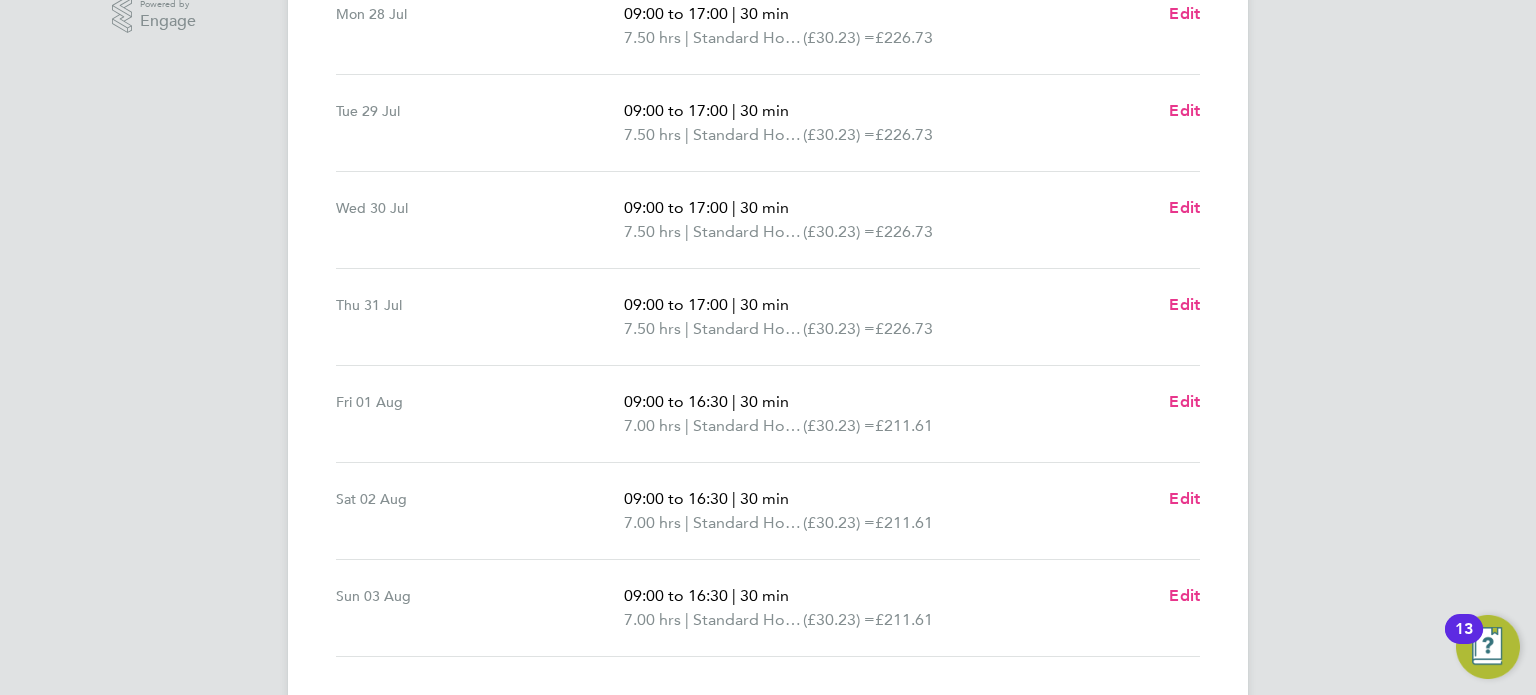 scroll, scrollTop: 688, scrollLeft: 0, axis: vertical 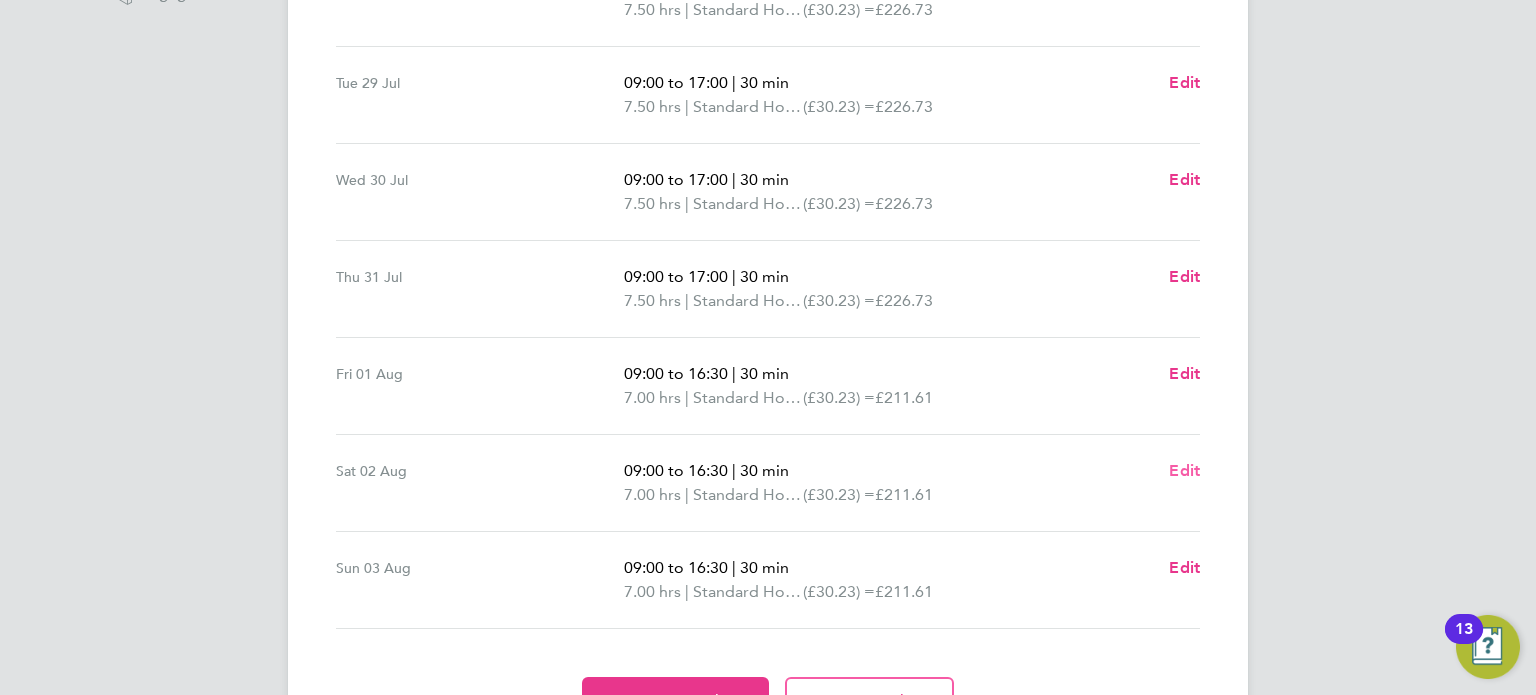 click on "Edit" at bounding box center [1184, 470] 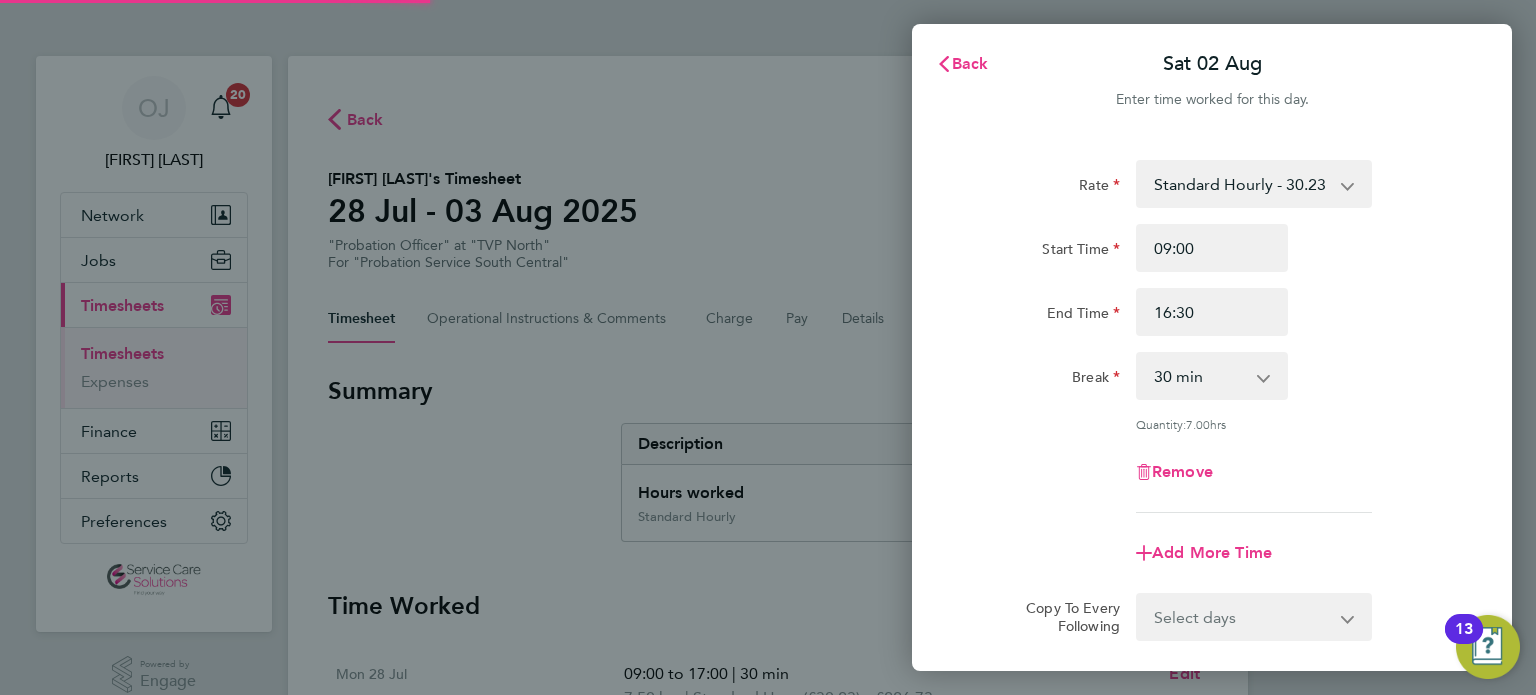 scroll, scrollTop: 0, scrollLeft: 0, axis: both 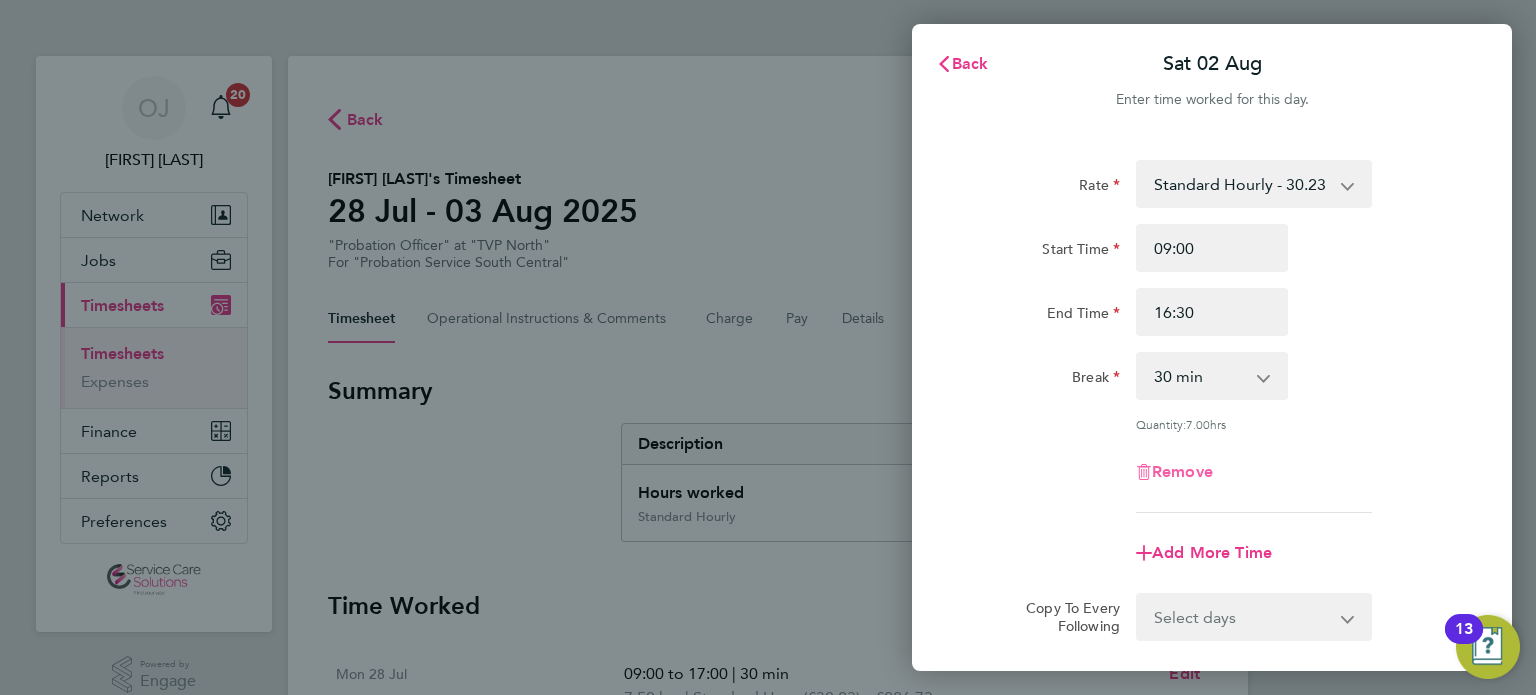 click on "Remove" 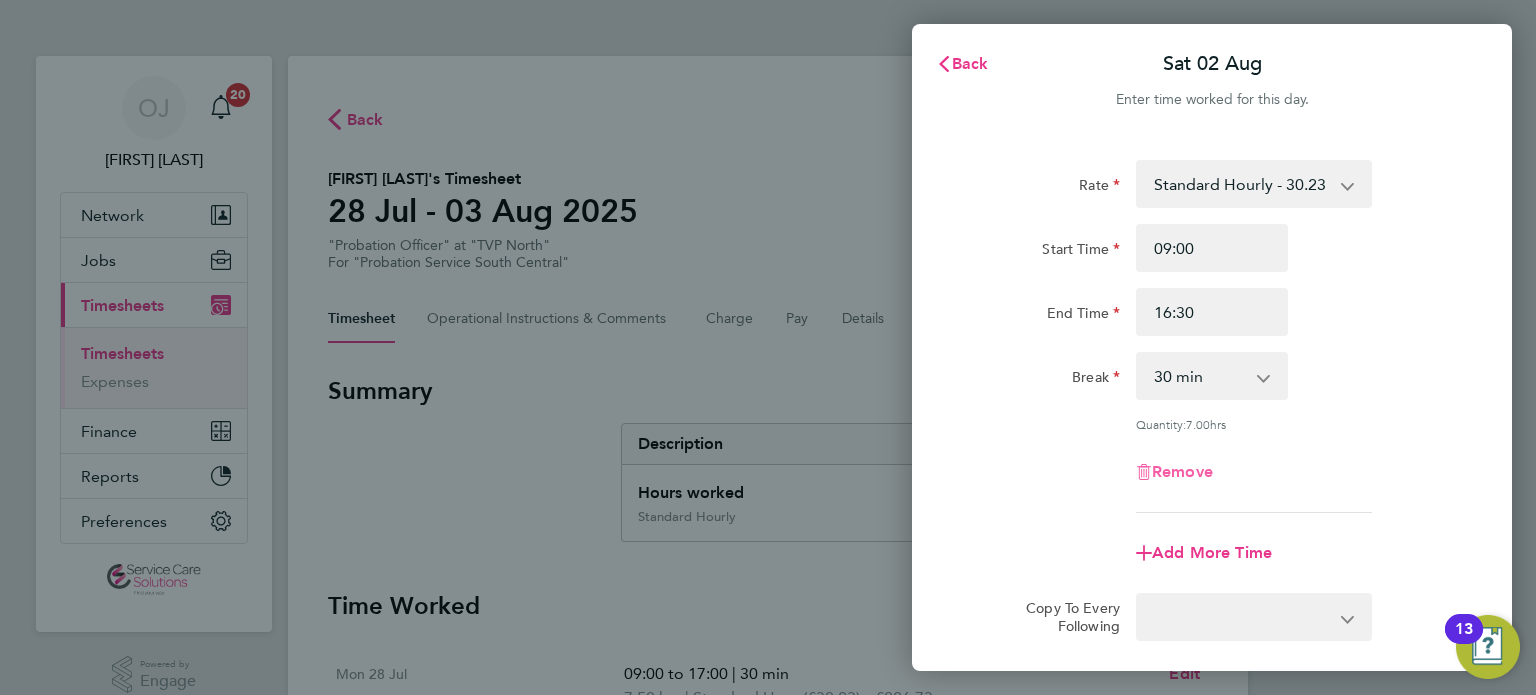 select on "null" 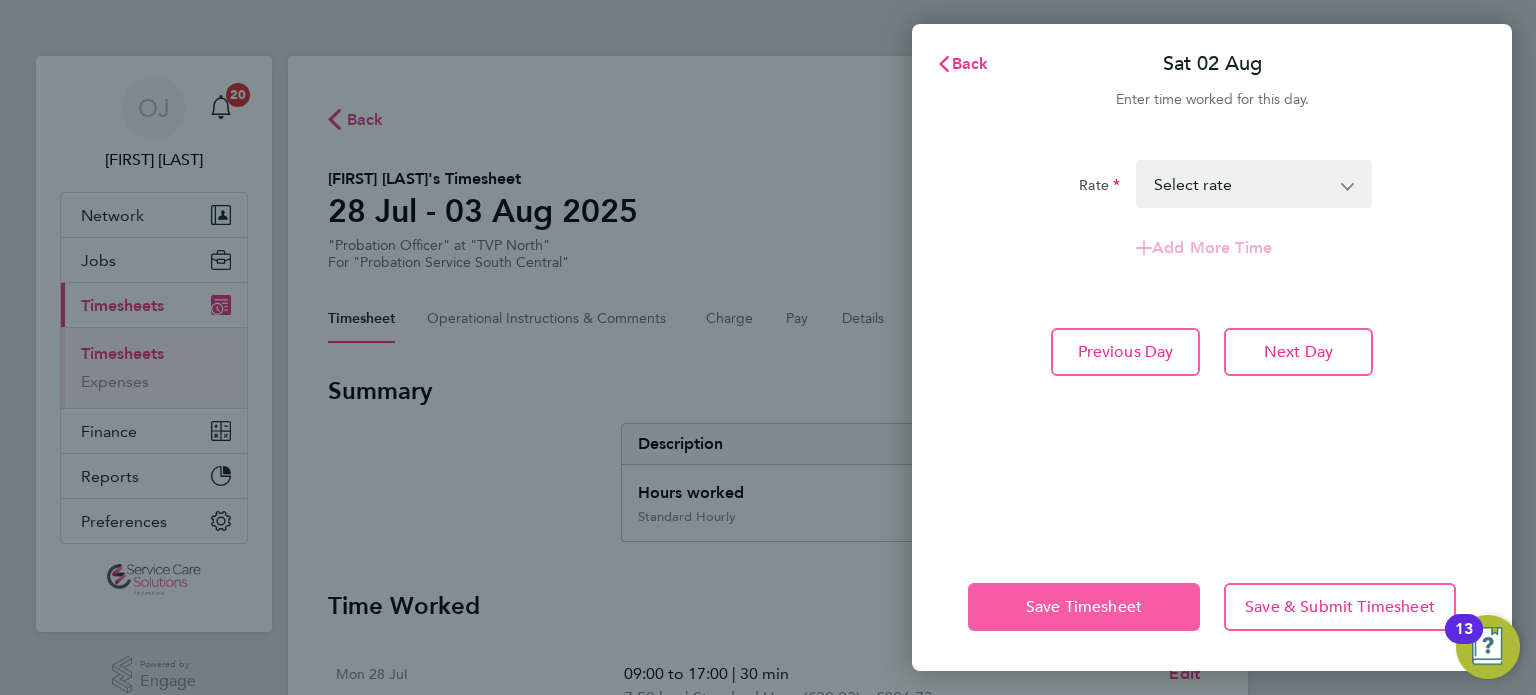 click on "Save Timesheet" 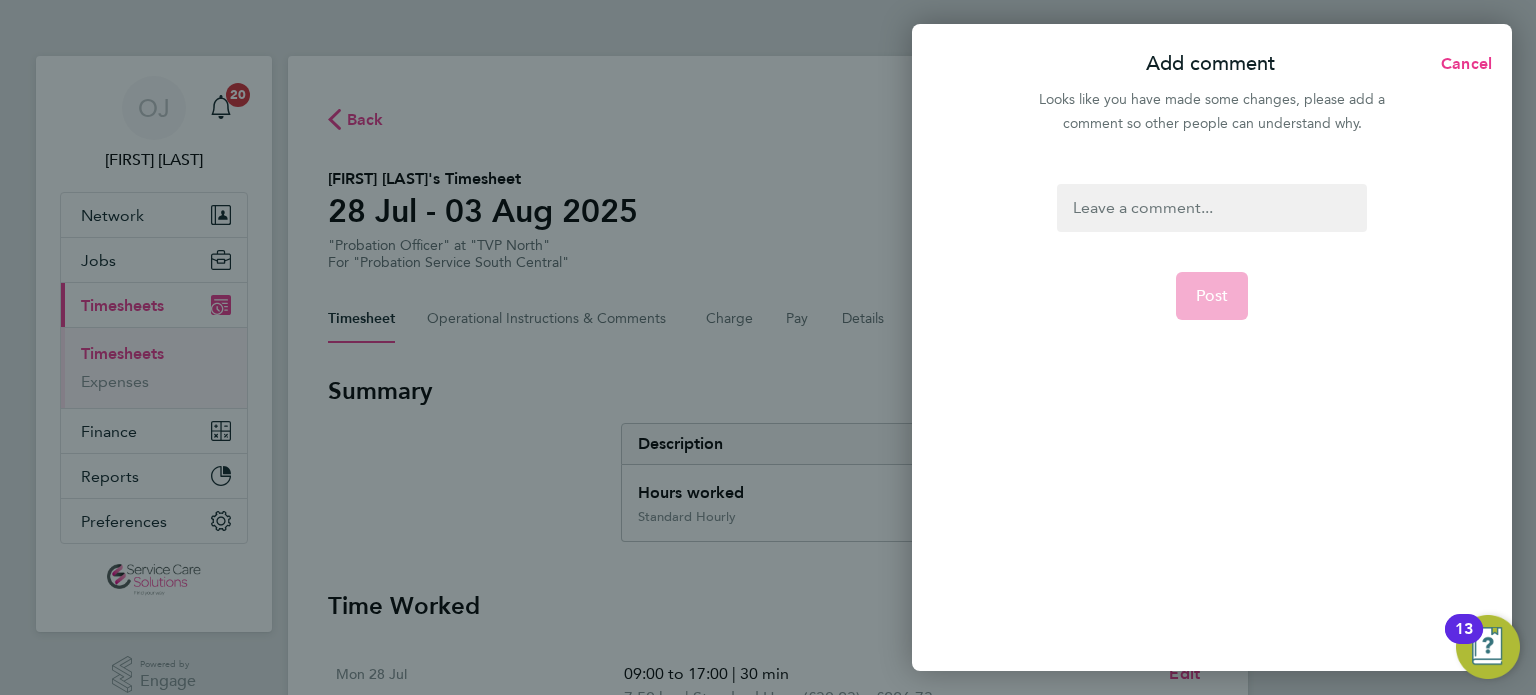click at bounding box center (1211, 208) 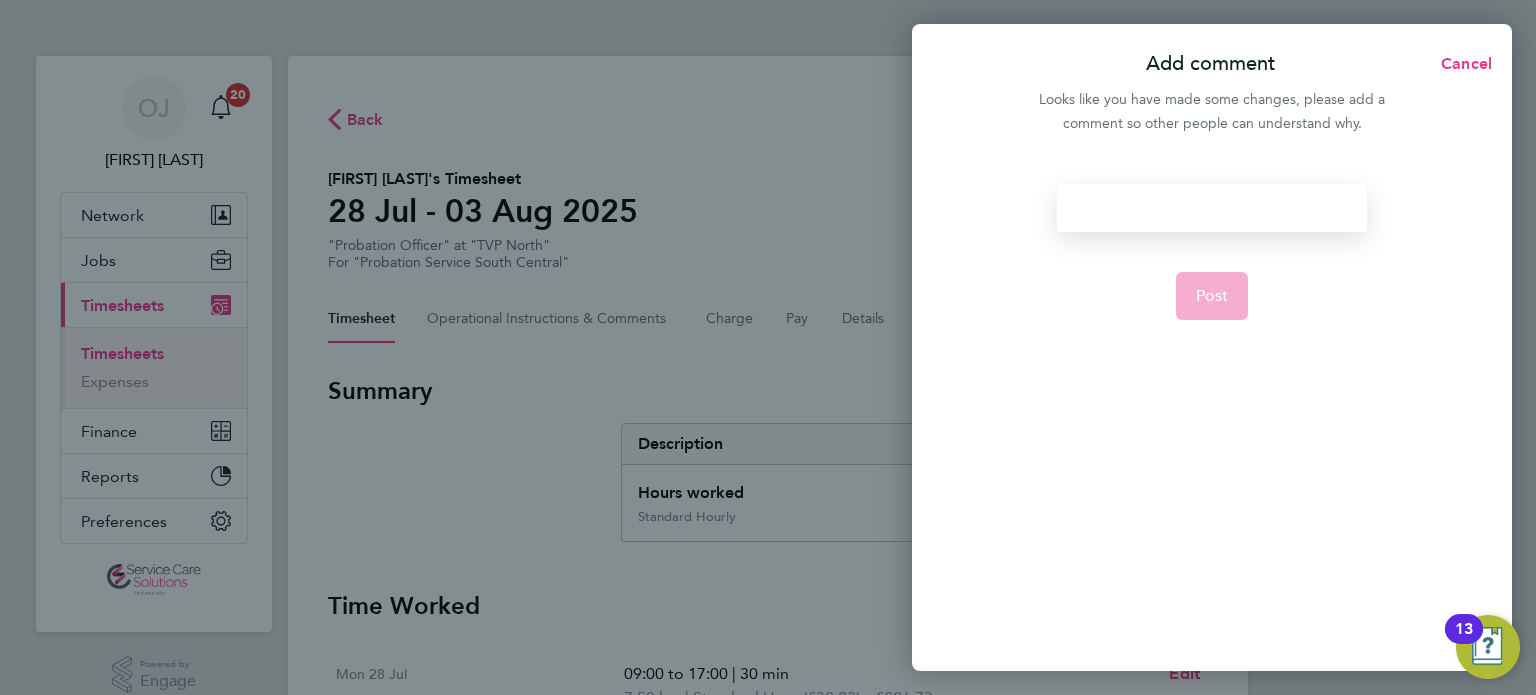 click at bounding box center (1211, 208) 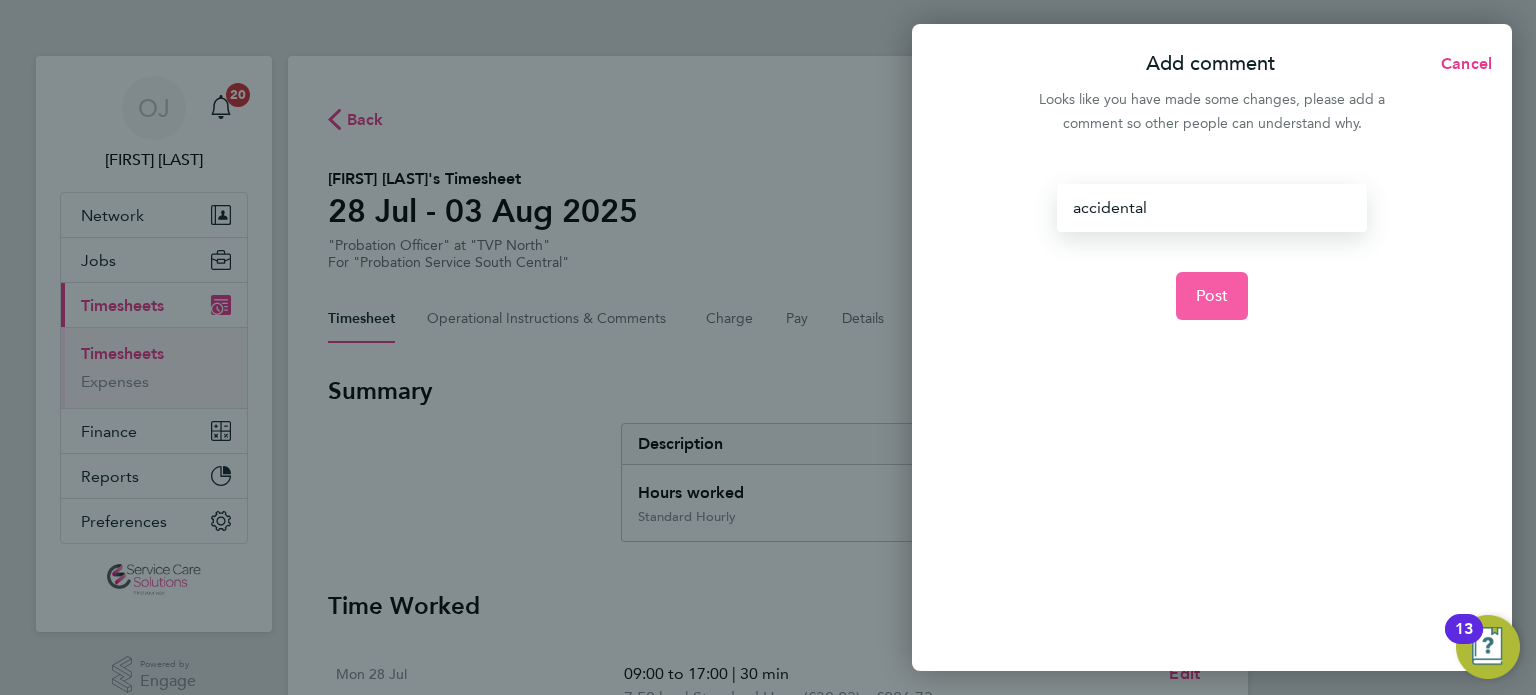 click on "Post" 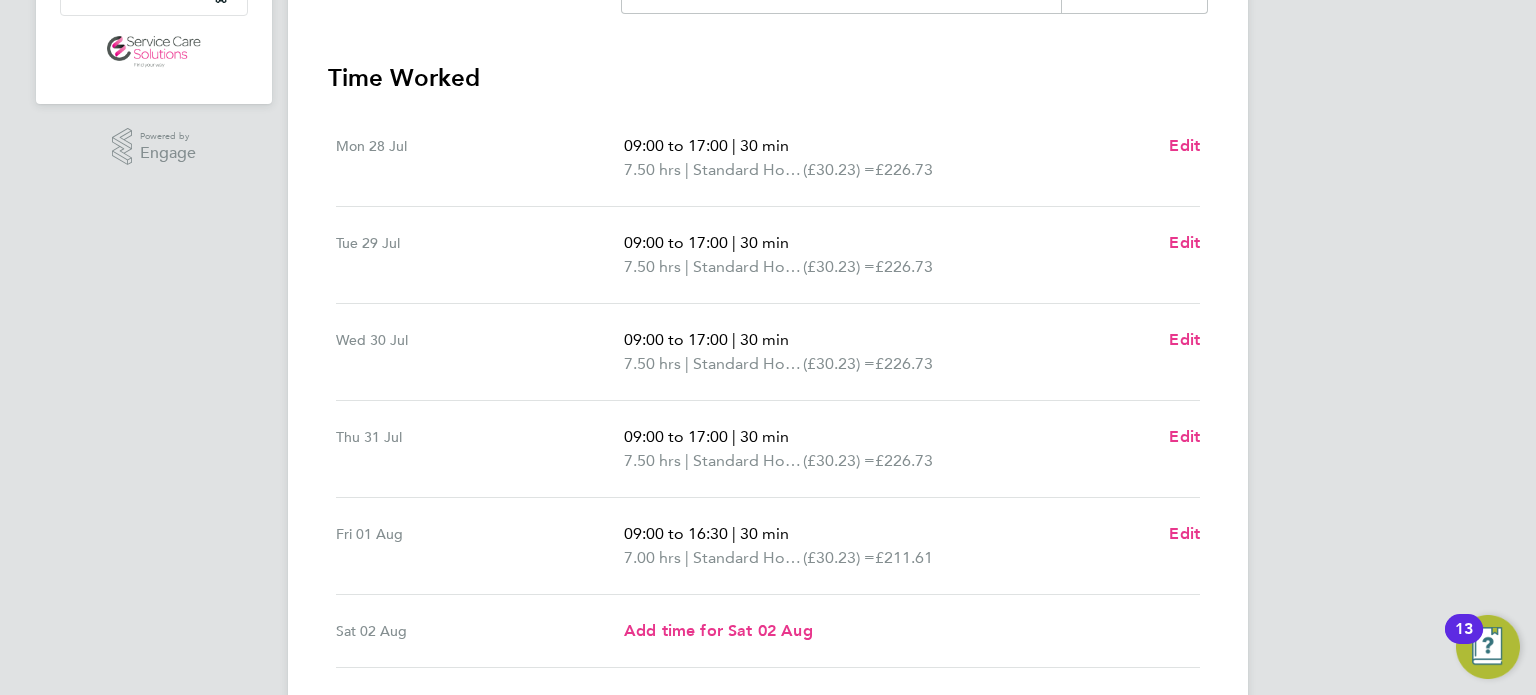 scroll, scrollTop: 771, scrollLeft: 0, axis: vertical 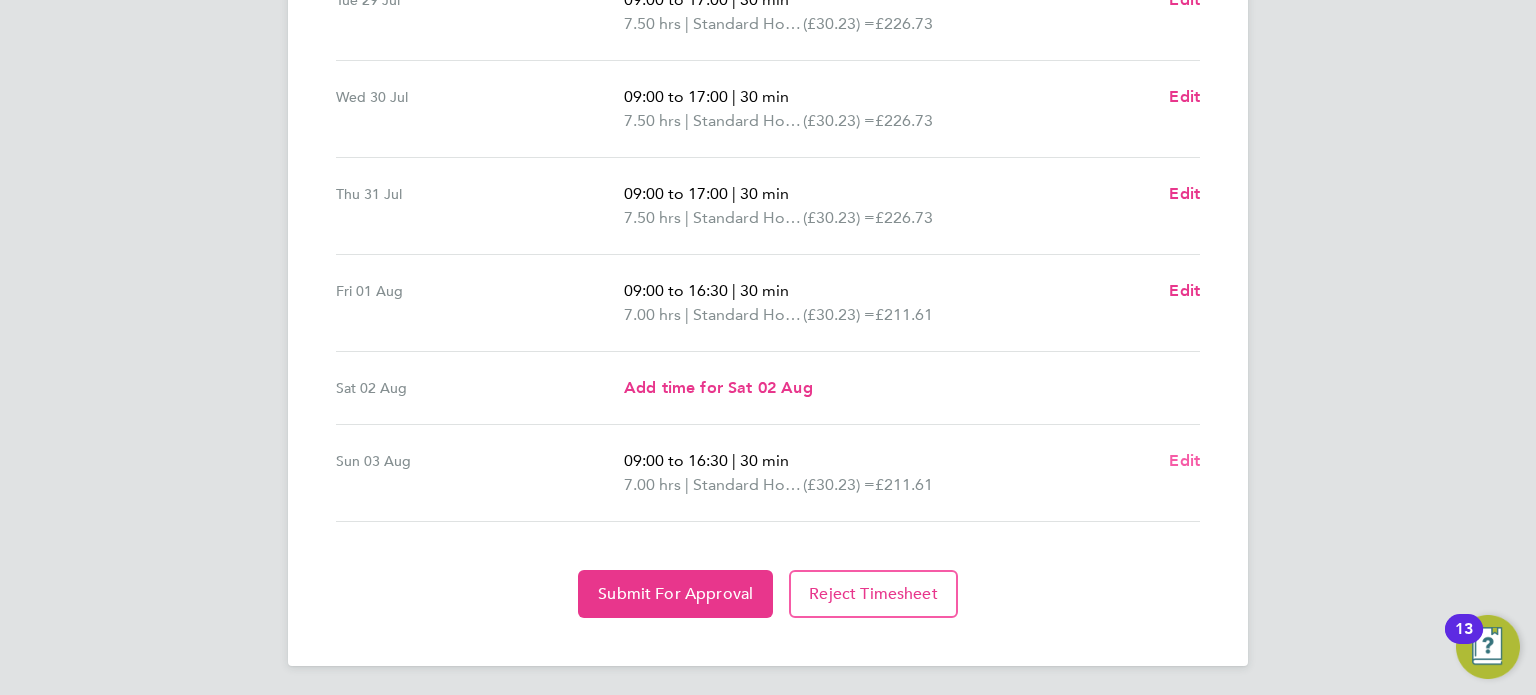 click on "Edit" at bounding box center [1184, 460] 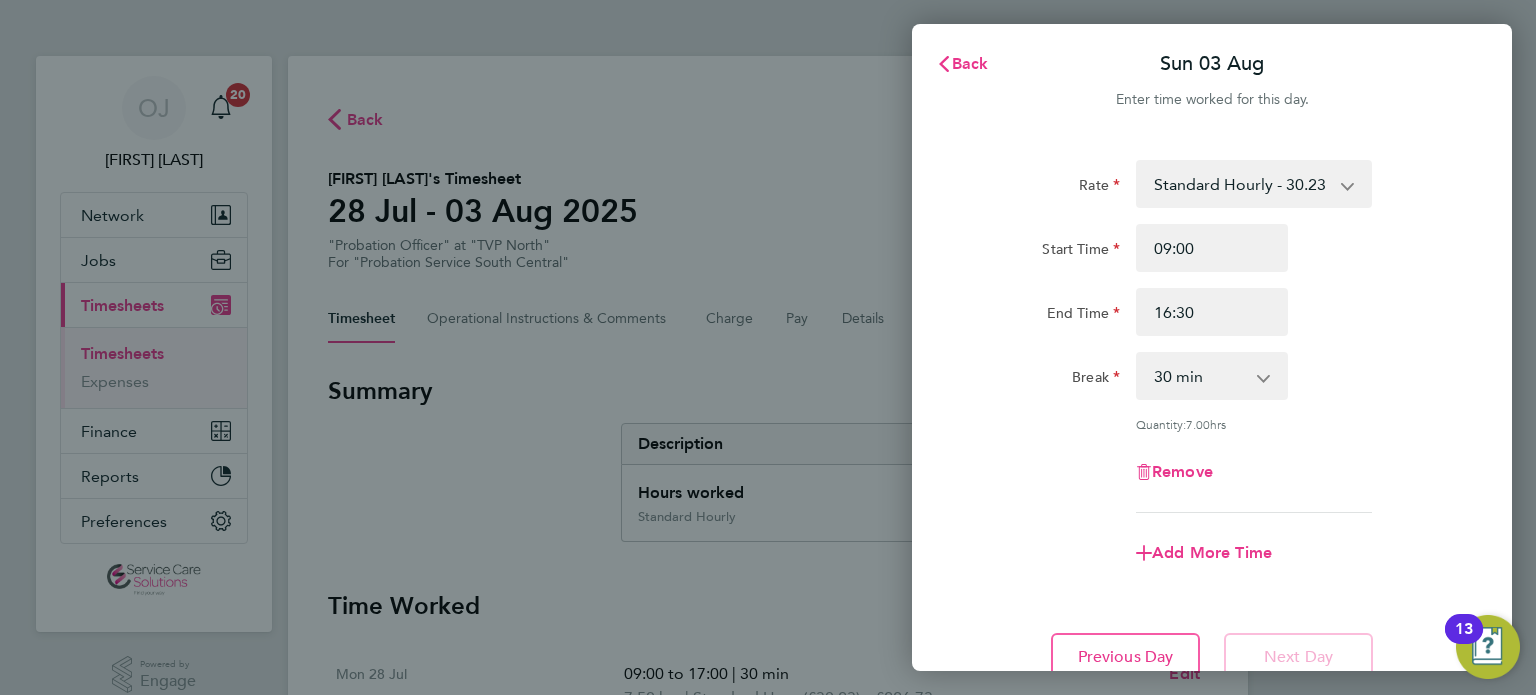 scroll, scrollTop: 0, scrollLeft: 0, axis: both 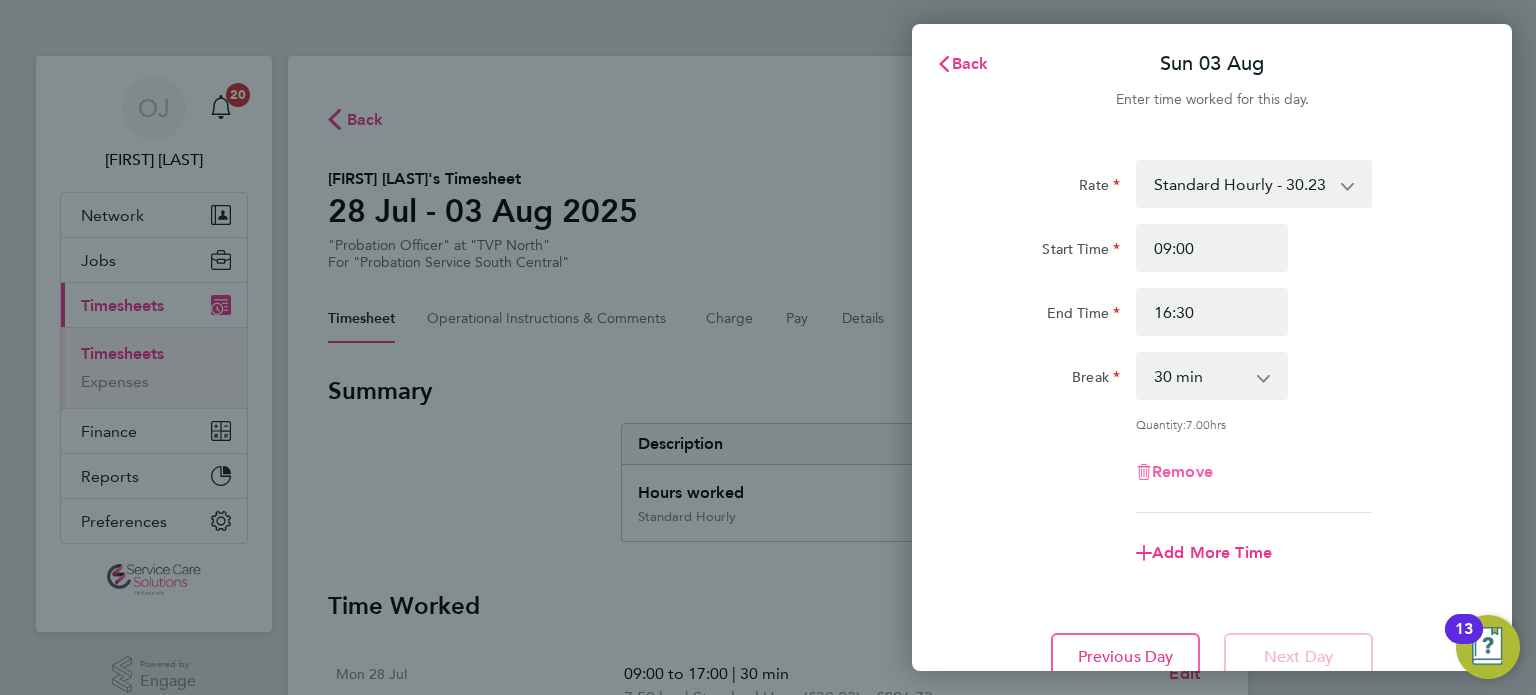 click on "Remove" 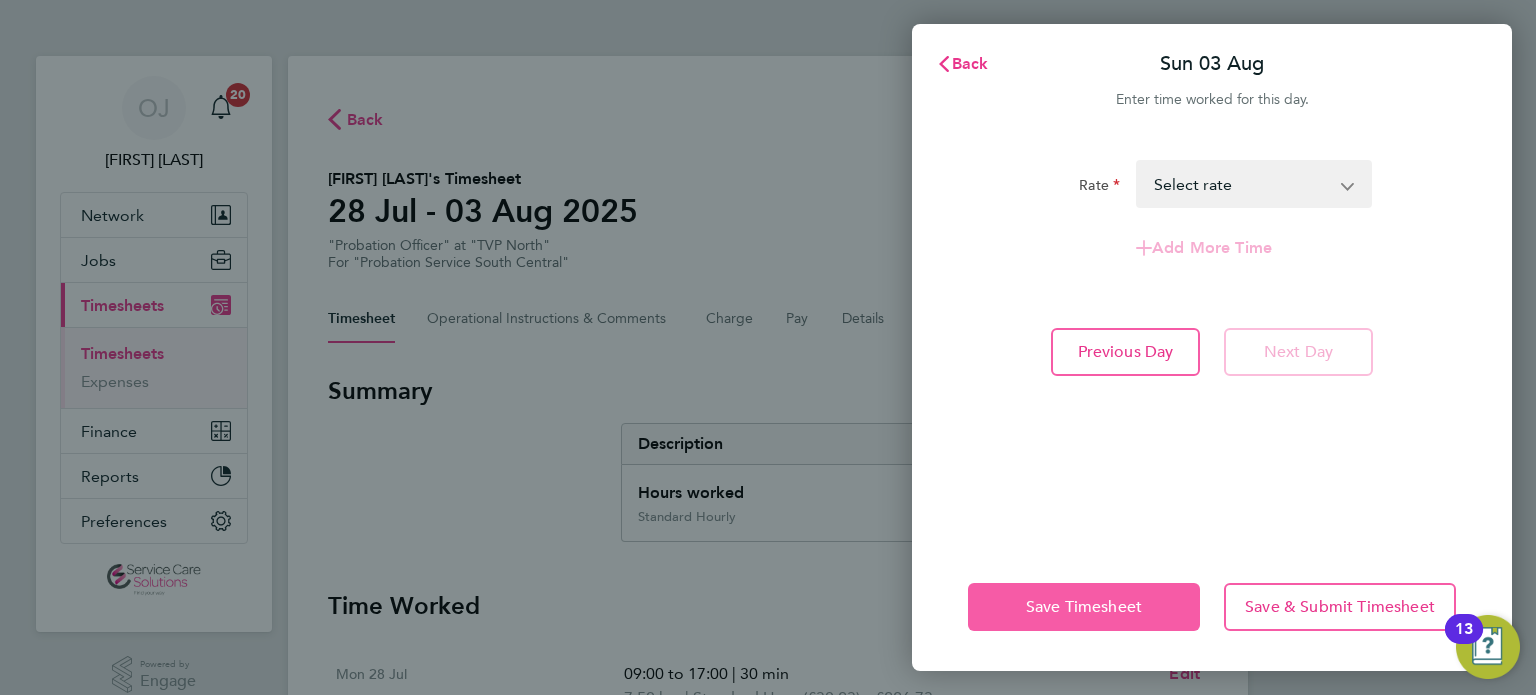 click on "Save Timesheet" 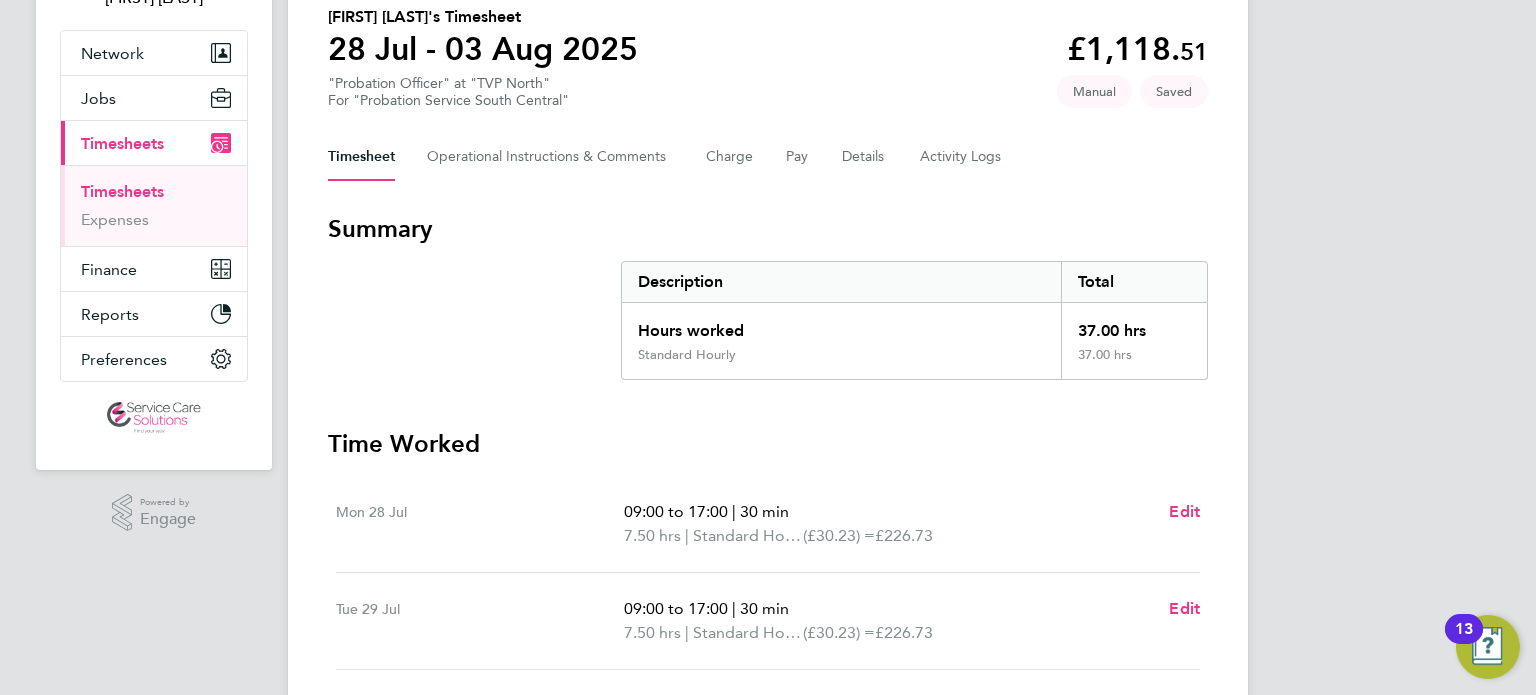 scroll, scrollTop: 163, scrollLeft: 0, axis: vertical 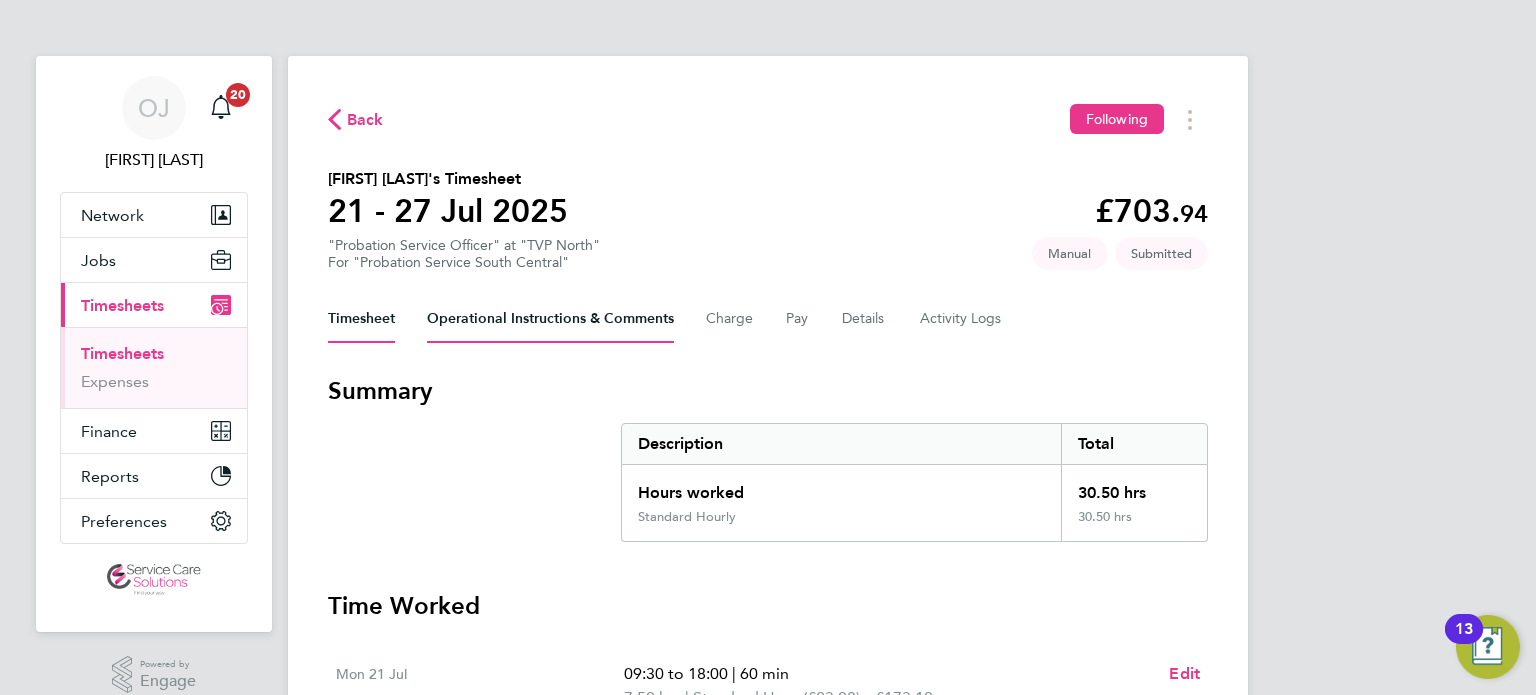 click on "Operational Instructions & Comments" at bounding box center (550, 319) 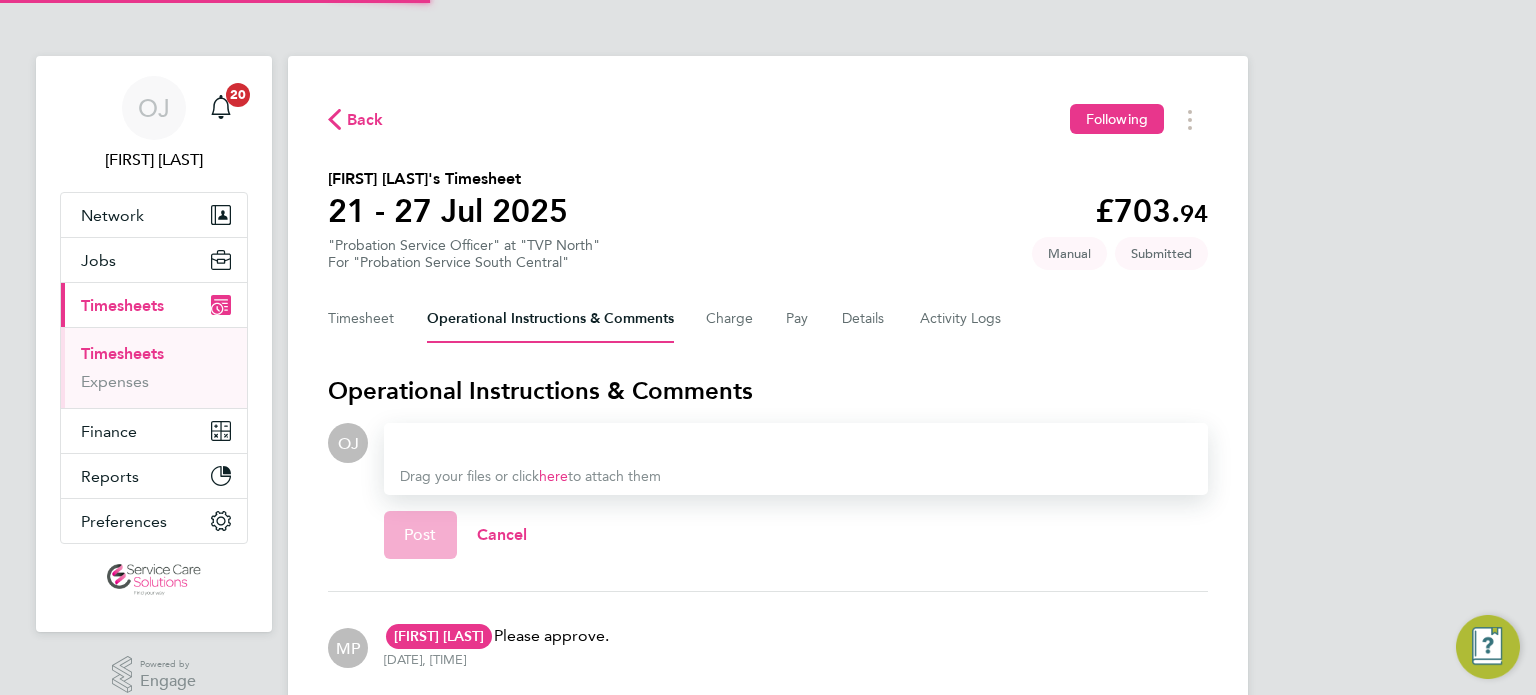 click on "Drag your files or click  here  to attach them" 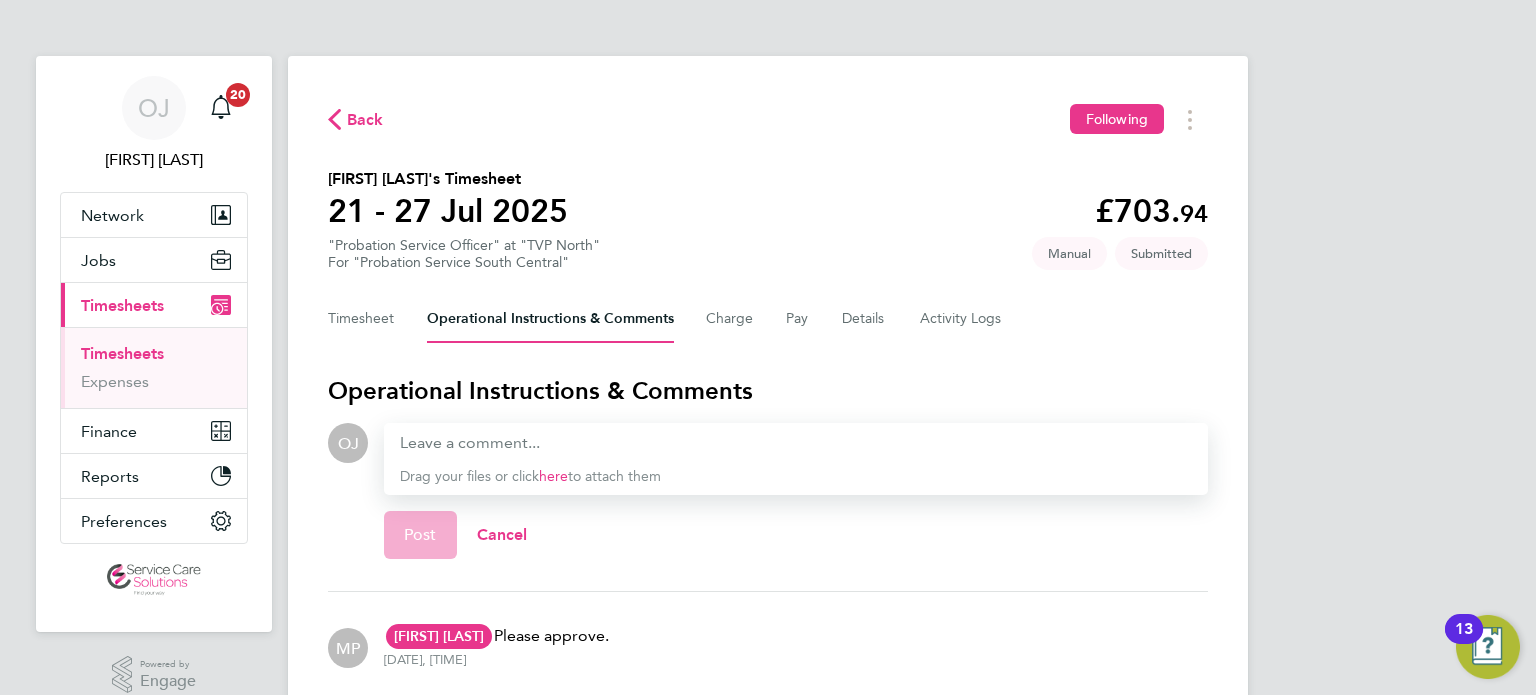 click at bounding box center (796, 443) 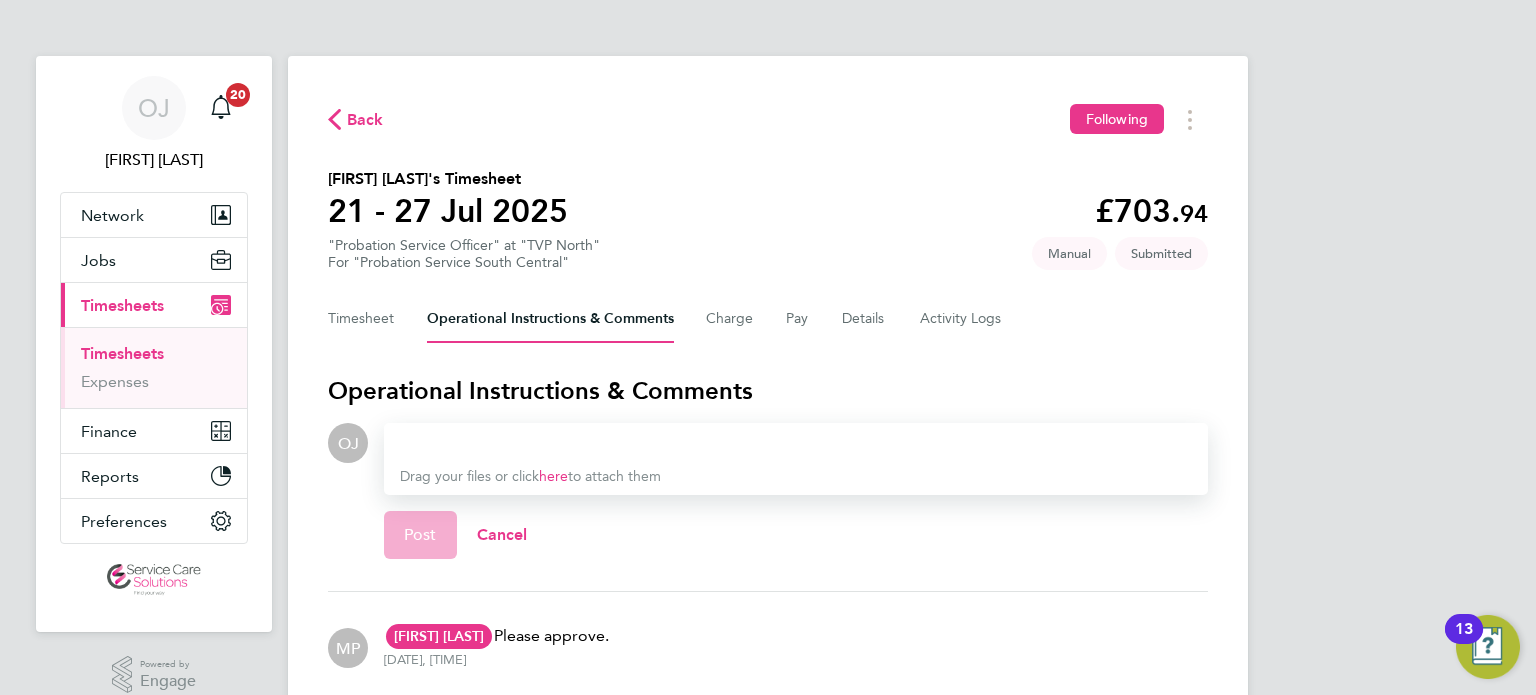 drag, startPoint x: 459, startPoint y: 436, endPoint x: 429, endPoint y: 455, distance: 35.510563 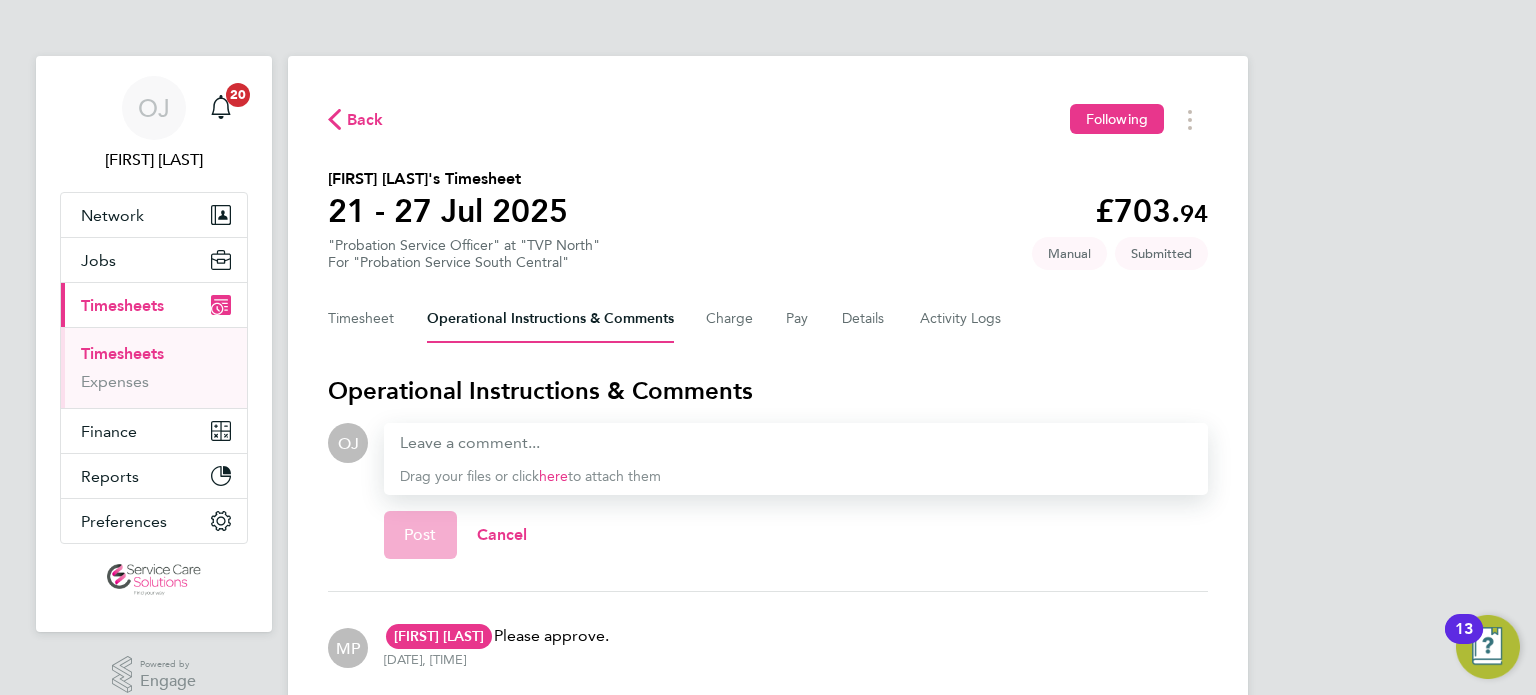 click at bounding box center (796, 443) 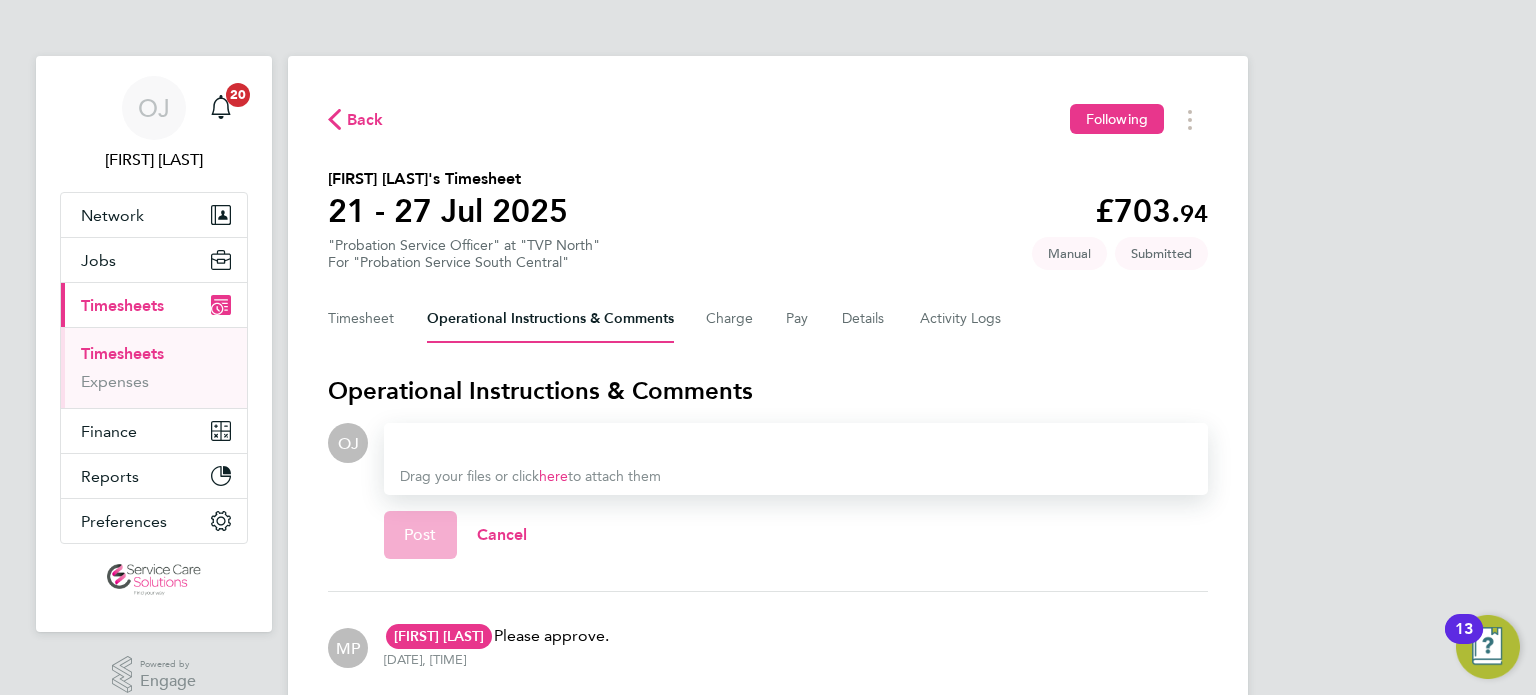click at bounding box center [796, 443] 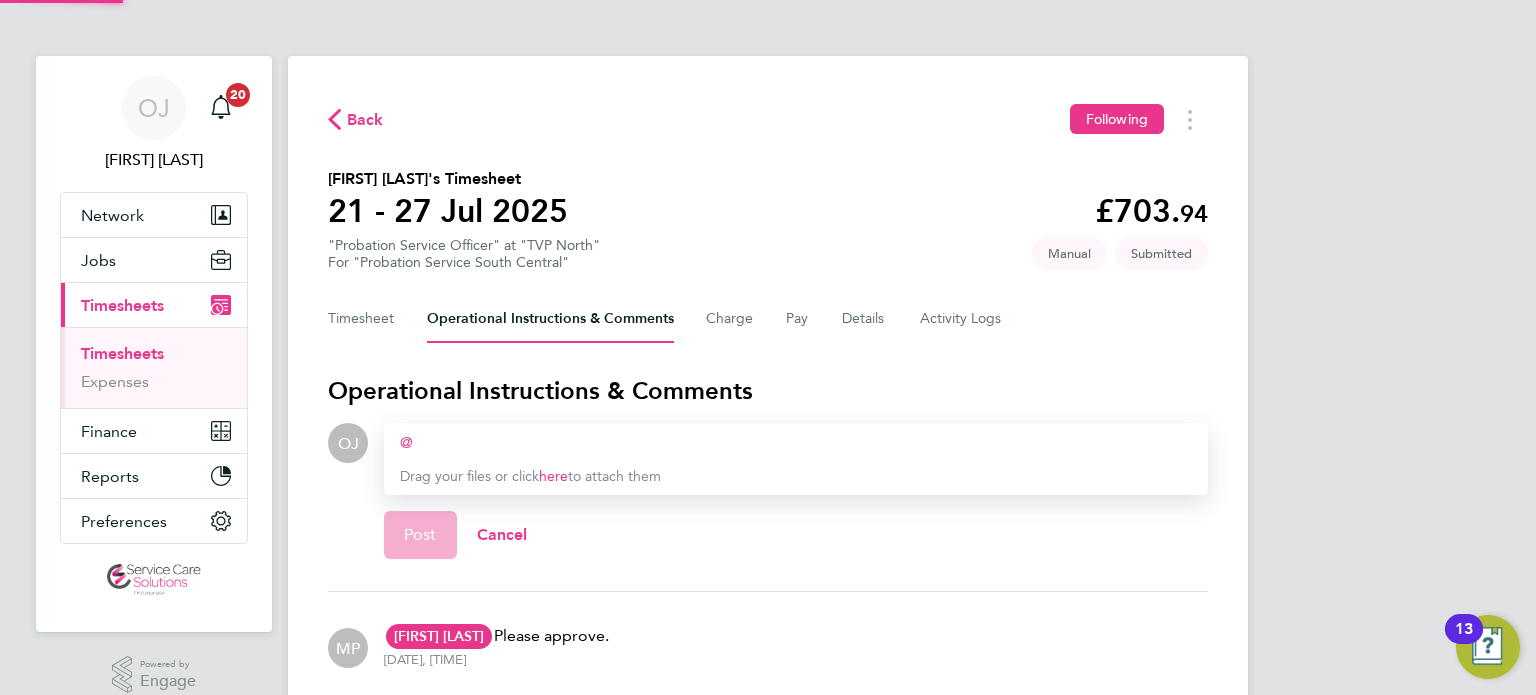 type 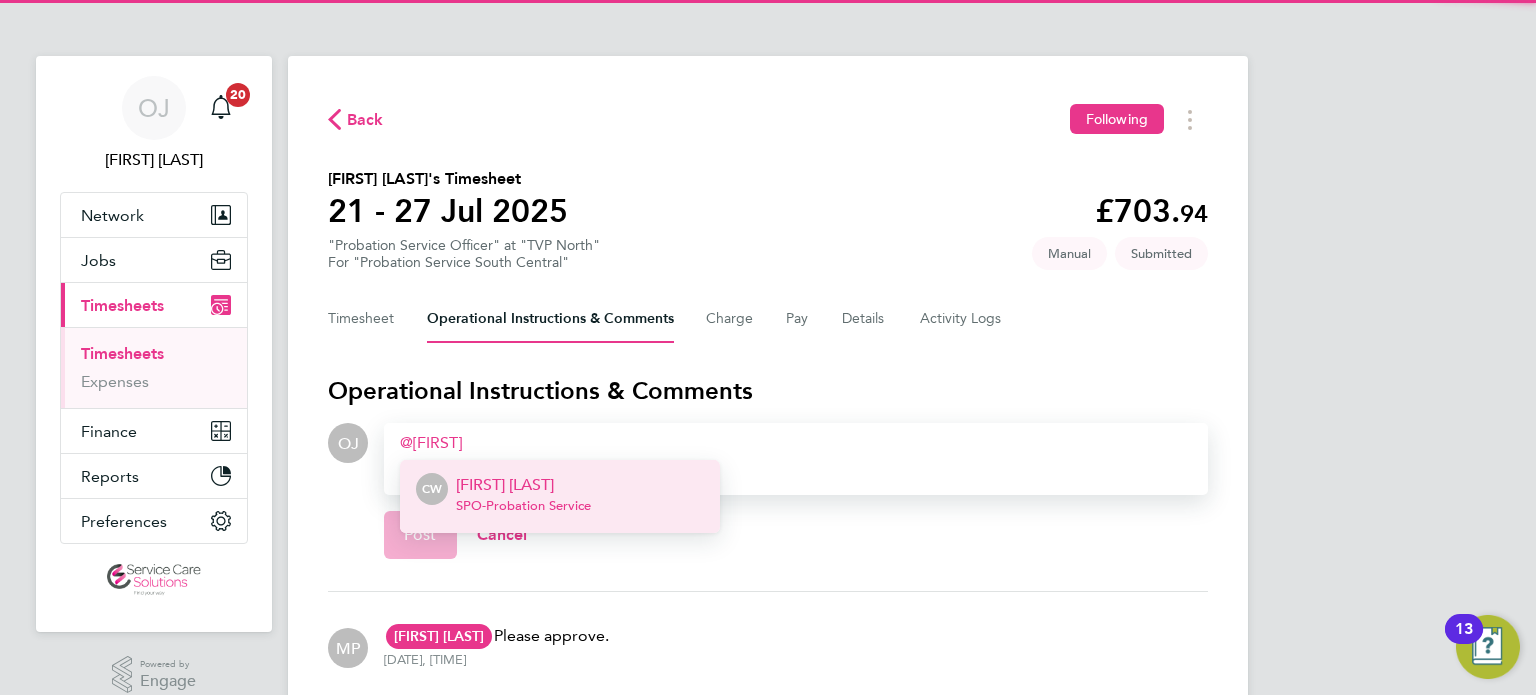 click on "[FIRST] [LAST]" at bounding box center [523, 485] 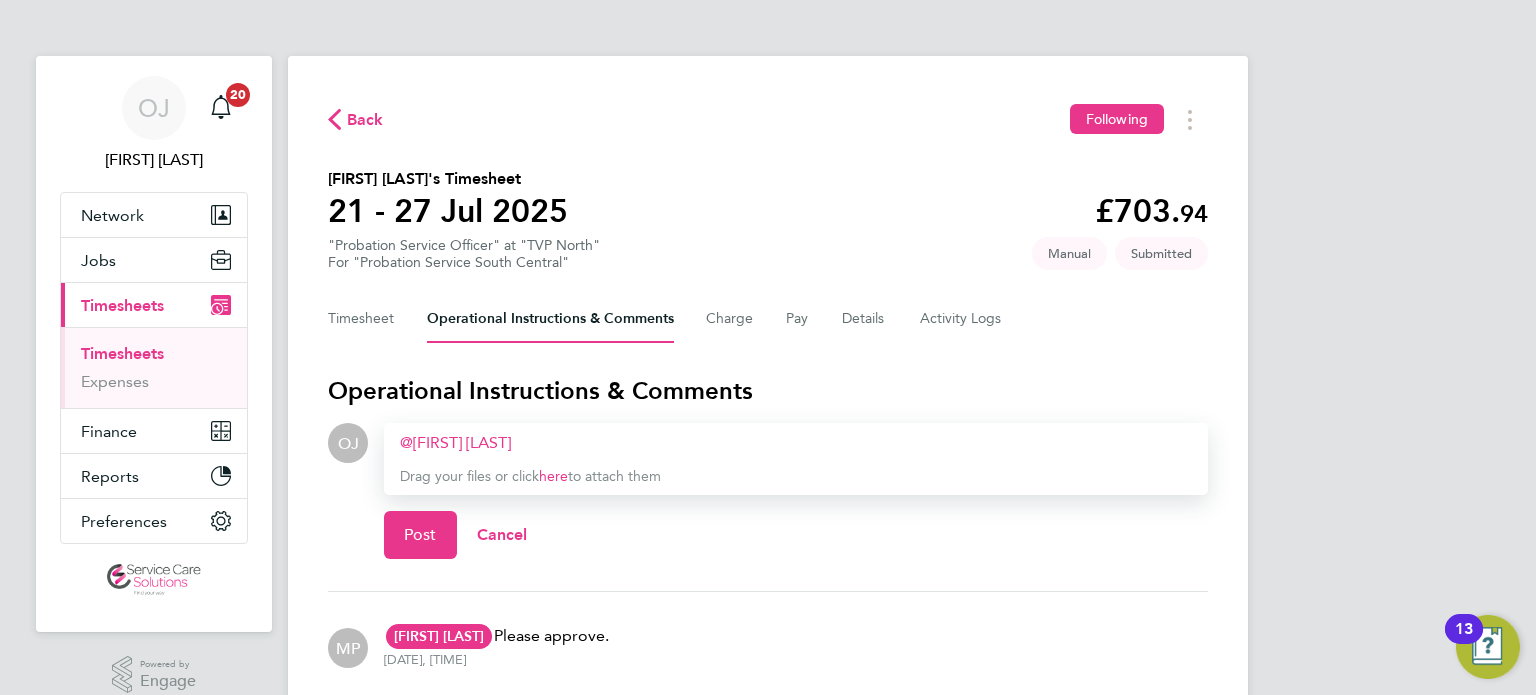 type 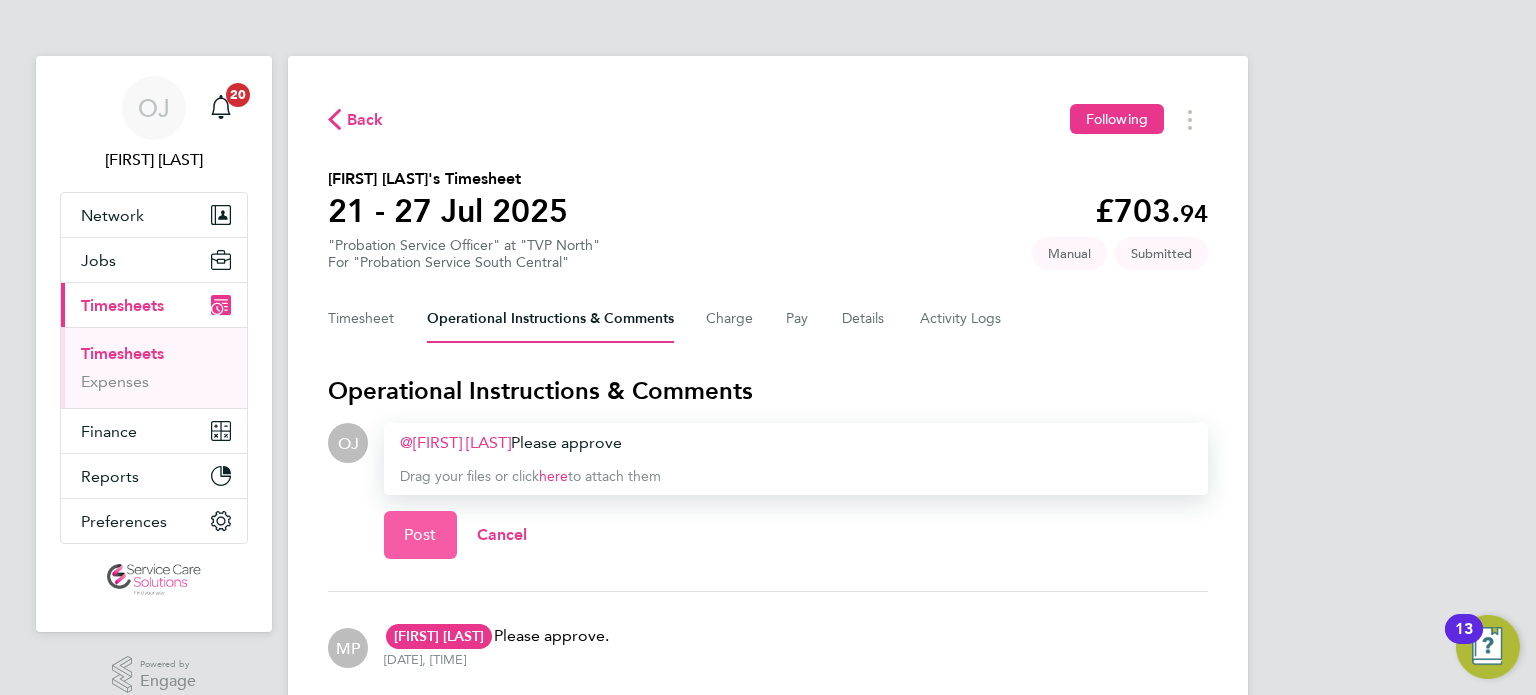 click on "Post" 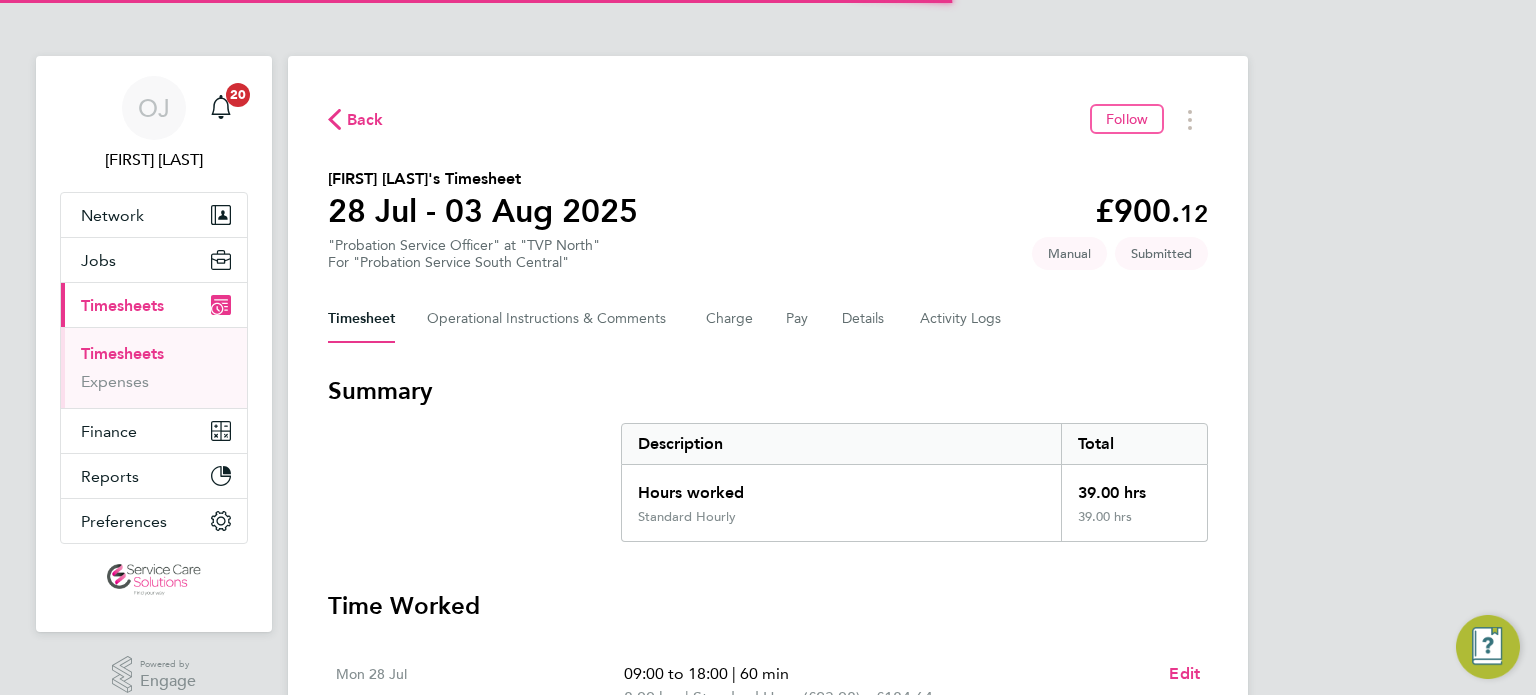 scroll, scrollTop: 0, scrollLeft: 0, axis: both 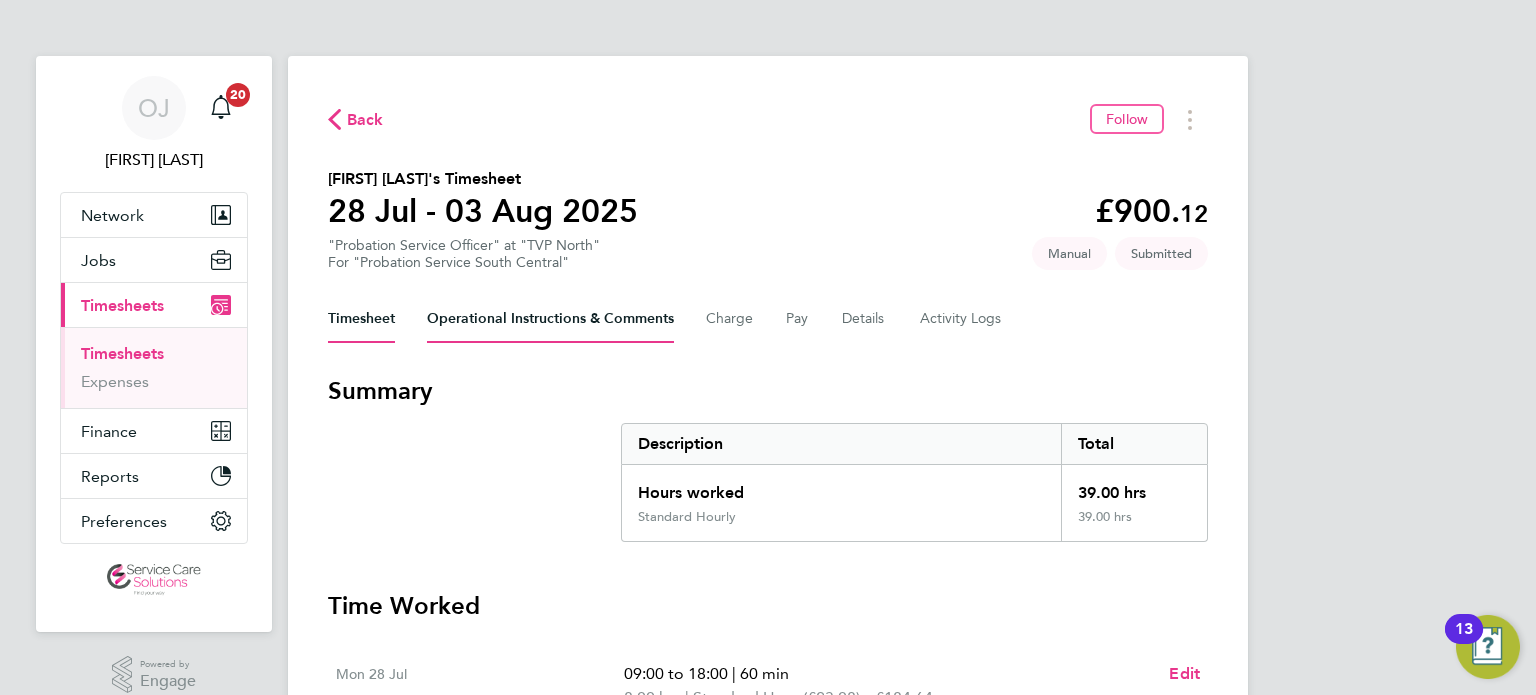 click on "Operational Instructions & Comments" at bounding box center [550, 319] 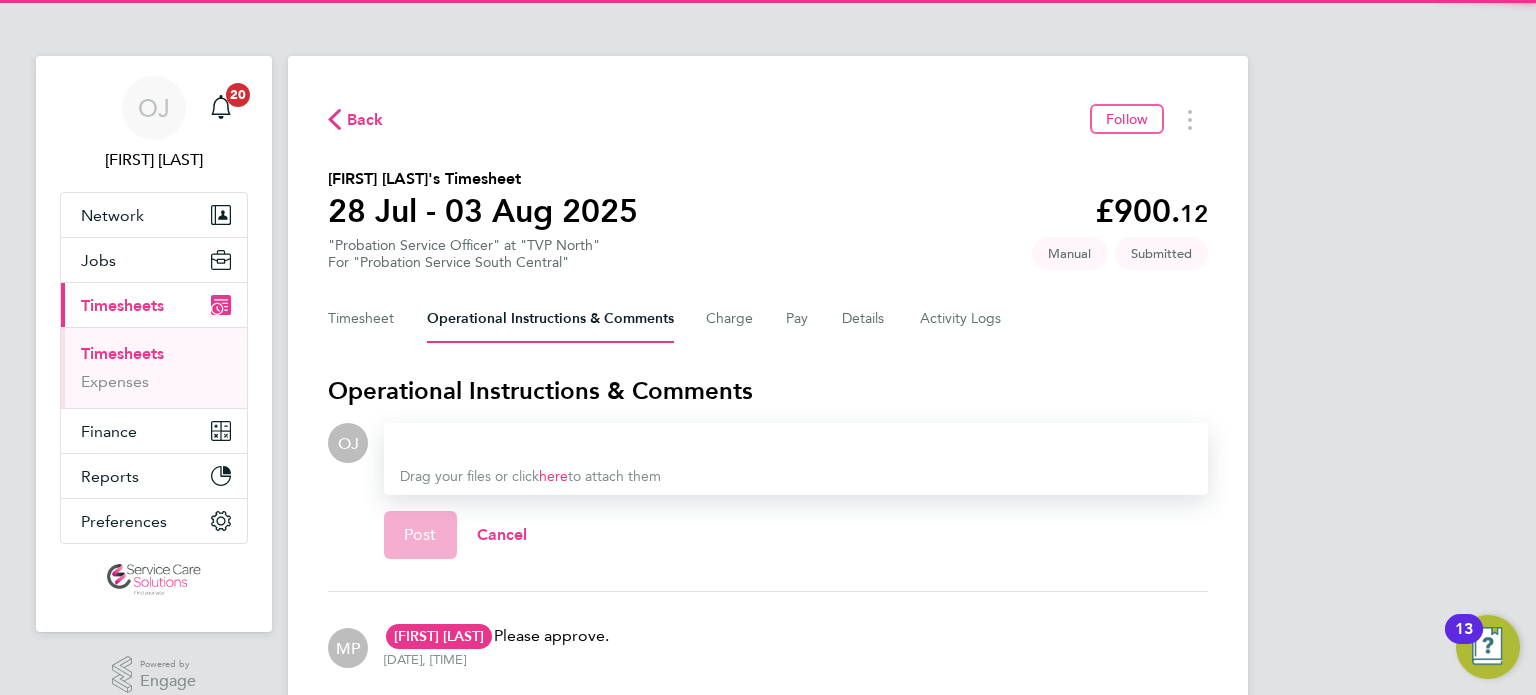 click at bounding box center [796, 443] 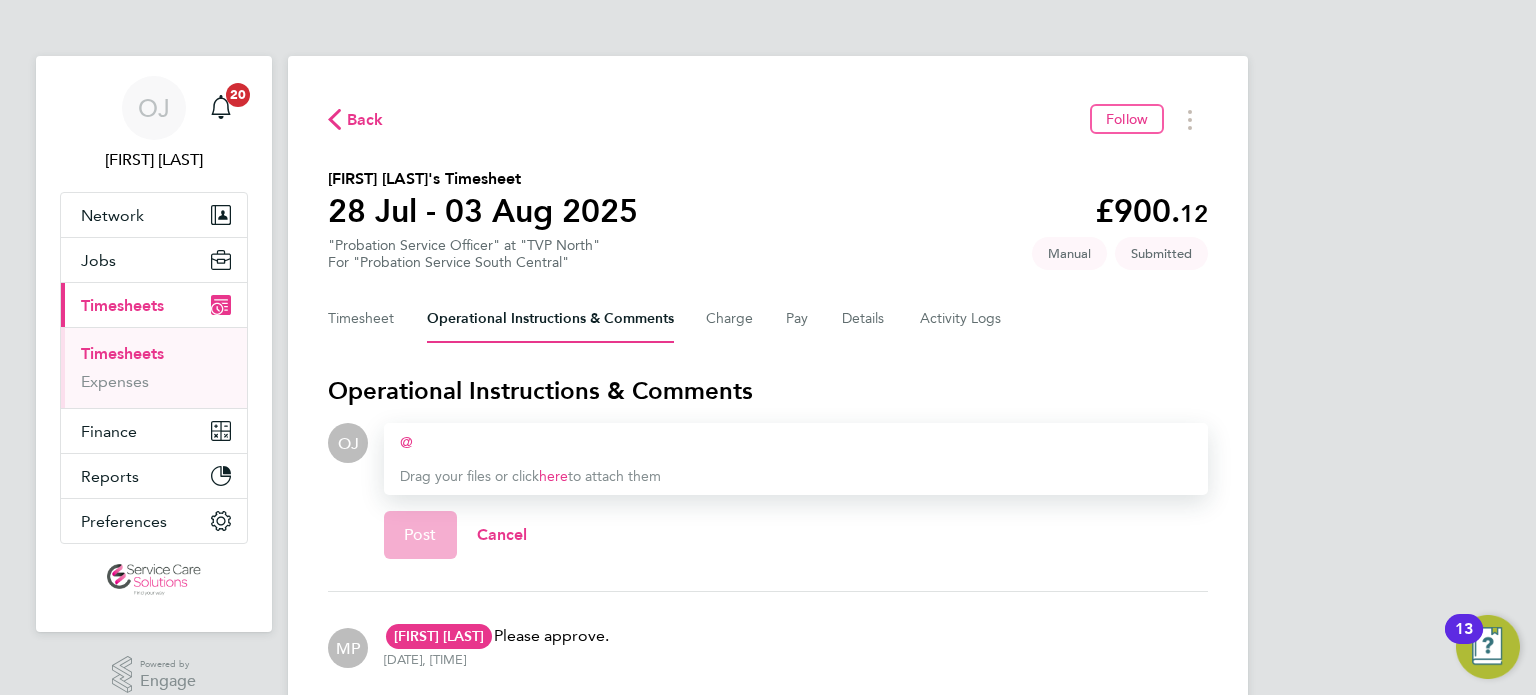 type 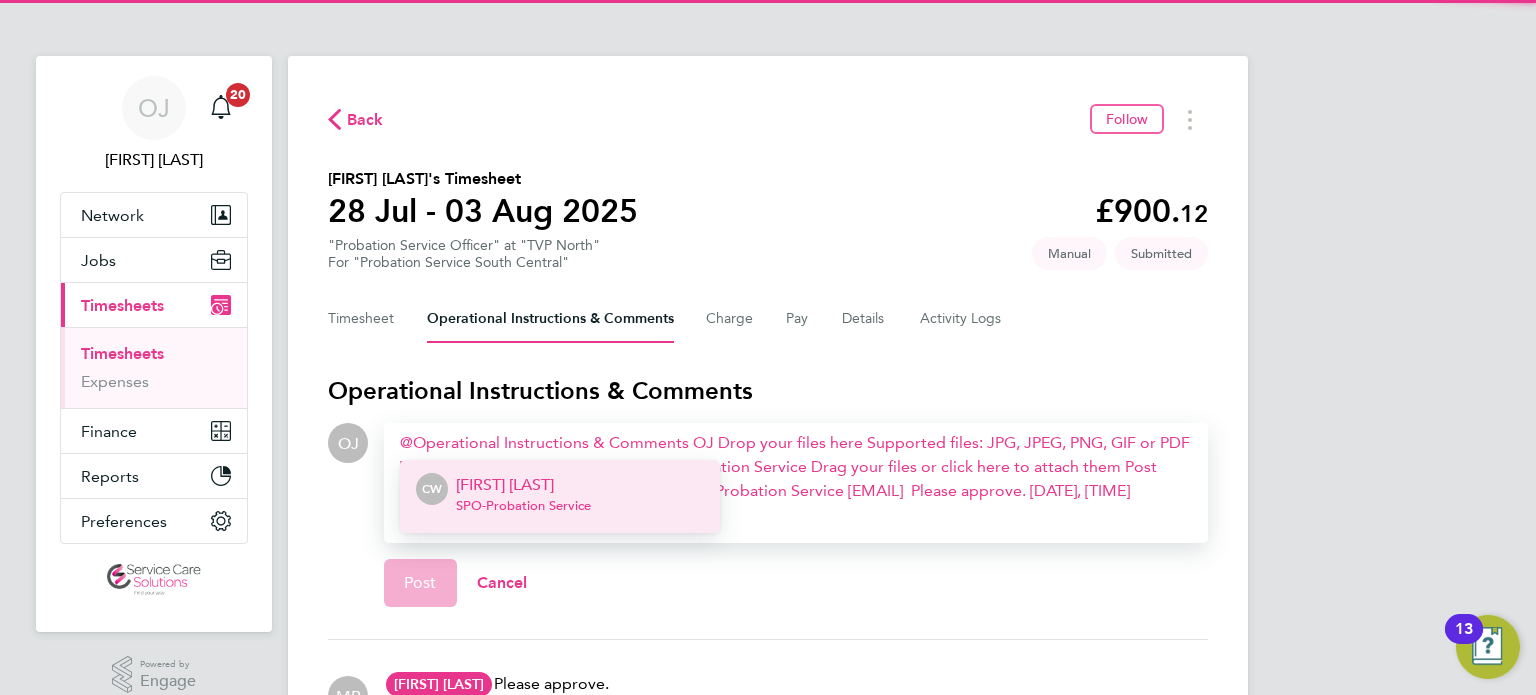 click on "[FIRST] [LAST]" at bounding box center [523, 485] 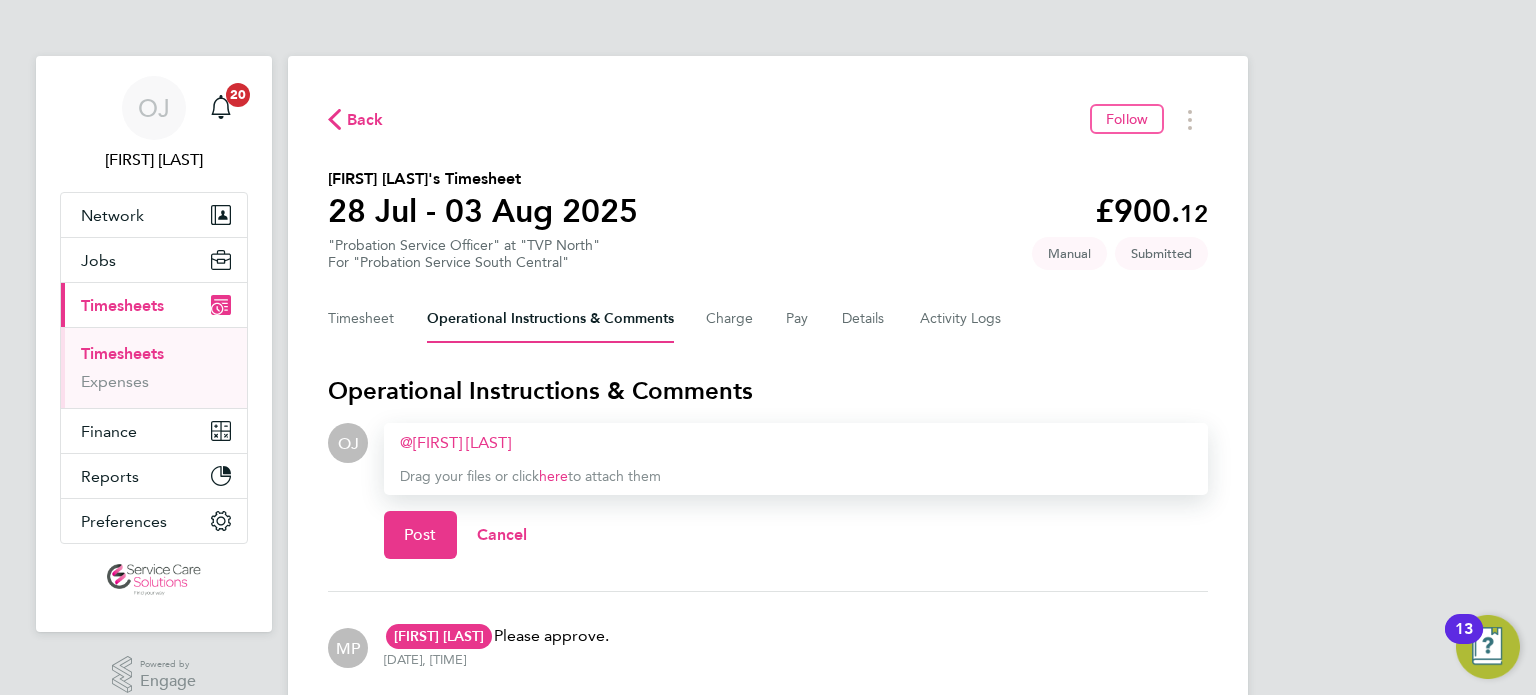 type 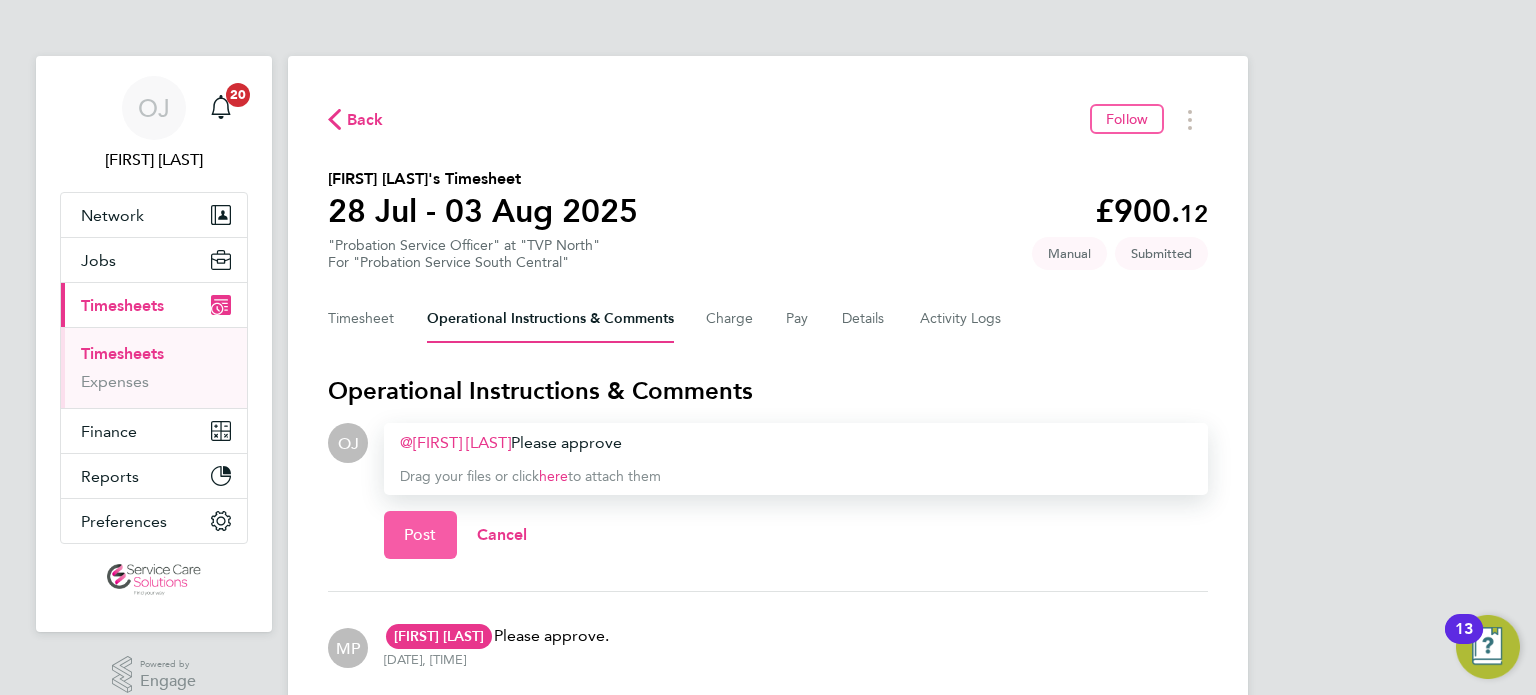 click on "Post" 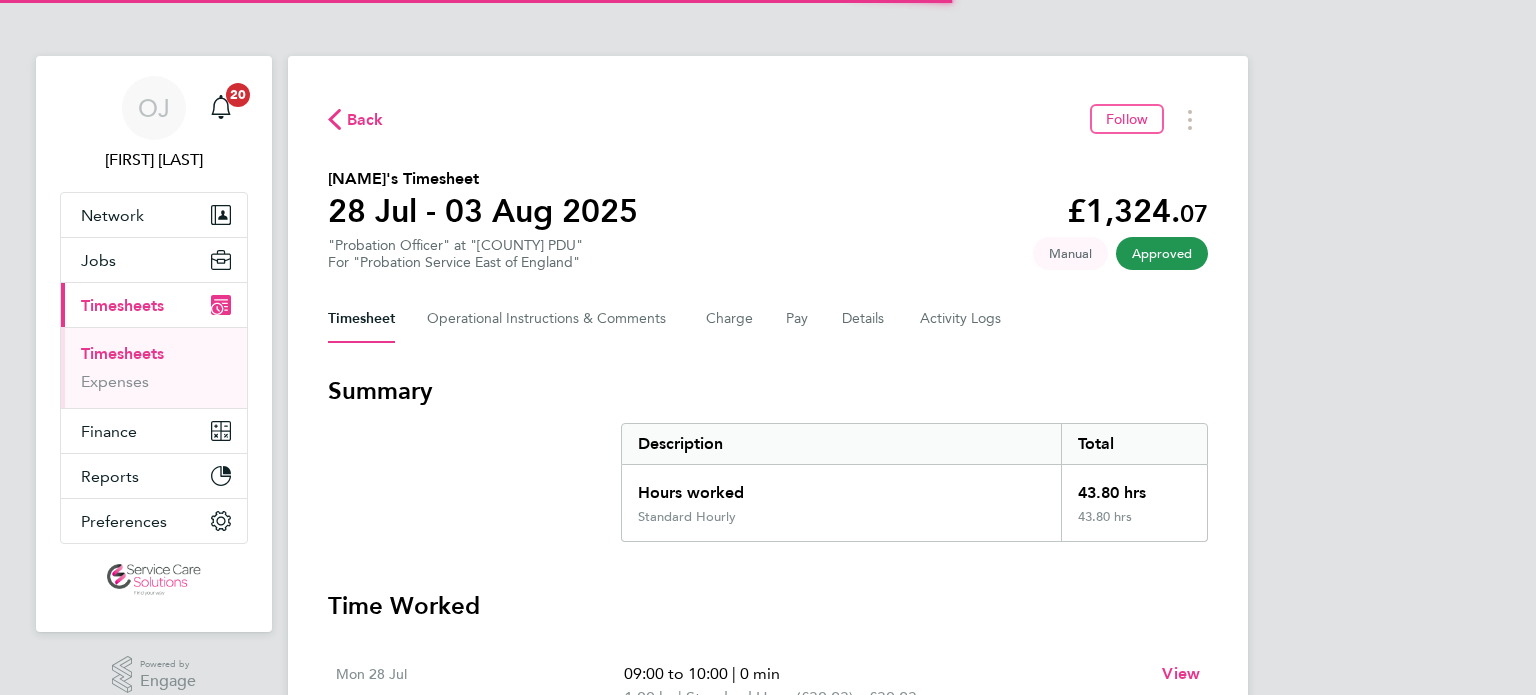 scroll, scrollTop: 0, scrollLeft: 0, axis: both 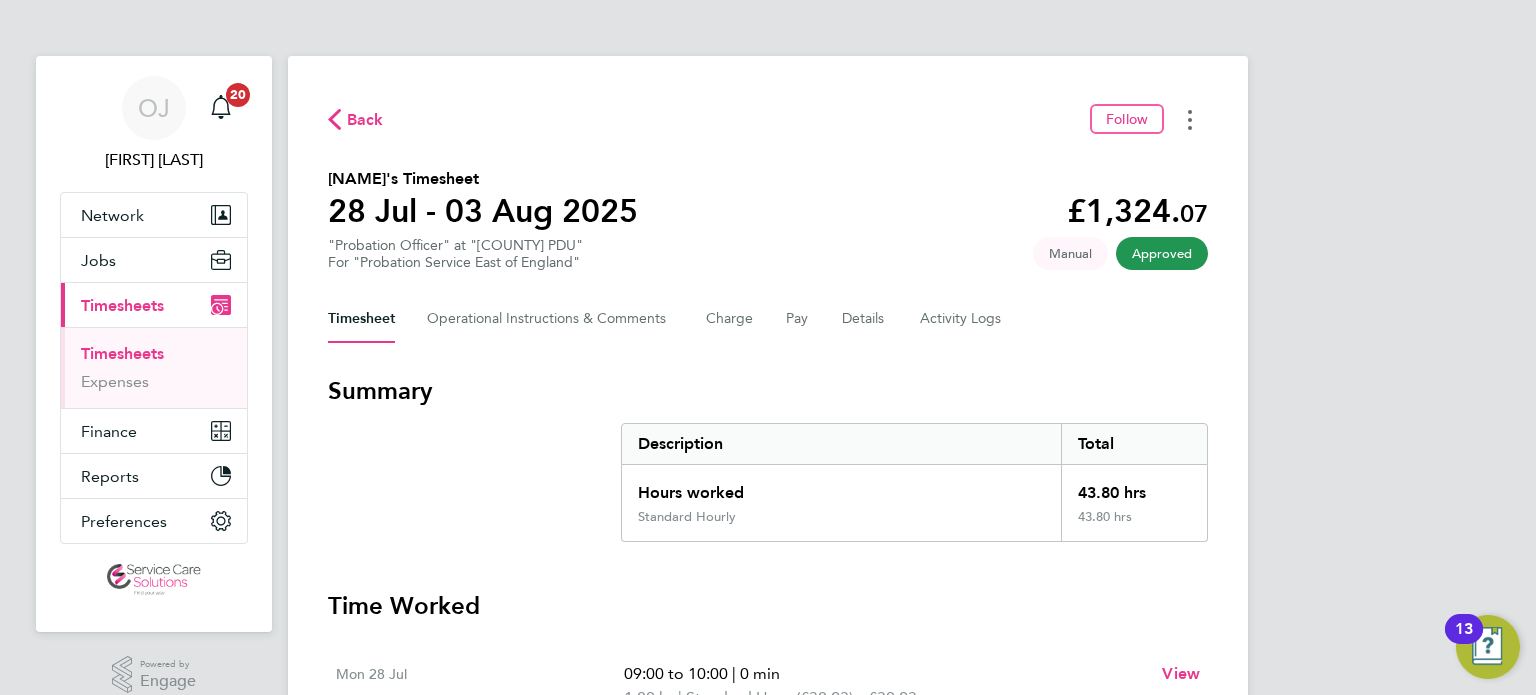 click 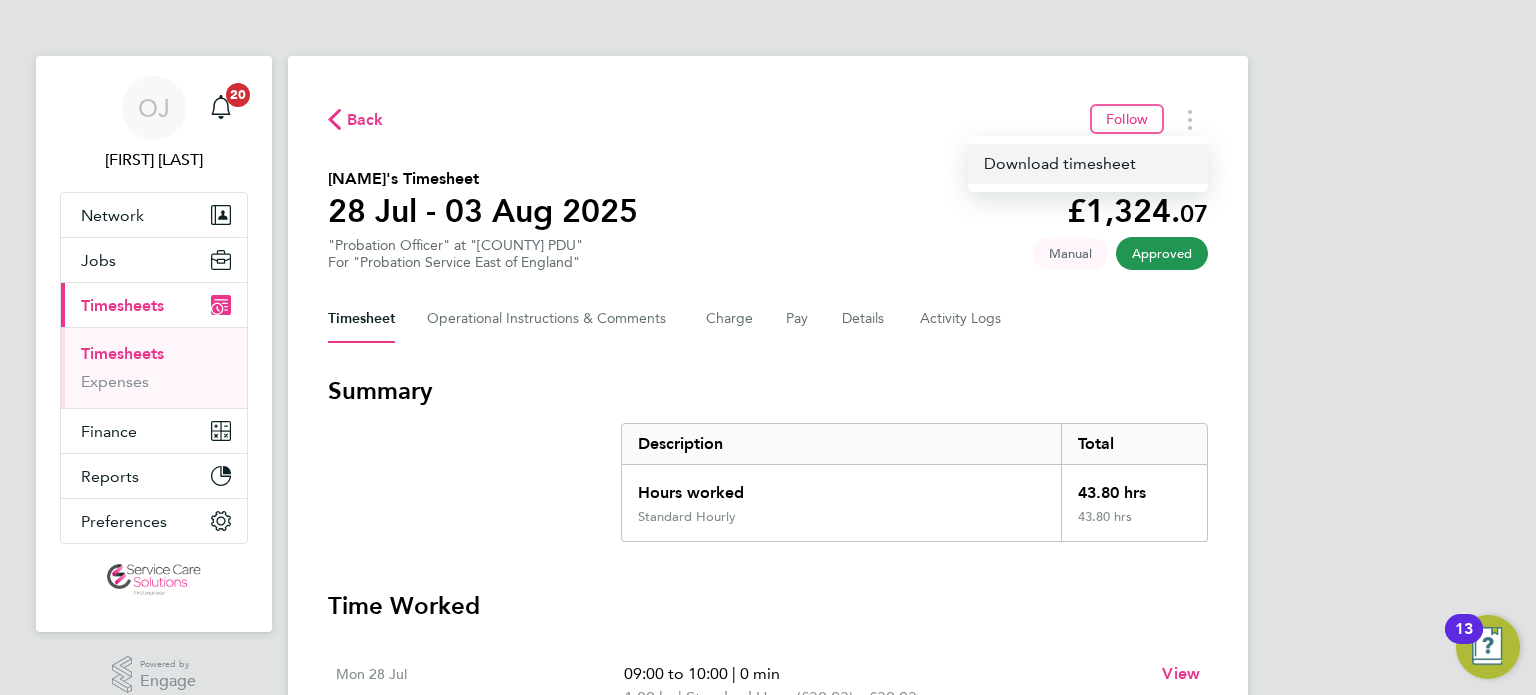 click on "Download timesheet" 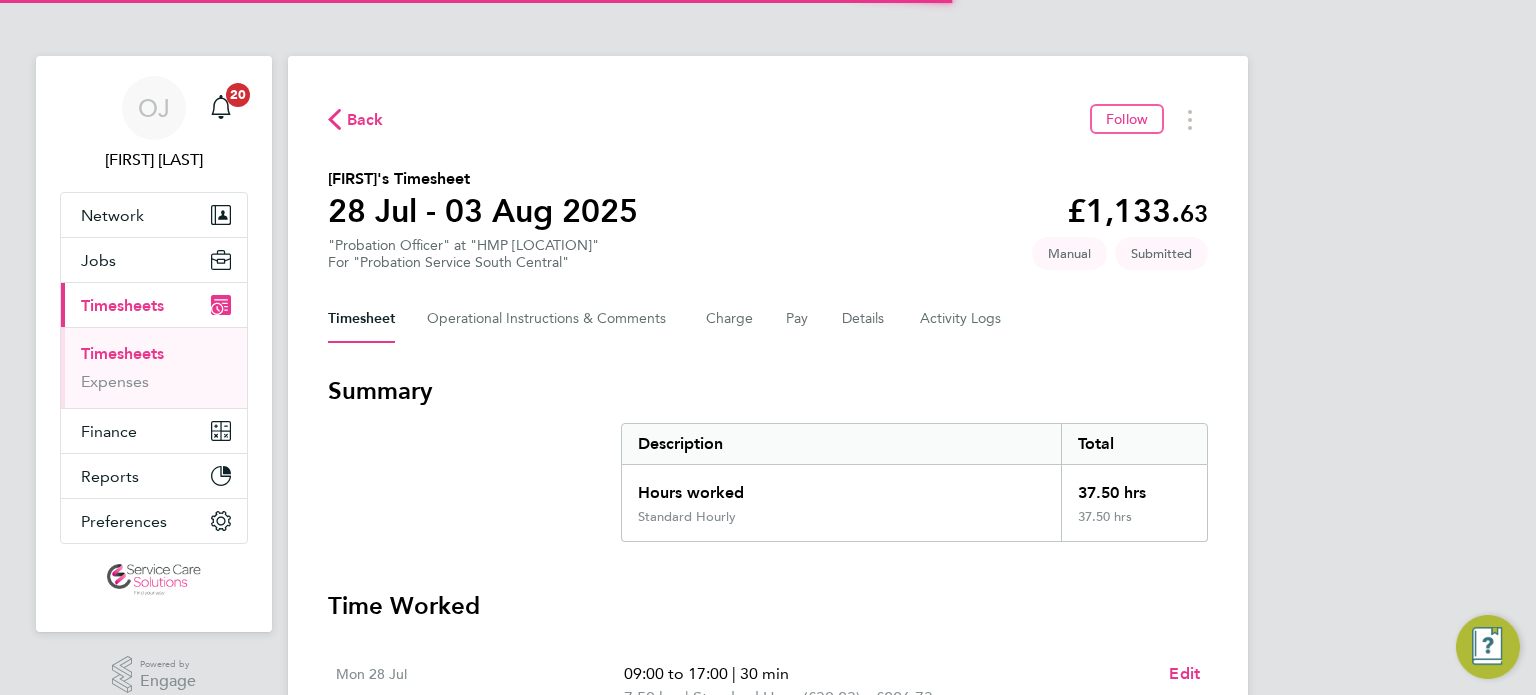 scroll, scrollTop: 0, scrollLeft: 0, axis: both 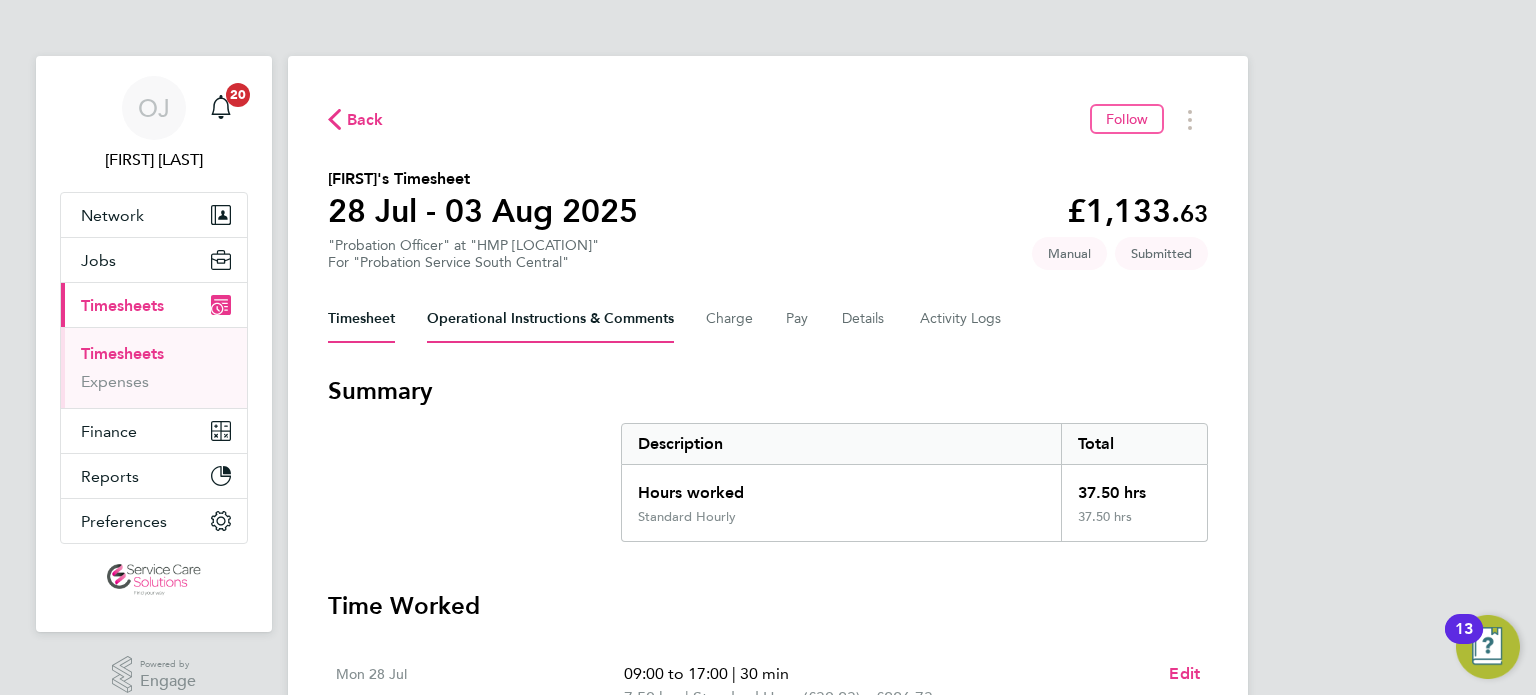click on "Operational Instructions & Comments" at bounding box center [550, 319] 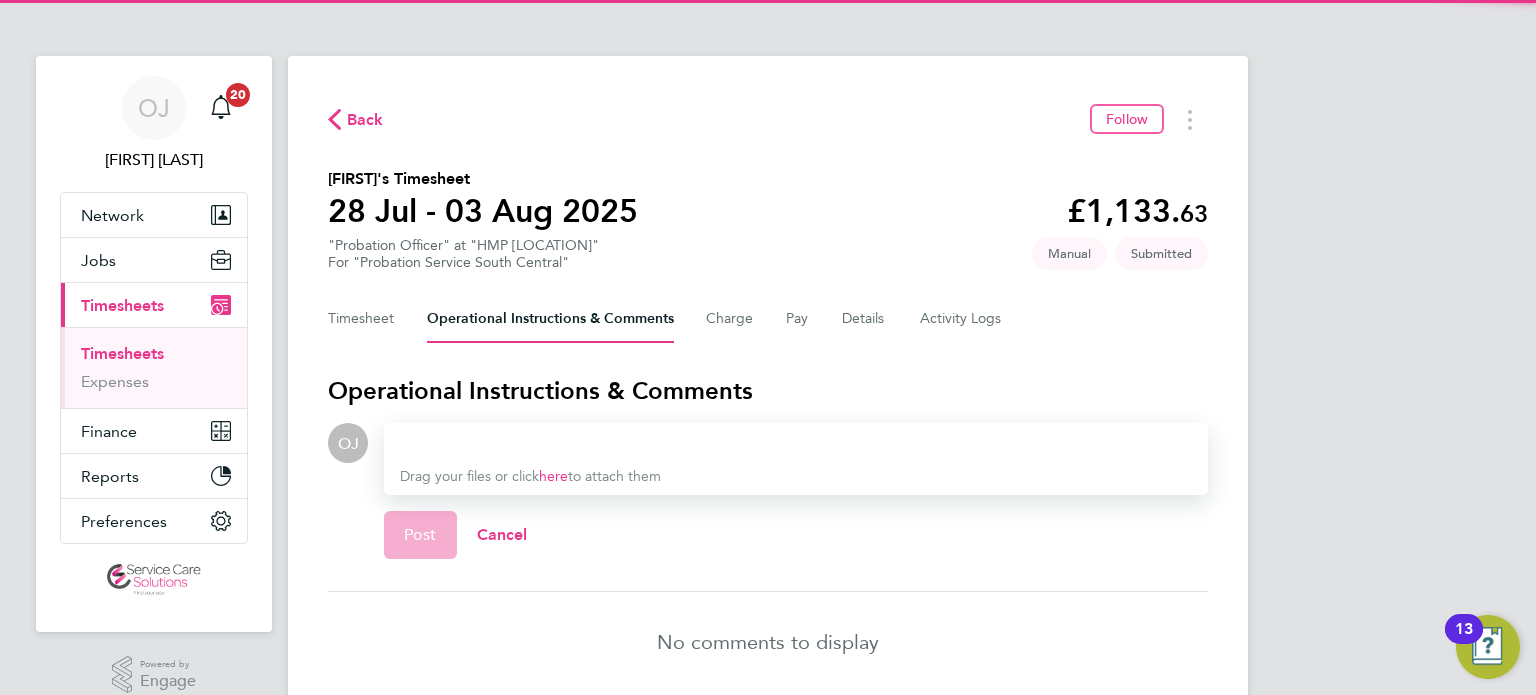 click at bounding box center [796, 443] 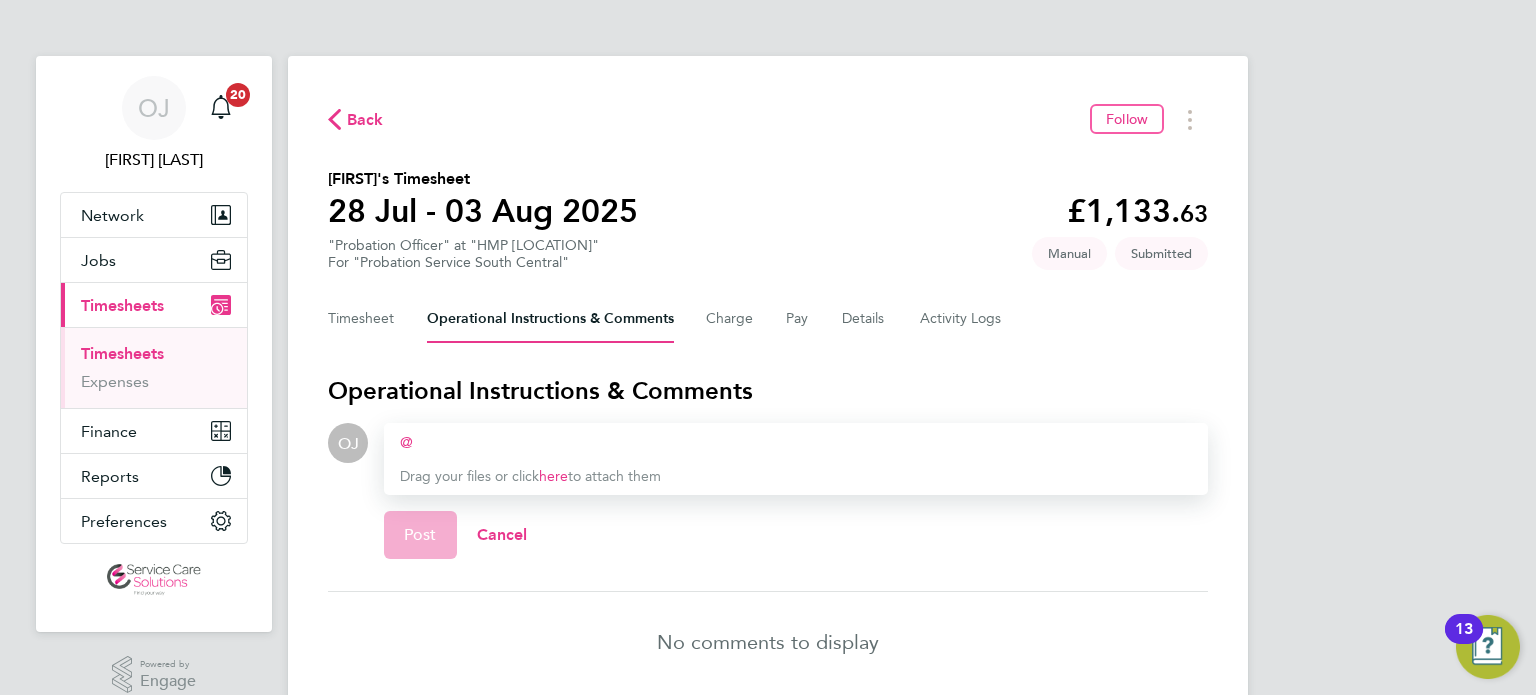 type 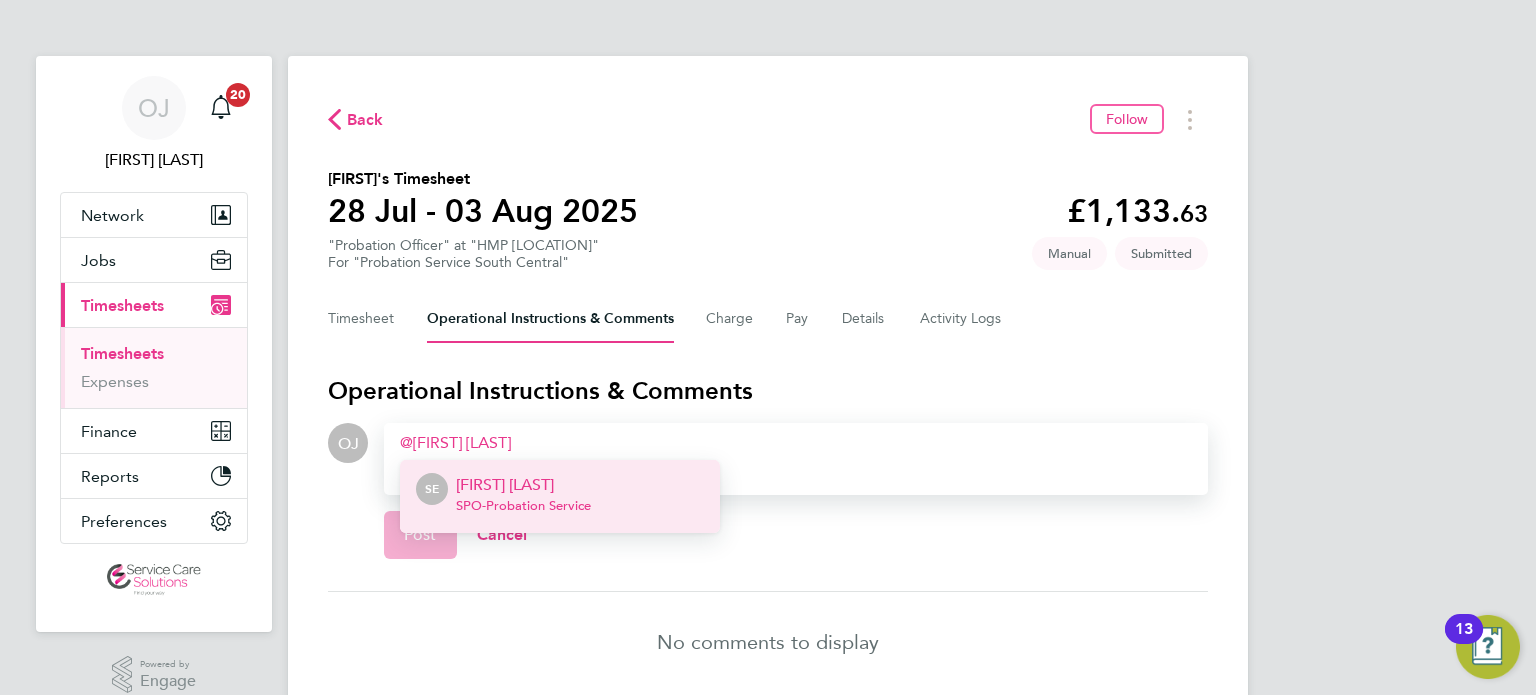 click on "[FIRST] [LAST]" at bounding box center [523, 485] 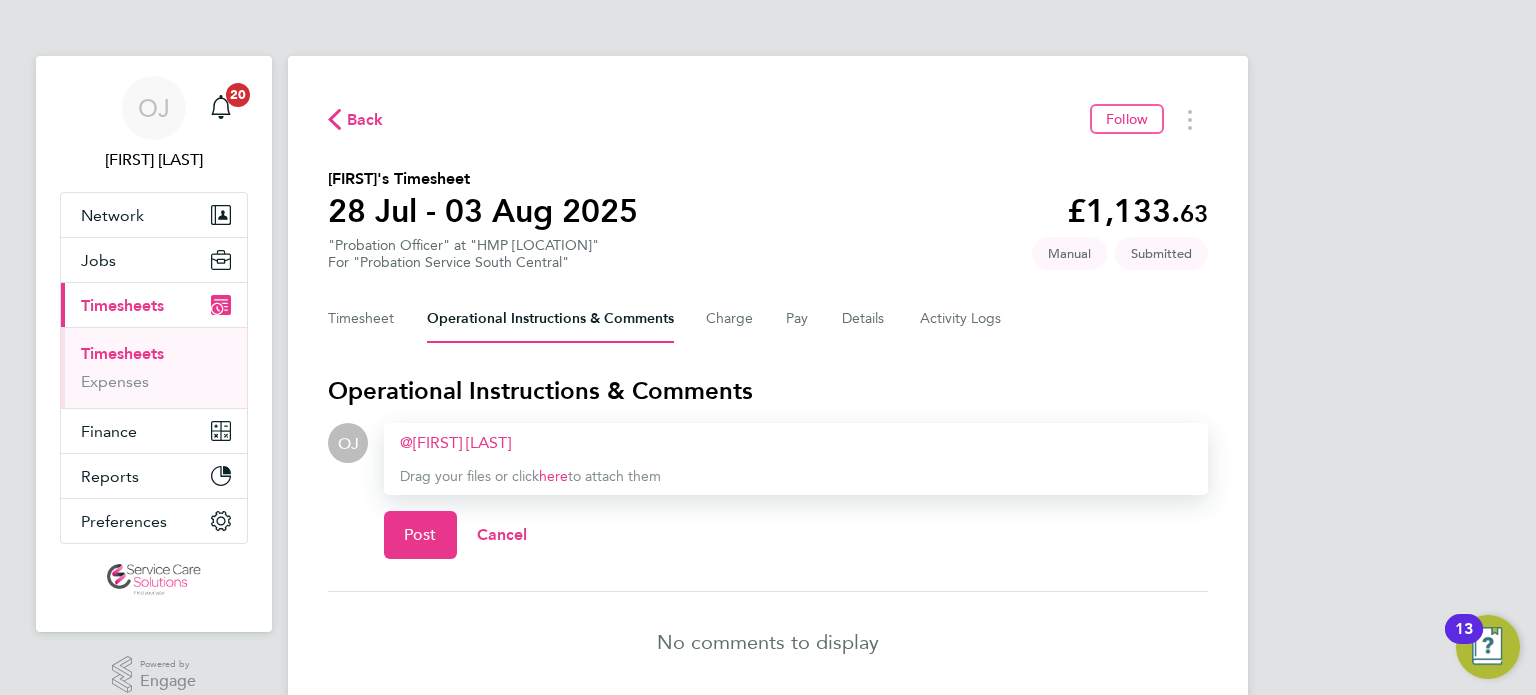 type 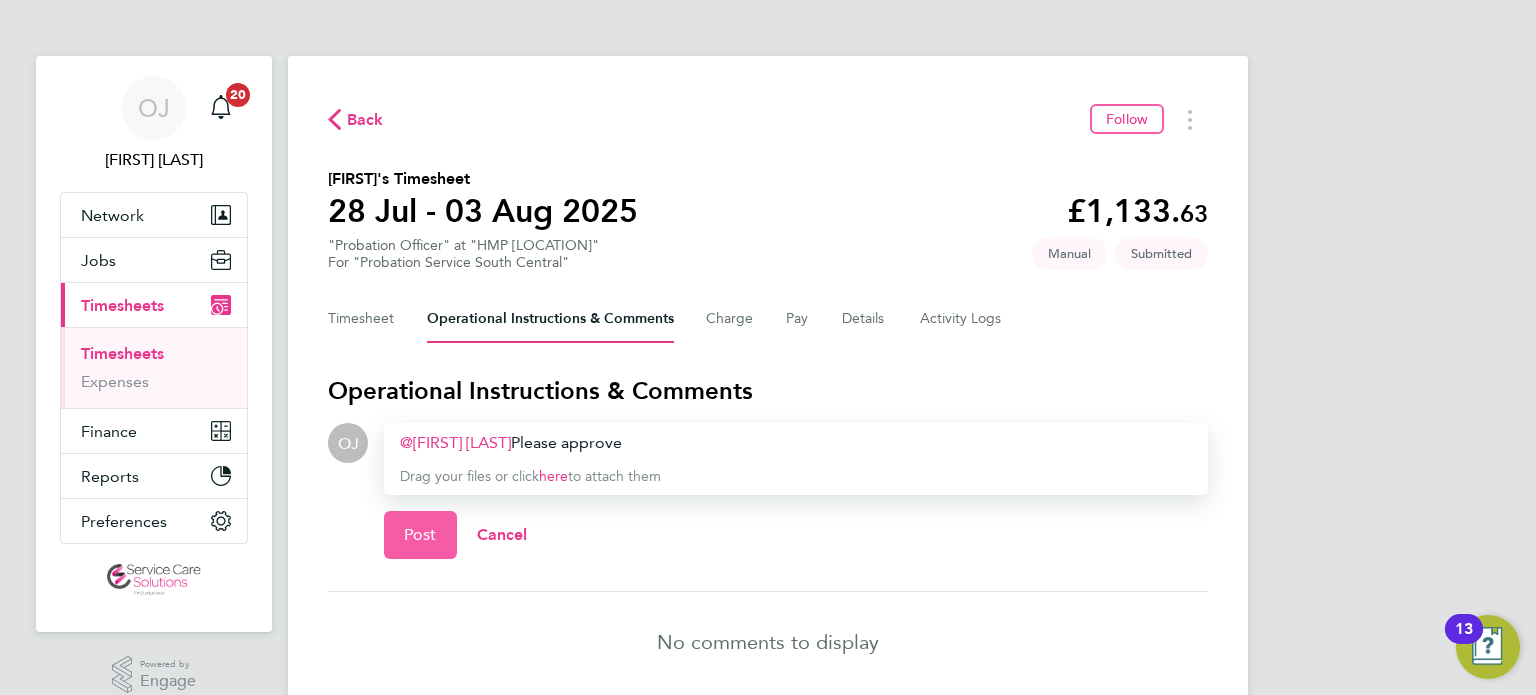 click on "Post" 